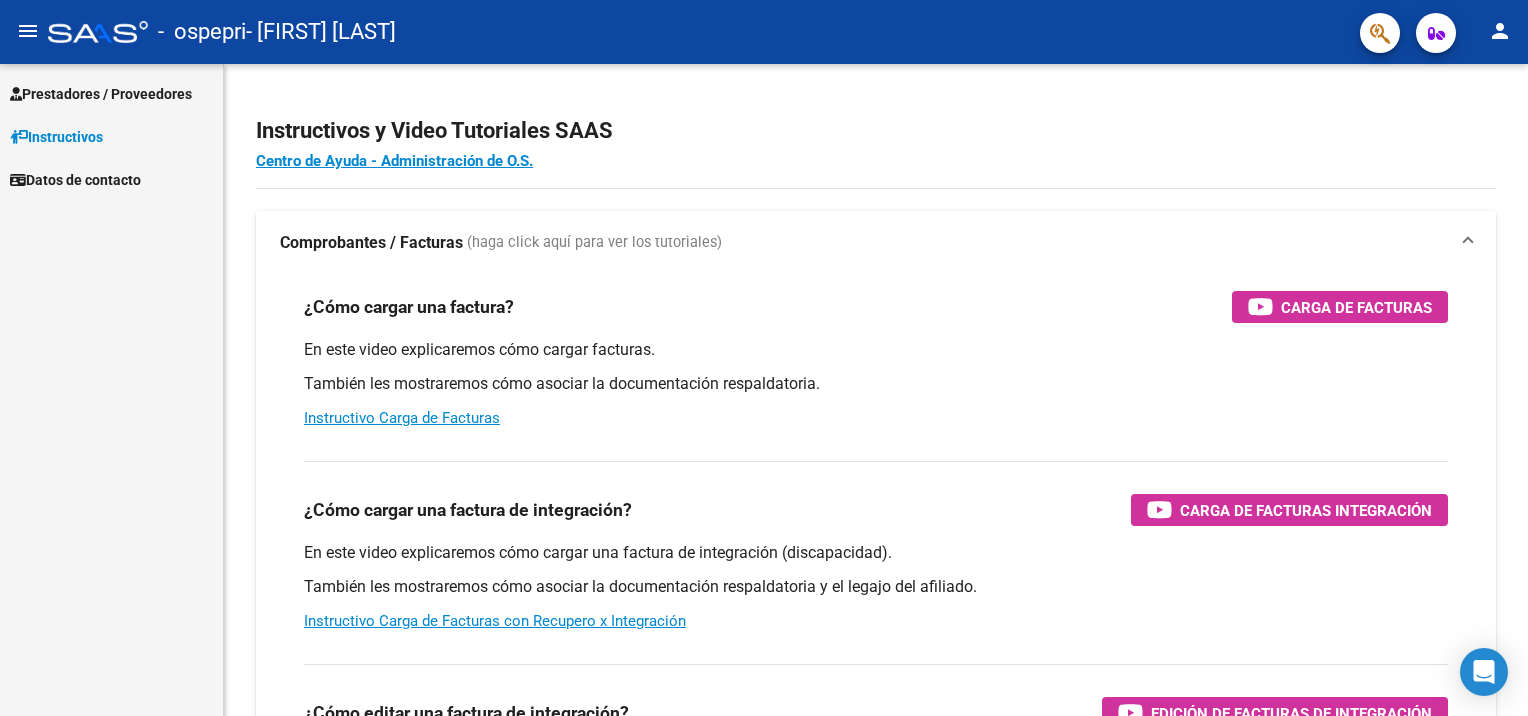 scroll, scrollTop: 0, scrollLeft: 0, axis: both 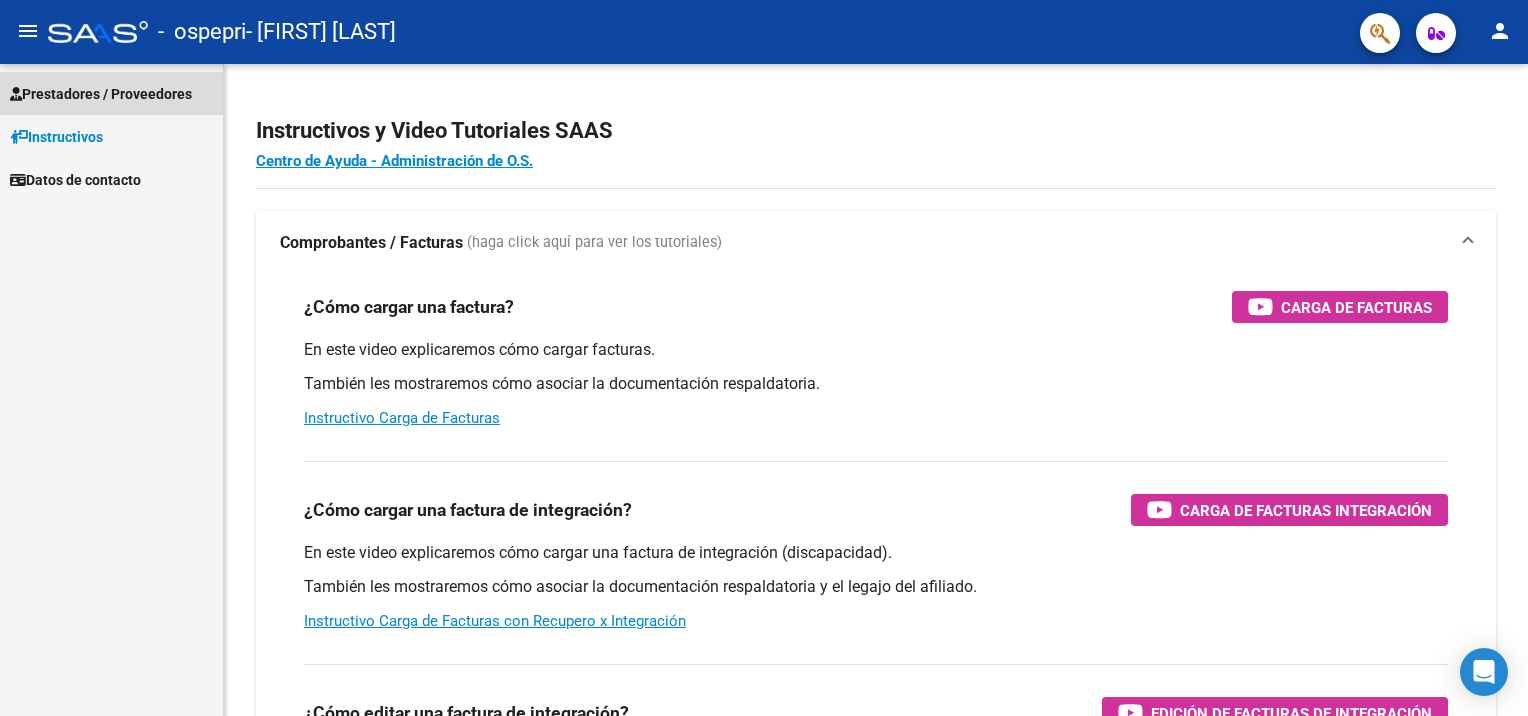 click on "Prestadores / Proveedores" at bounding box center (101, 94) 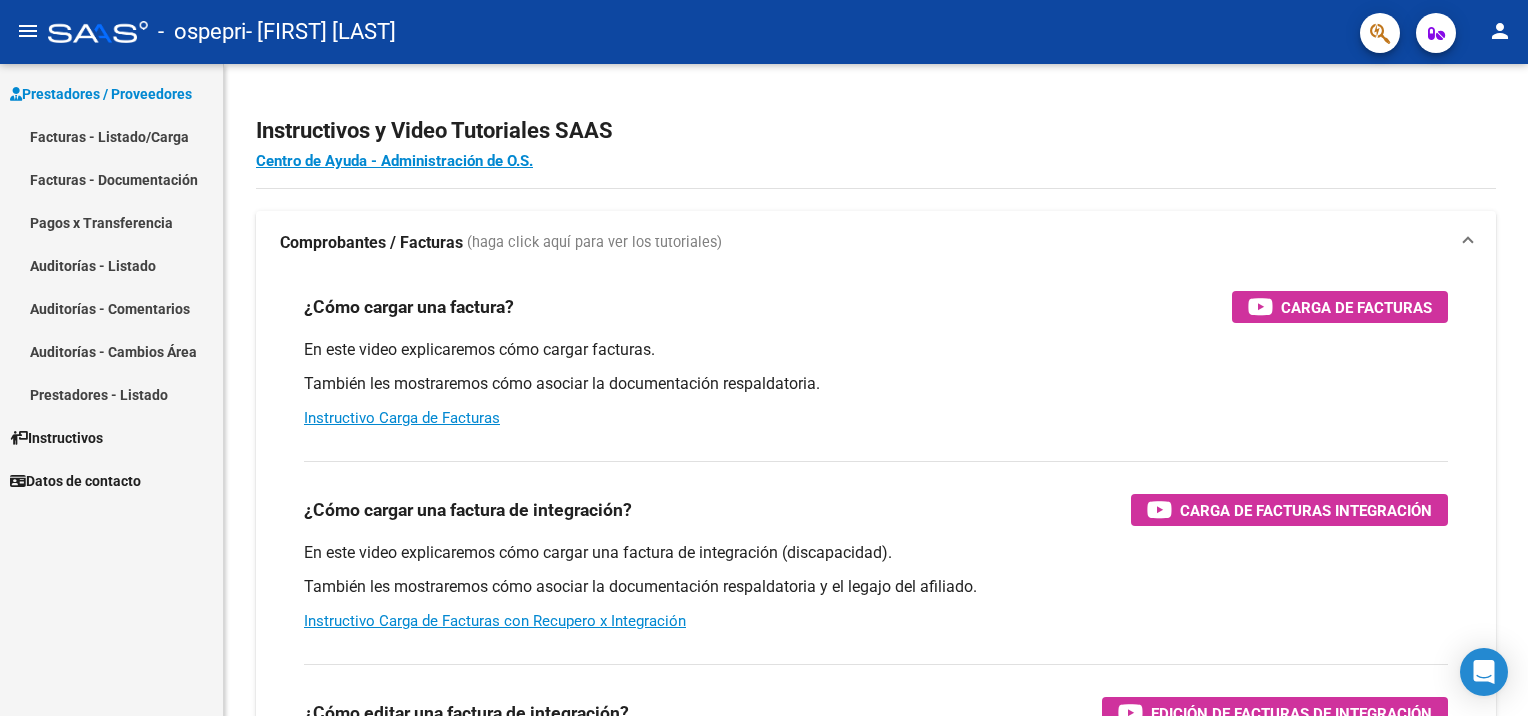 click on "Facturas - Listado/Carga" at bounding box center [111, 136] 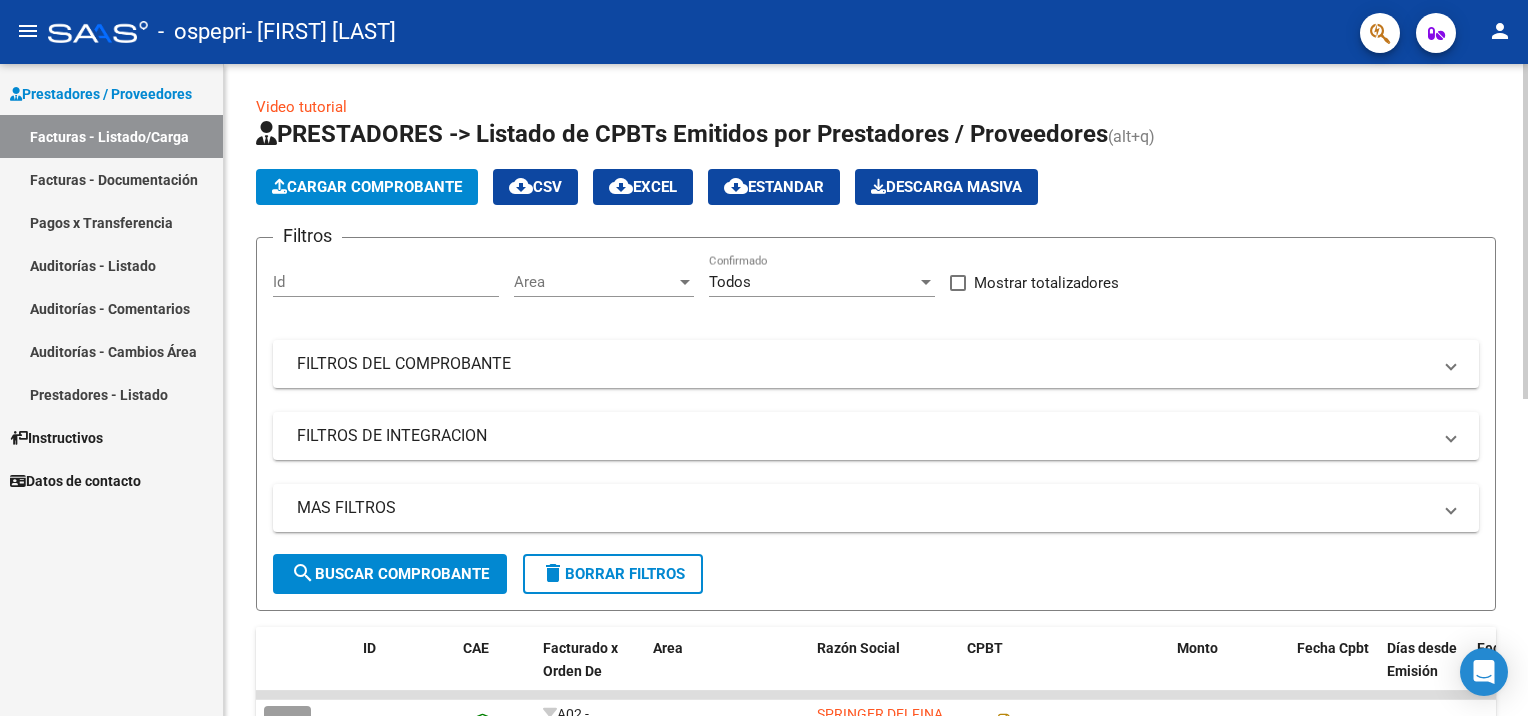 click on "Cargar Comprobante" 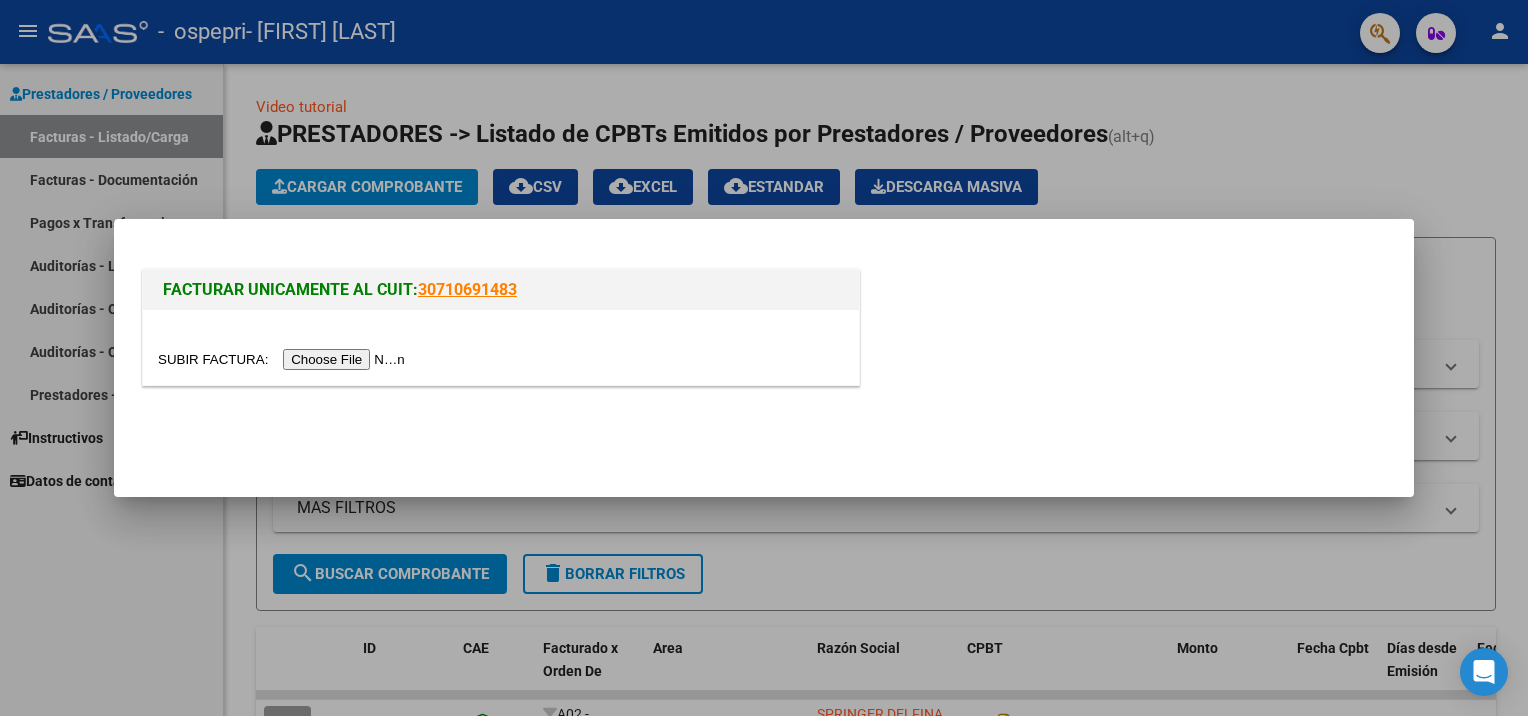 click at bounding box center (284, 359) 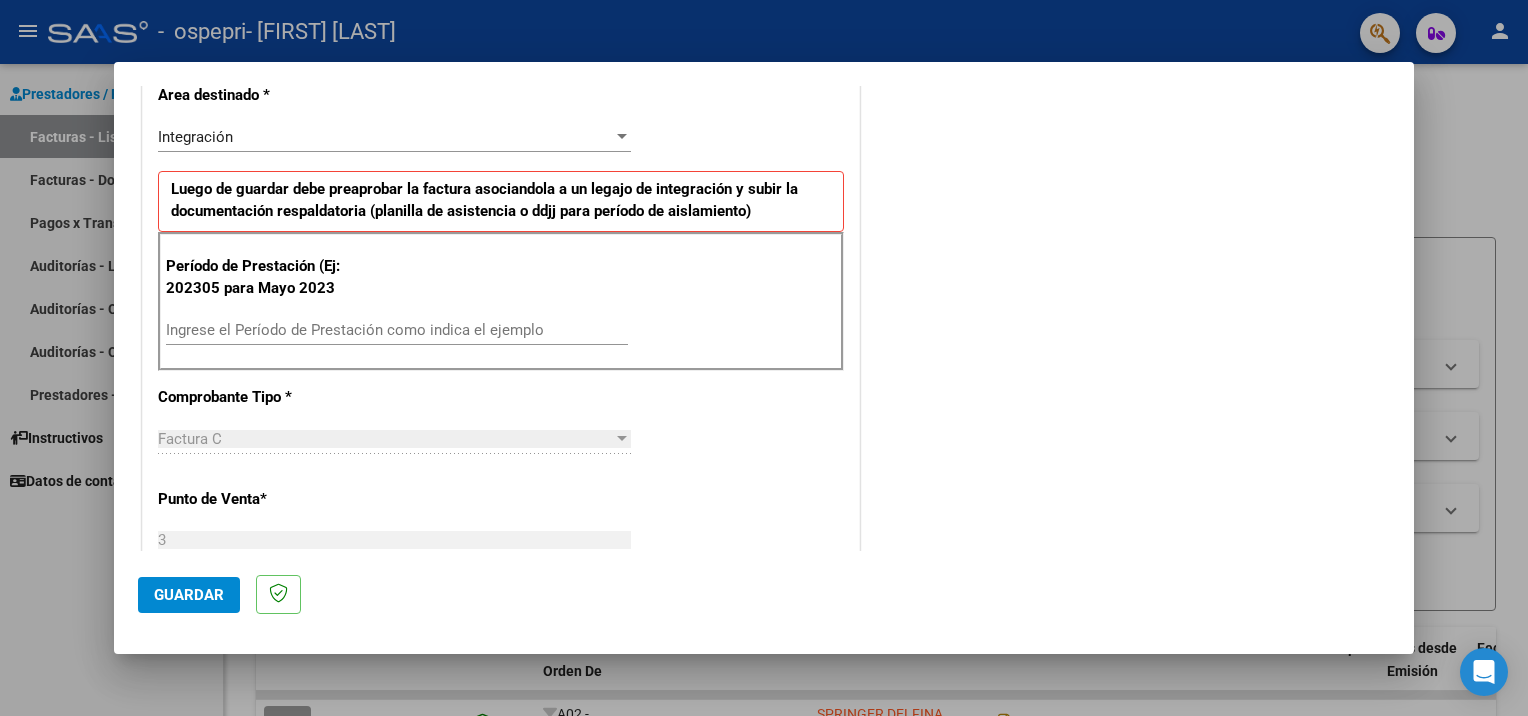 scroll, scrollTop: 440, scrollLeft: 0, axis: vertical 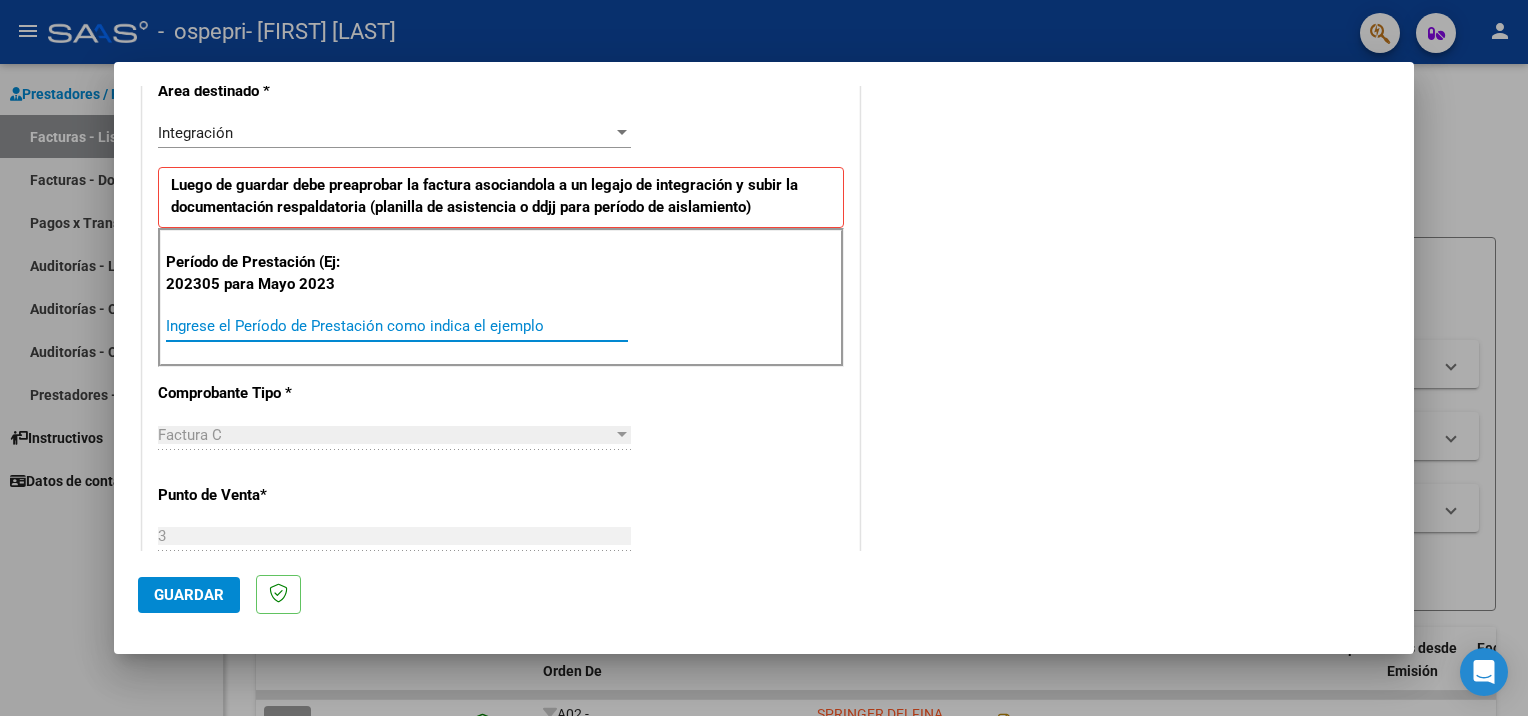 click on "Ingrese el Período de Prestación como indica el ejemplo" at bounding box center (397, 326) 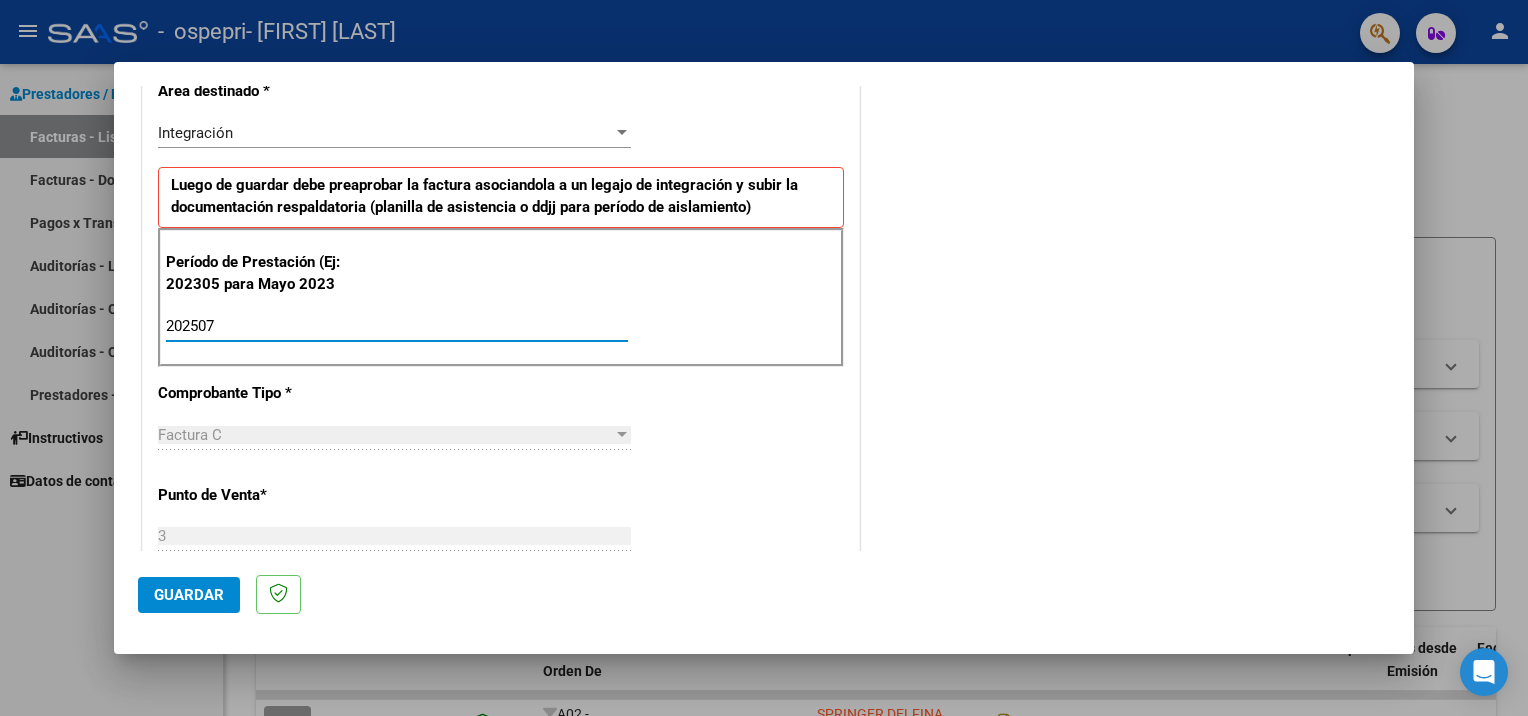 type on "202507" 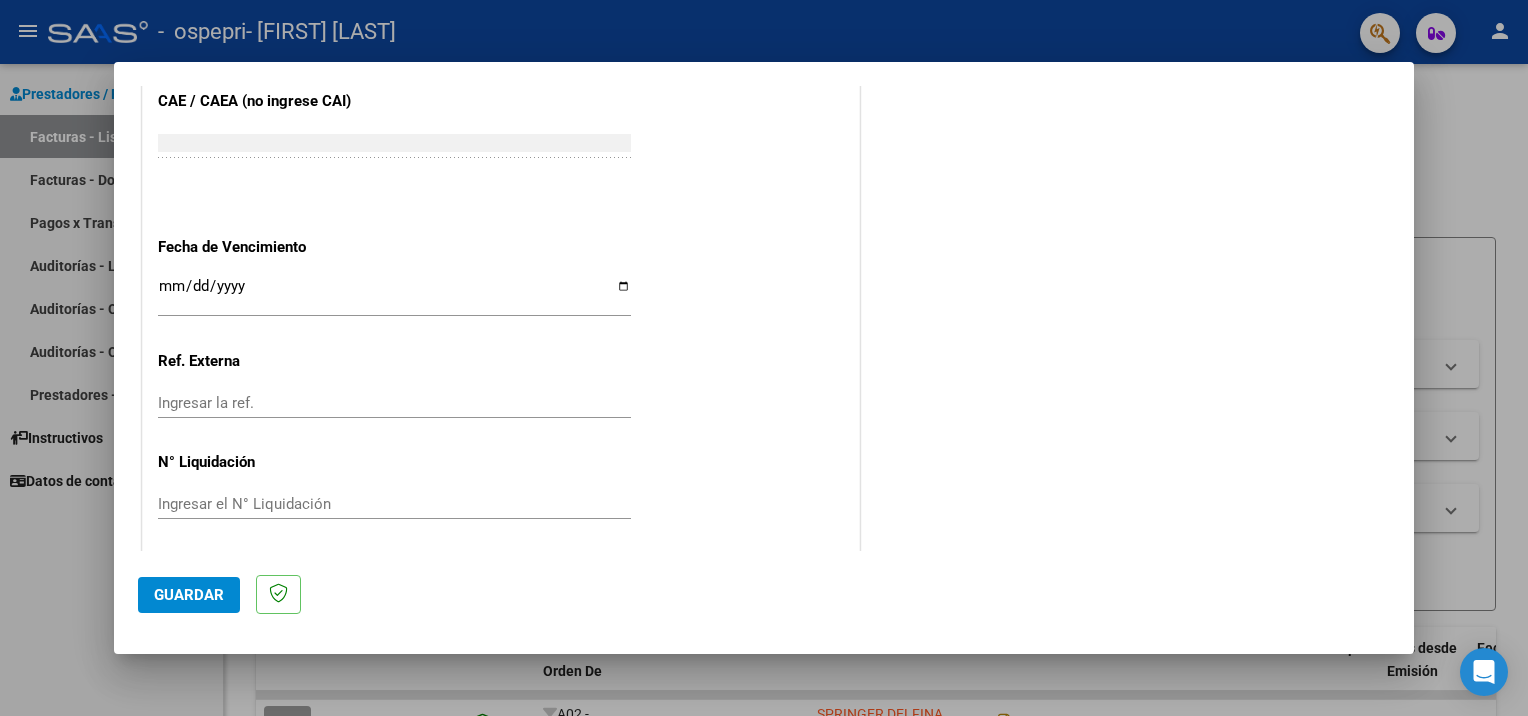 scroll, scrollTop: 1254, scrollLeft: 0, axis: vertical 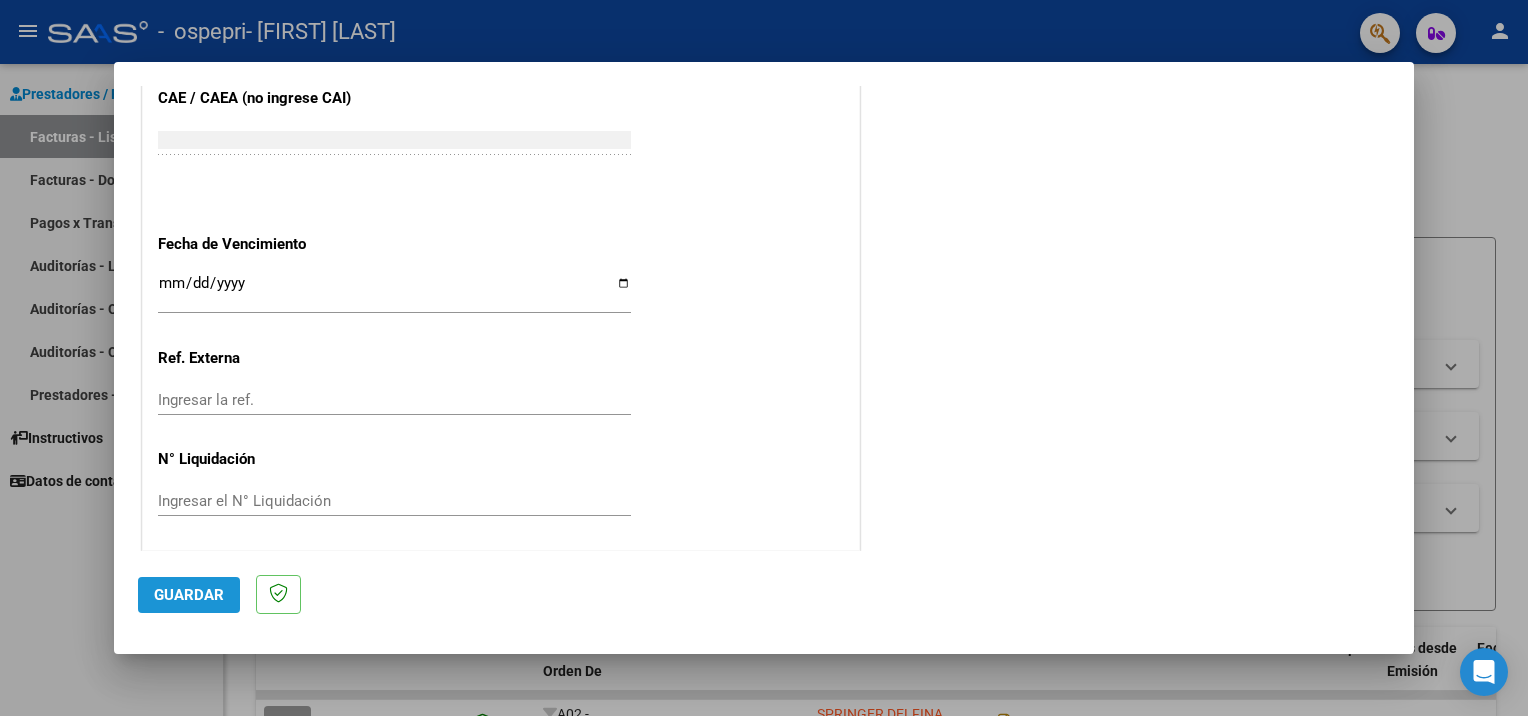 click on "Guardar" 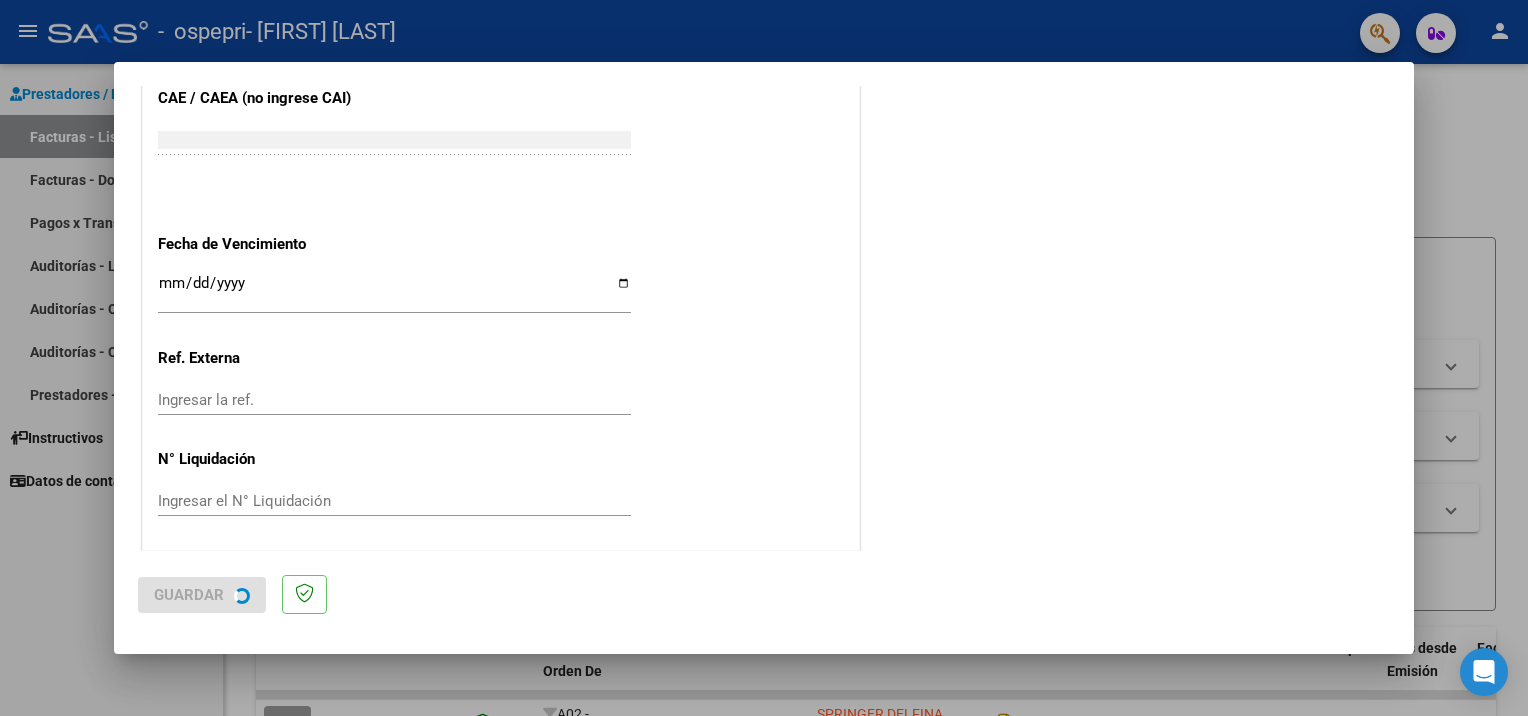 scroll, scrollTop: 0, scrollLeft: 0, axis: both 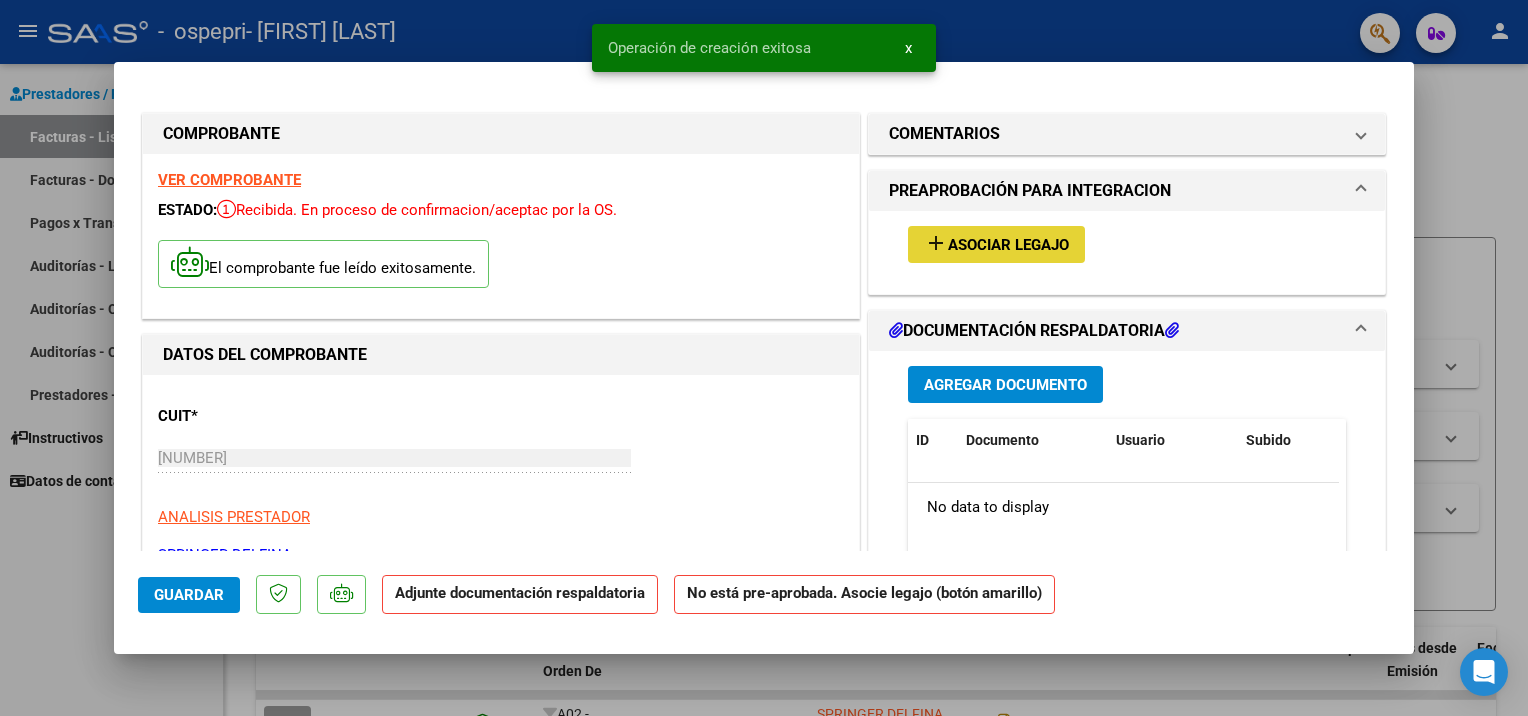 click on "add" at bounding box center (936, 243) 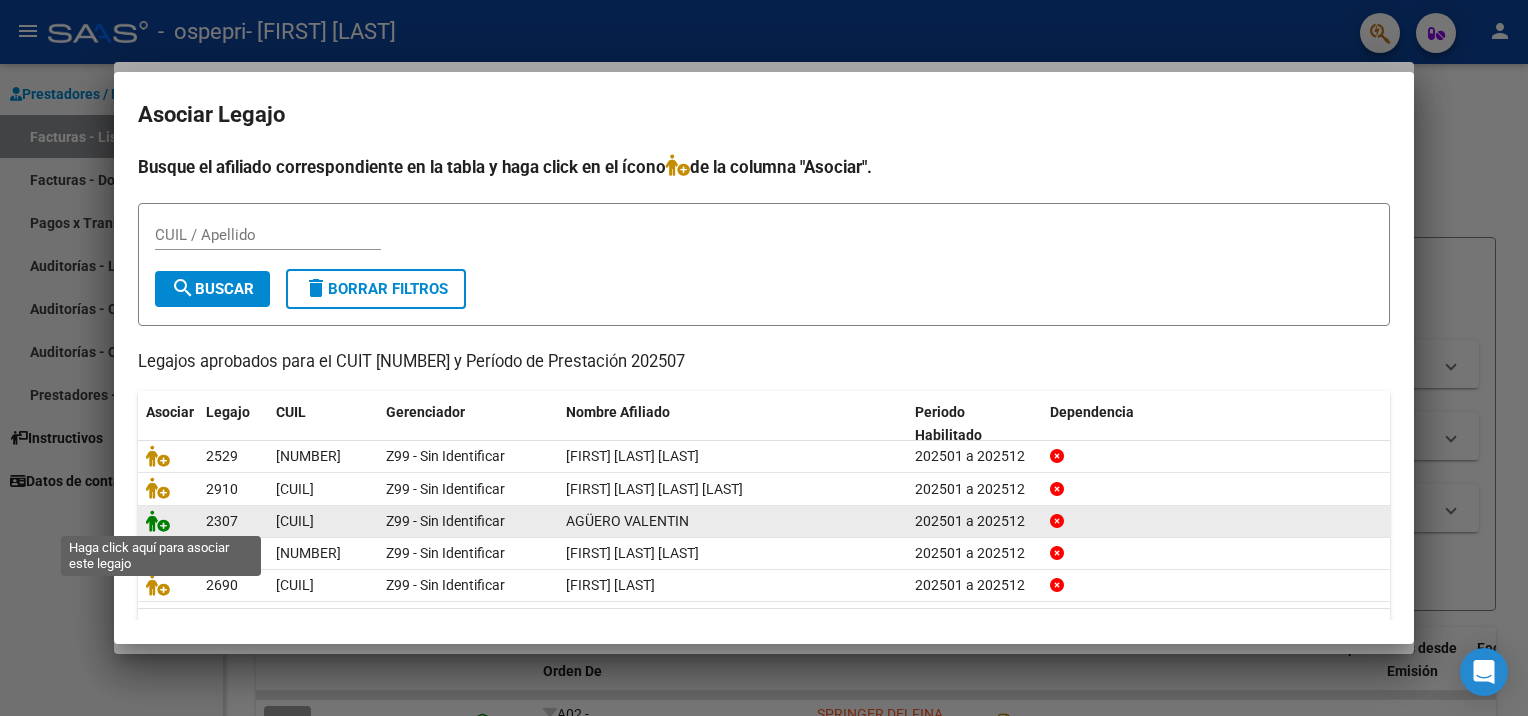 click 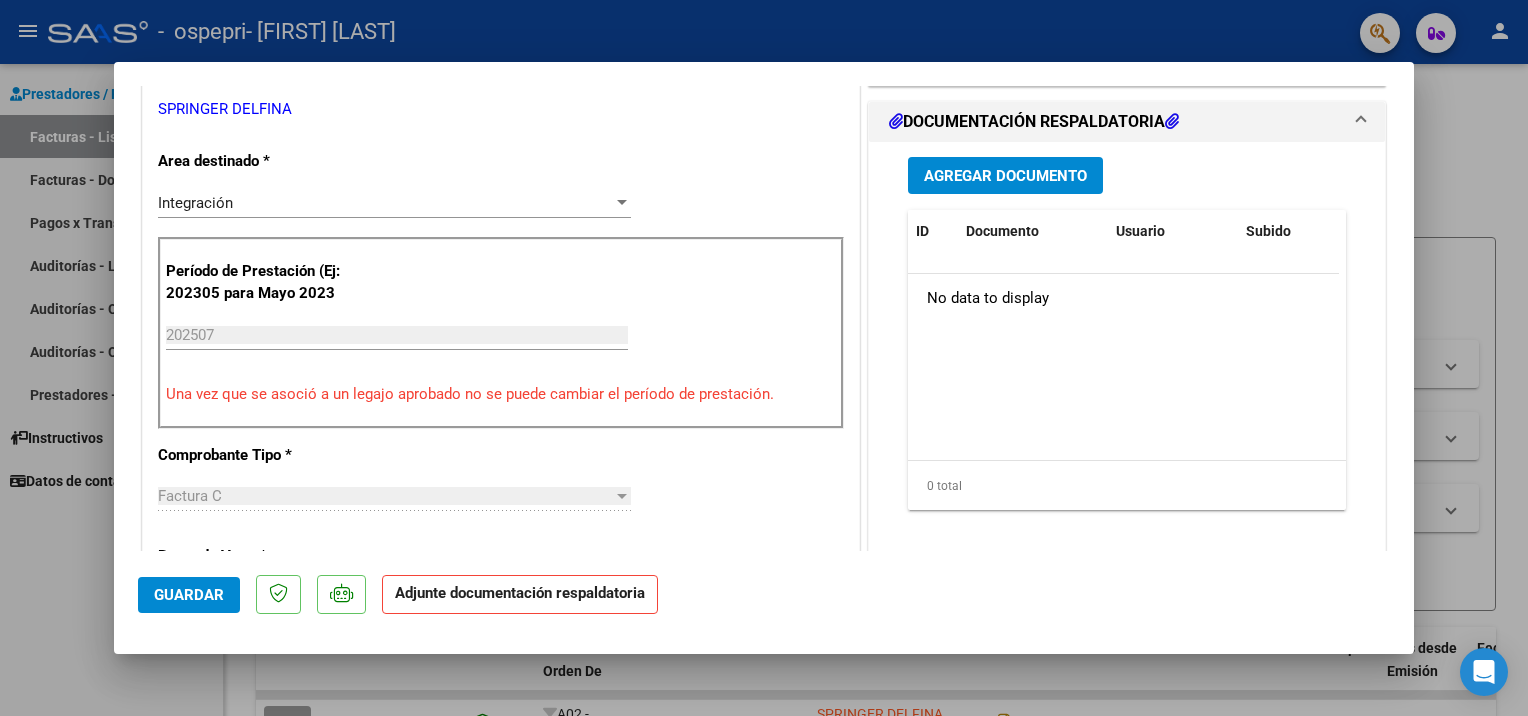 scroll, scrollTop: 456, scrollLeft: 0, axis: vertical 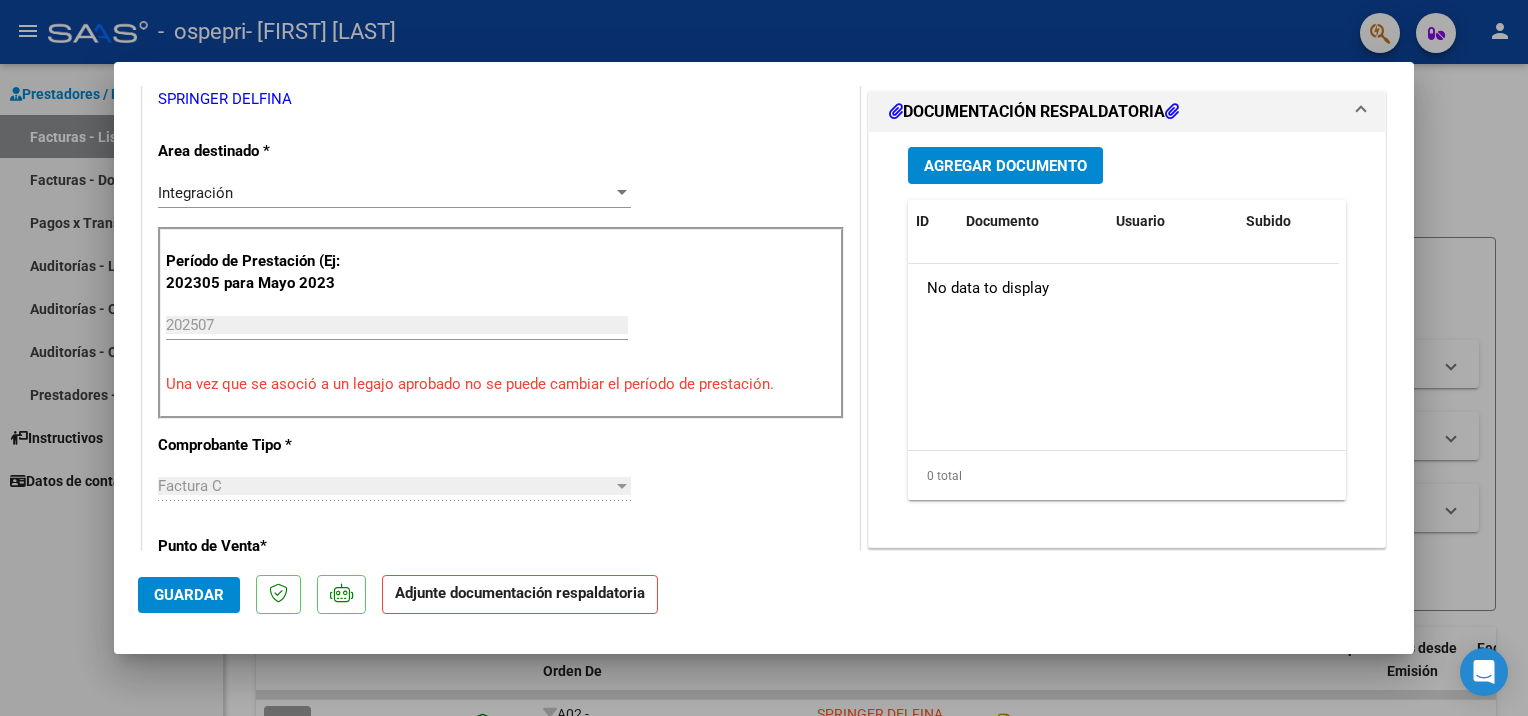 click on "Agregar Documento" at bounding box center (1005, 166) 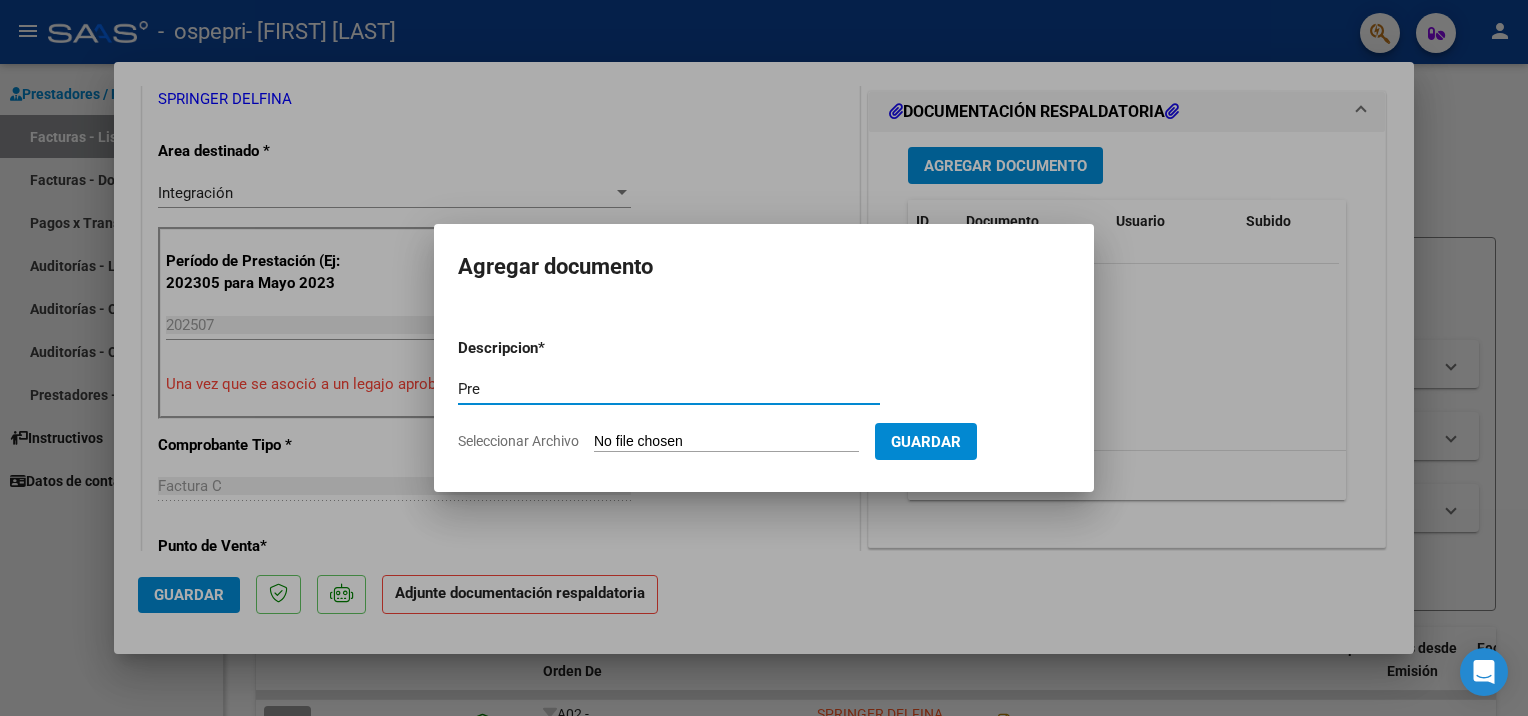 type on "Preliquidación" 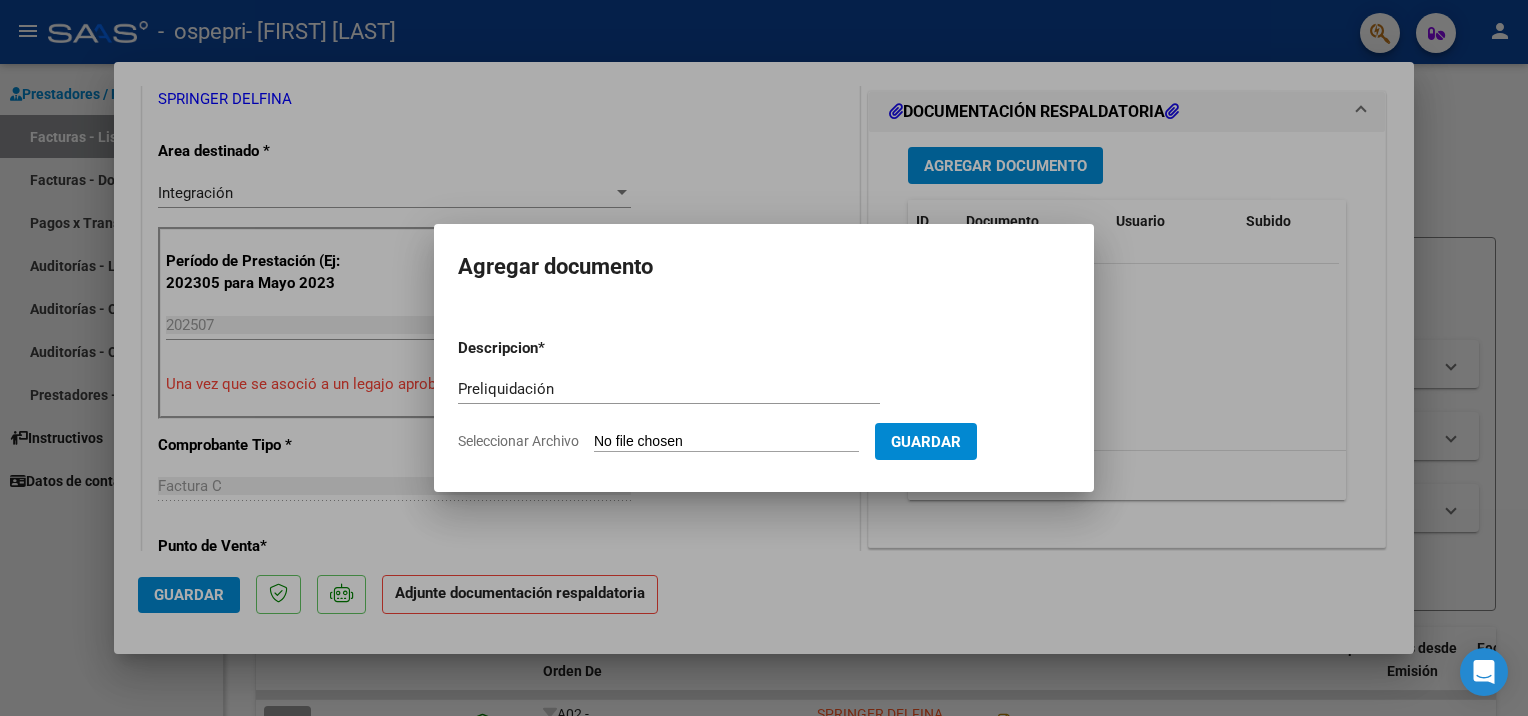 click on "Seleccionar Archivo" at bounding box center (726, 442) 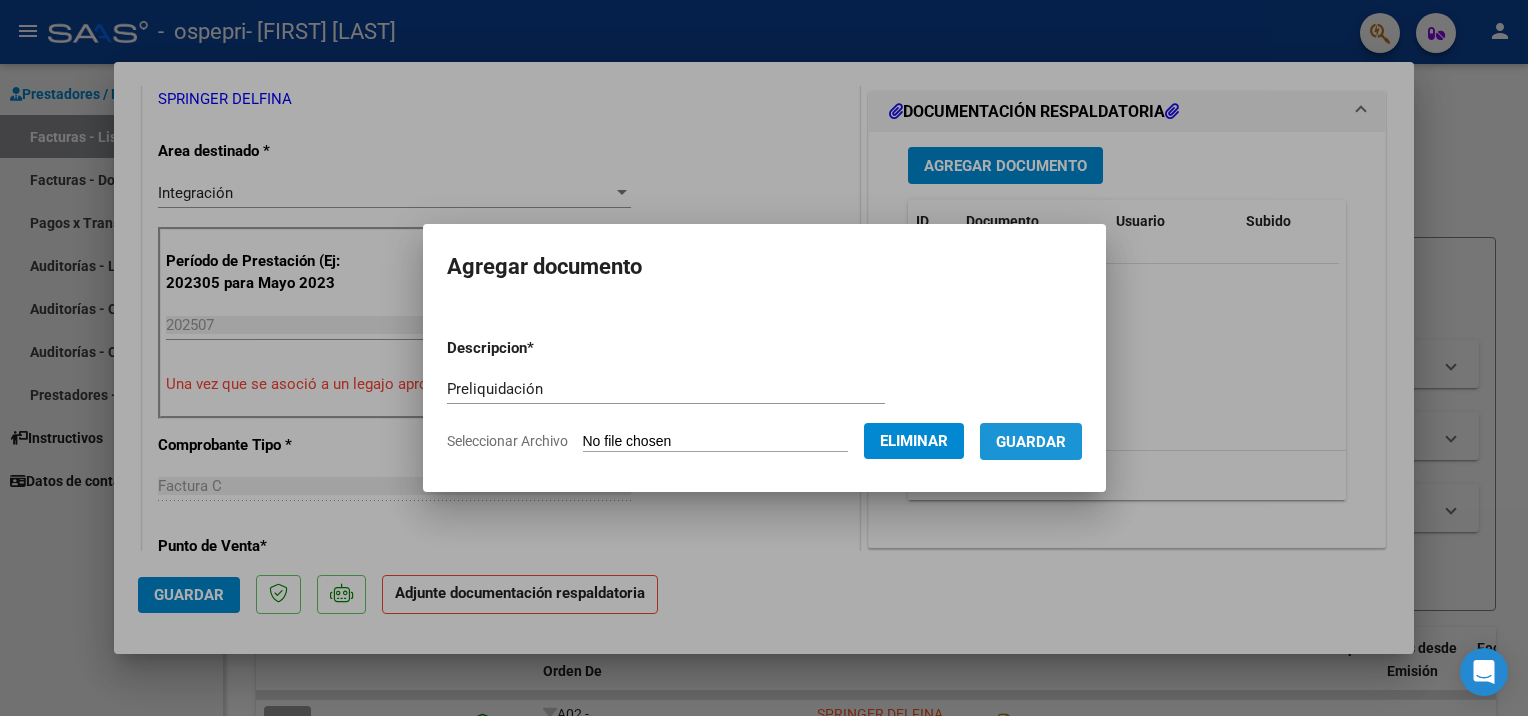 click on "Guardar" at bounding box center [1031, 442] 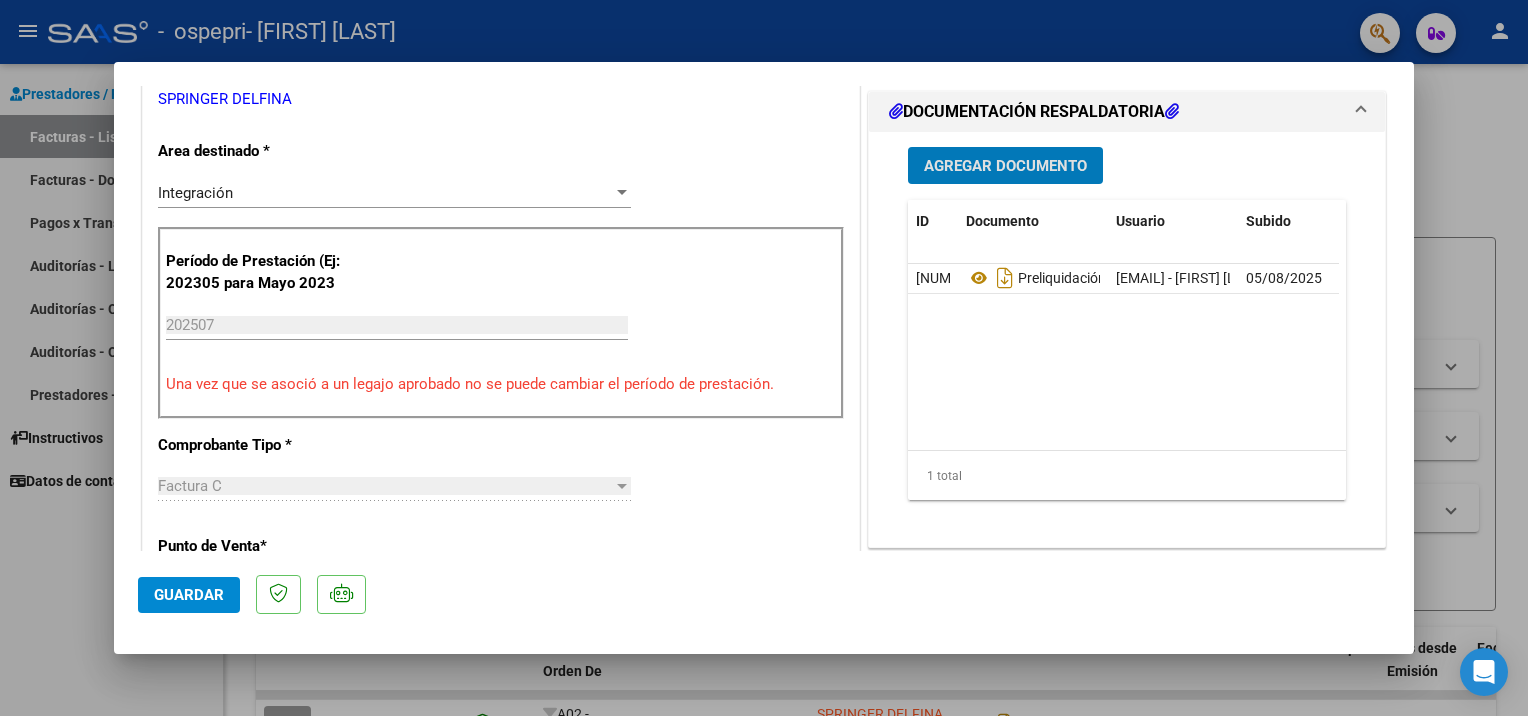 click on "Agregar Documento" at bounding box center [1005, 166] 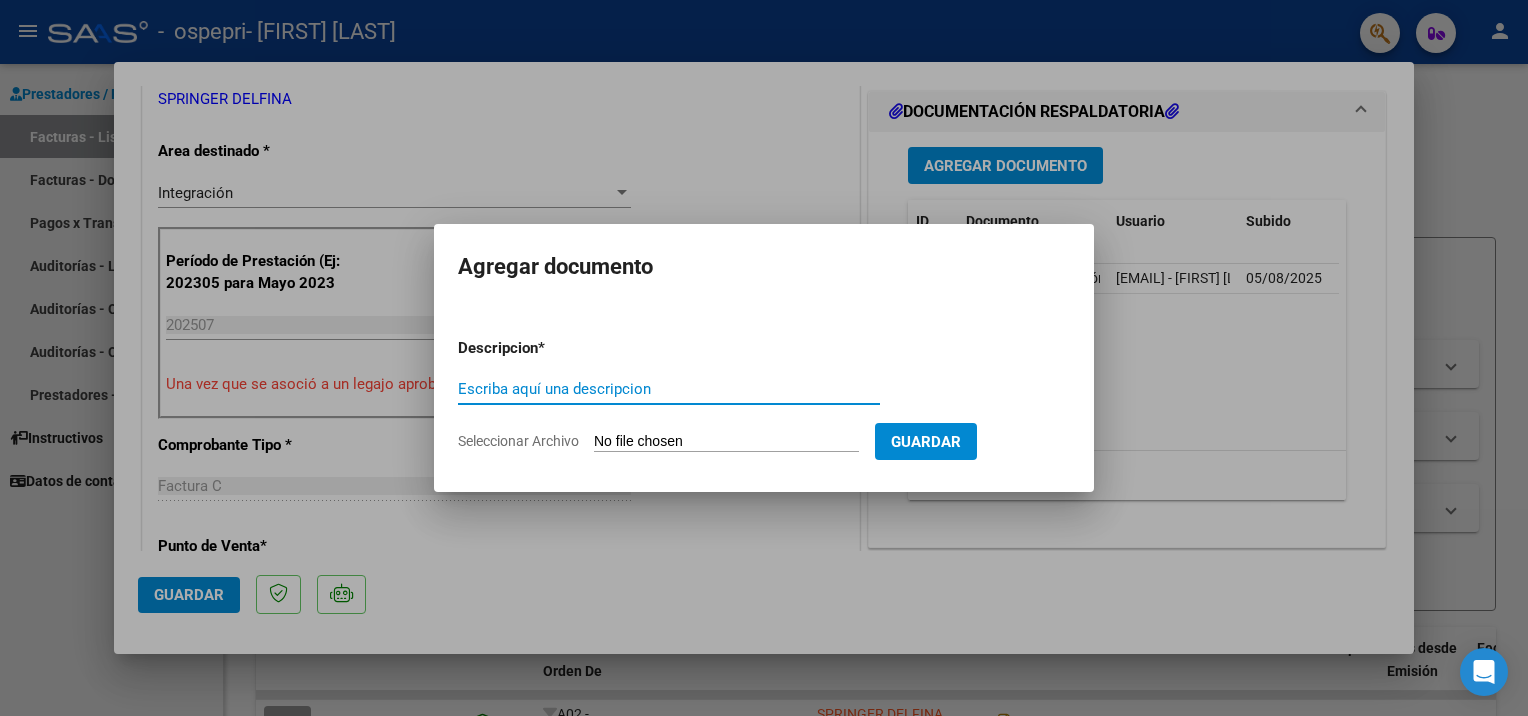 click on "Seleccionar Archivo" 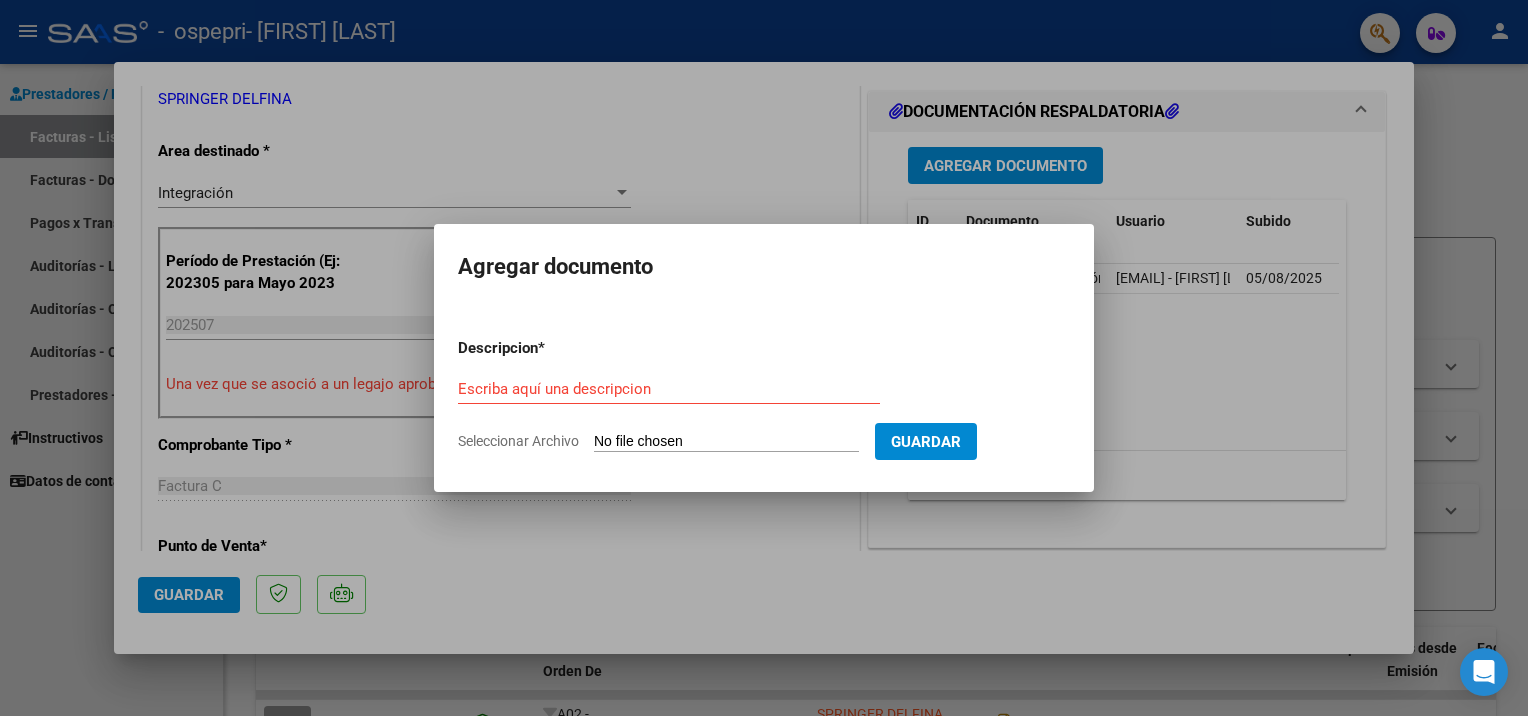 type on "C:\fakepath\Asistencia [FIRST] julio 2025.pdf" 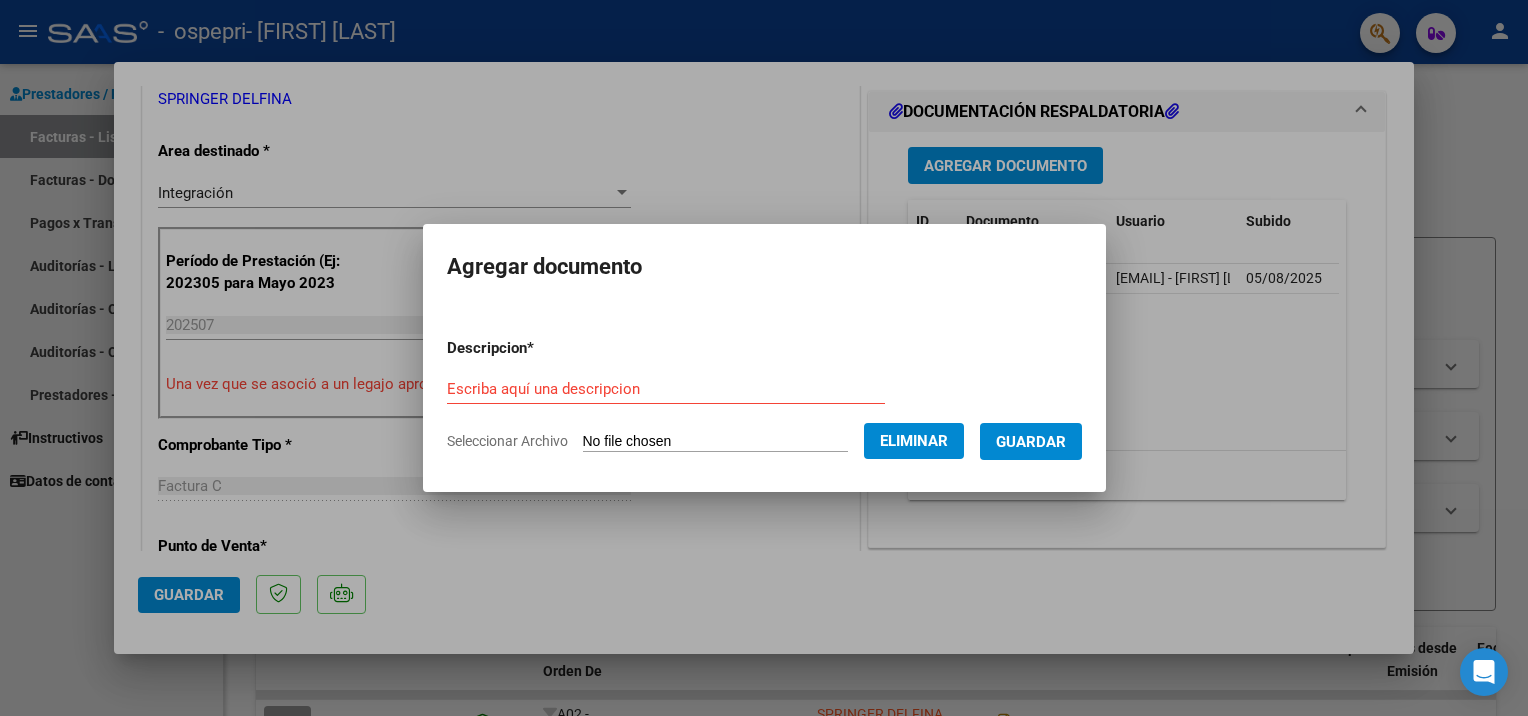 click on "Descripcion  *   Escriba aquí una descripcion  Seleccionar Archivo Eliminar Guardar" at bounding box center [764, 395] 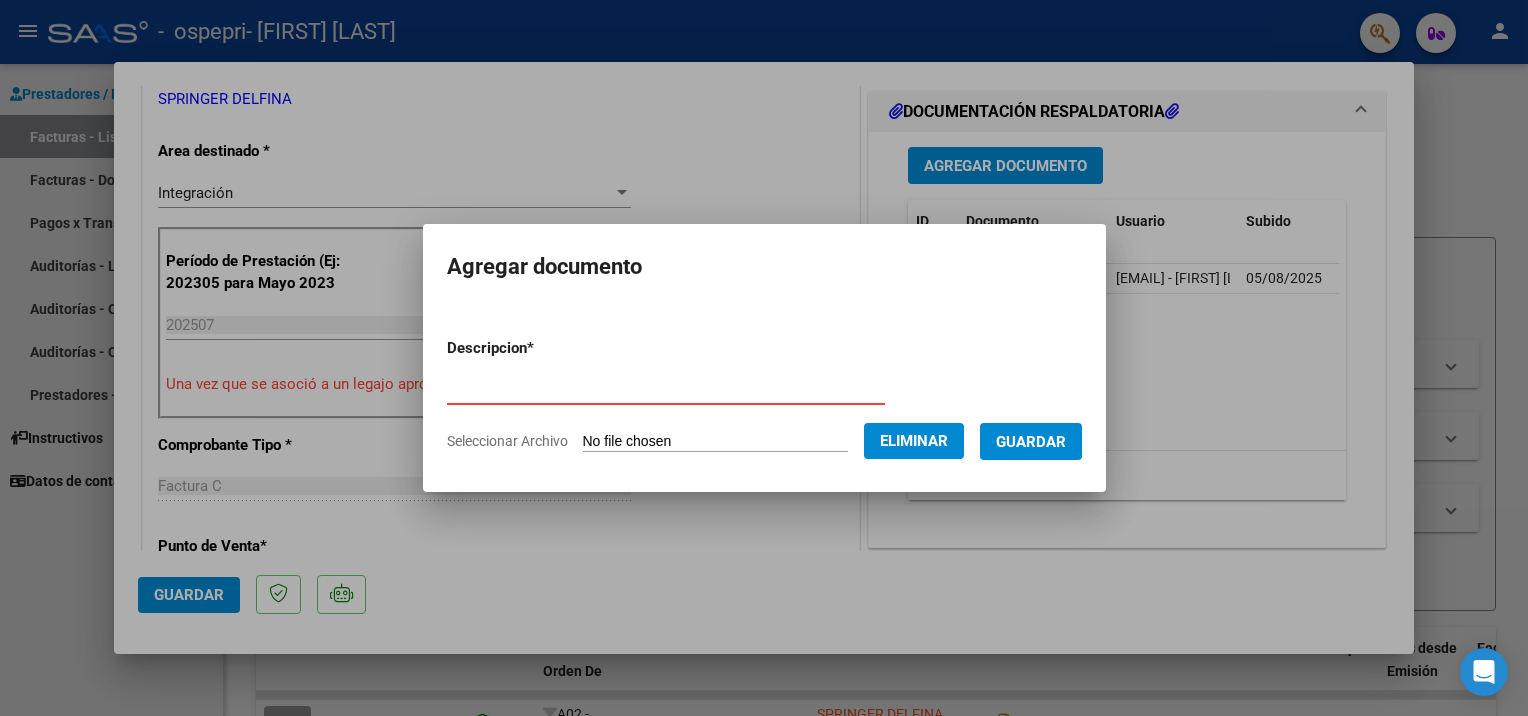 type on "Planilla" 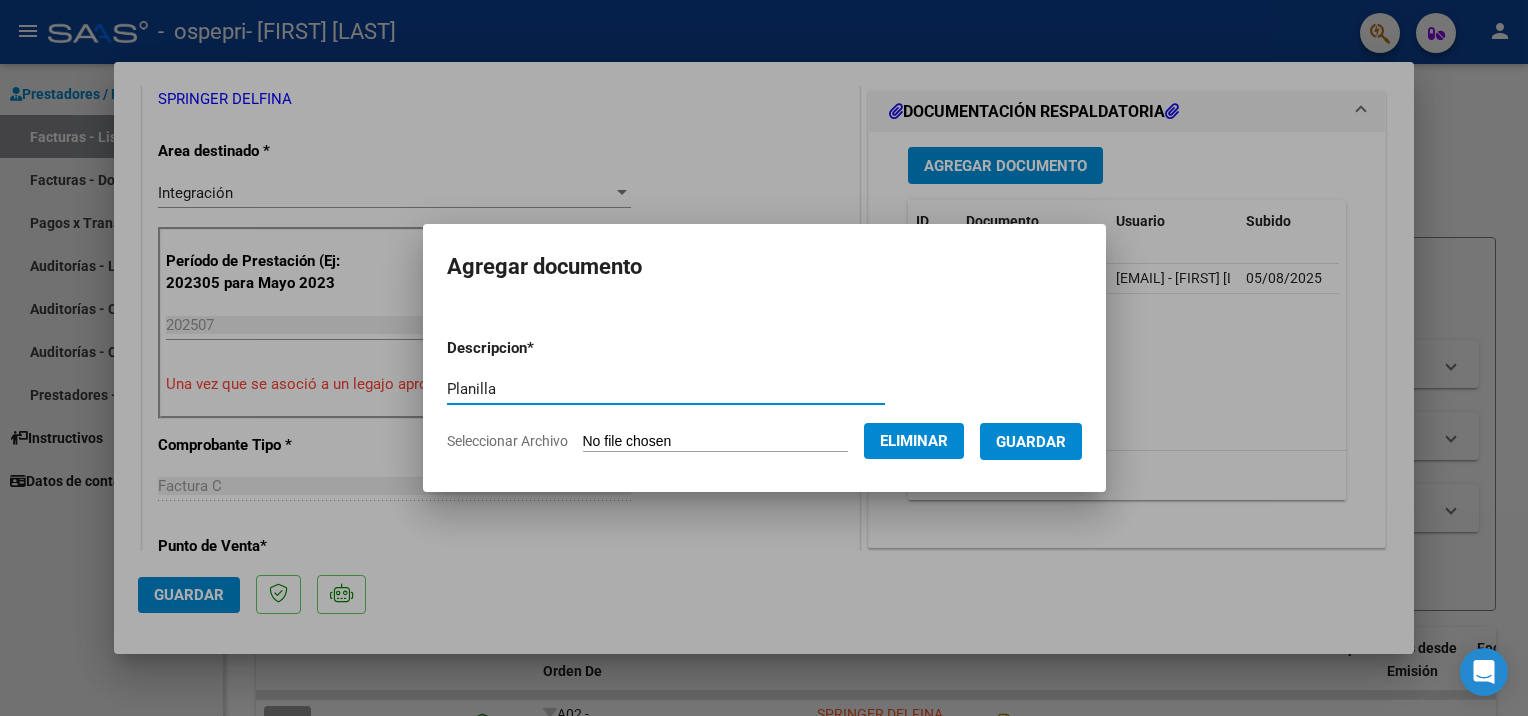 click on "Guardar" at bounding box center (1031, 442) 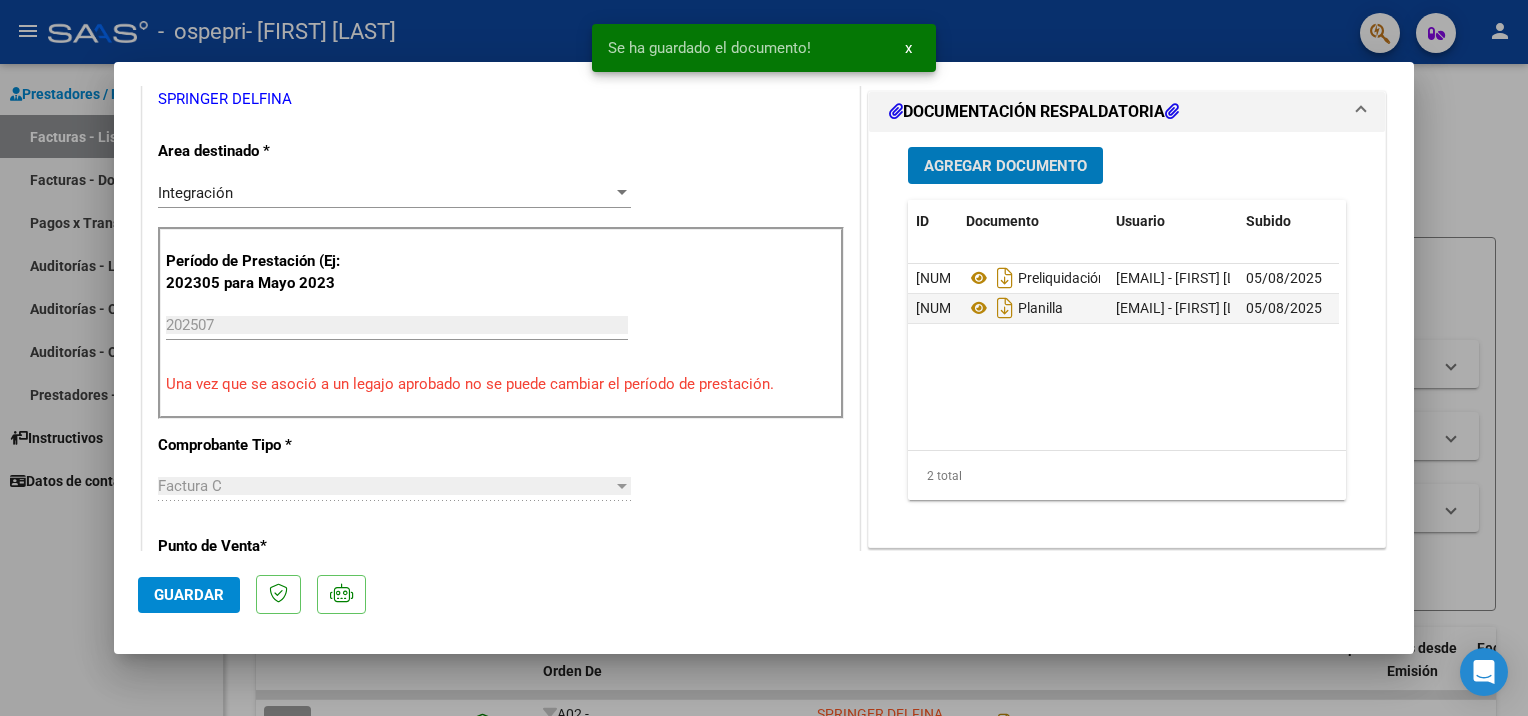 click on "Guardar" 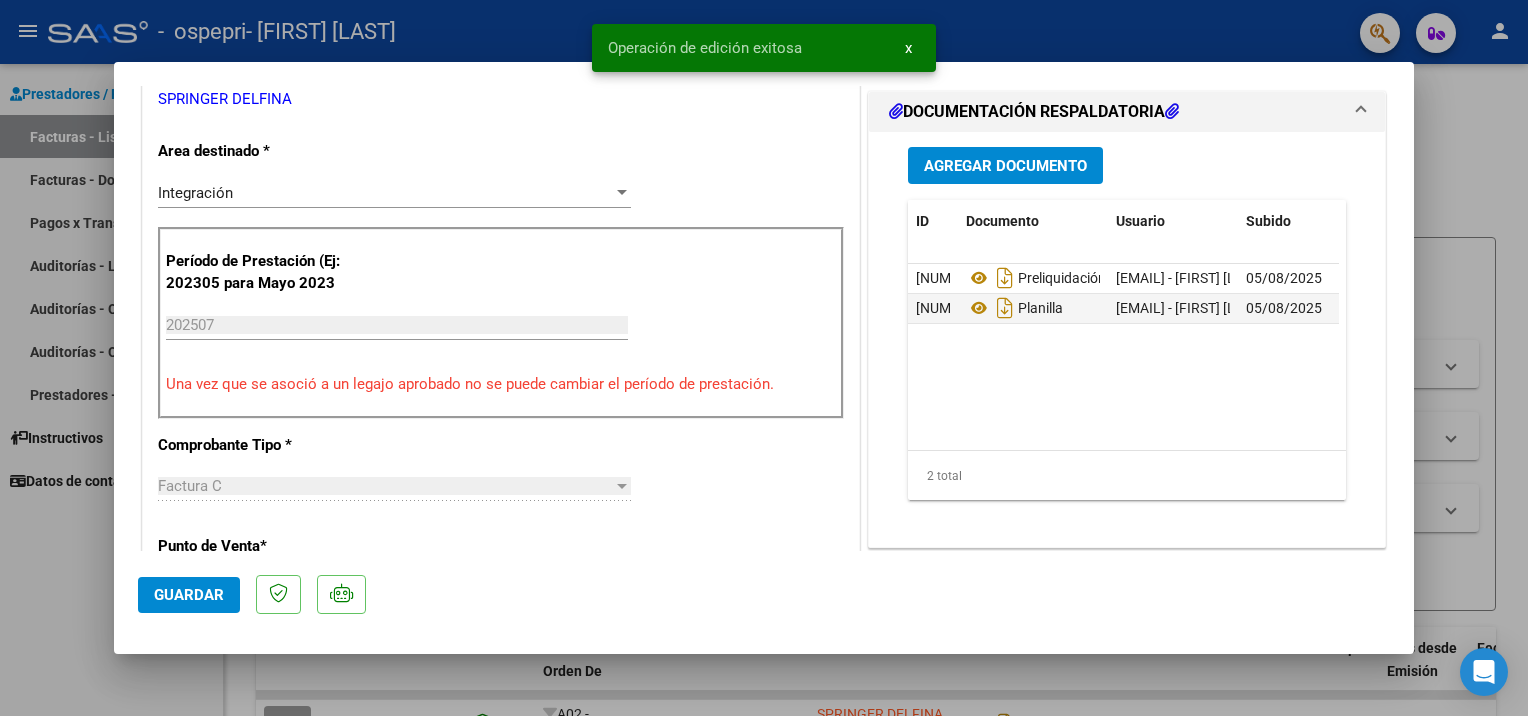 click at bounding box center (764, 358) 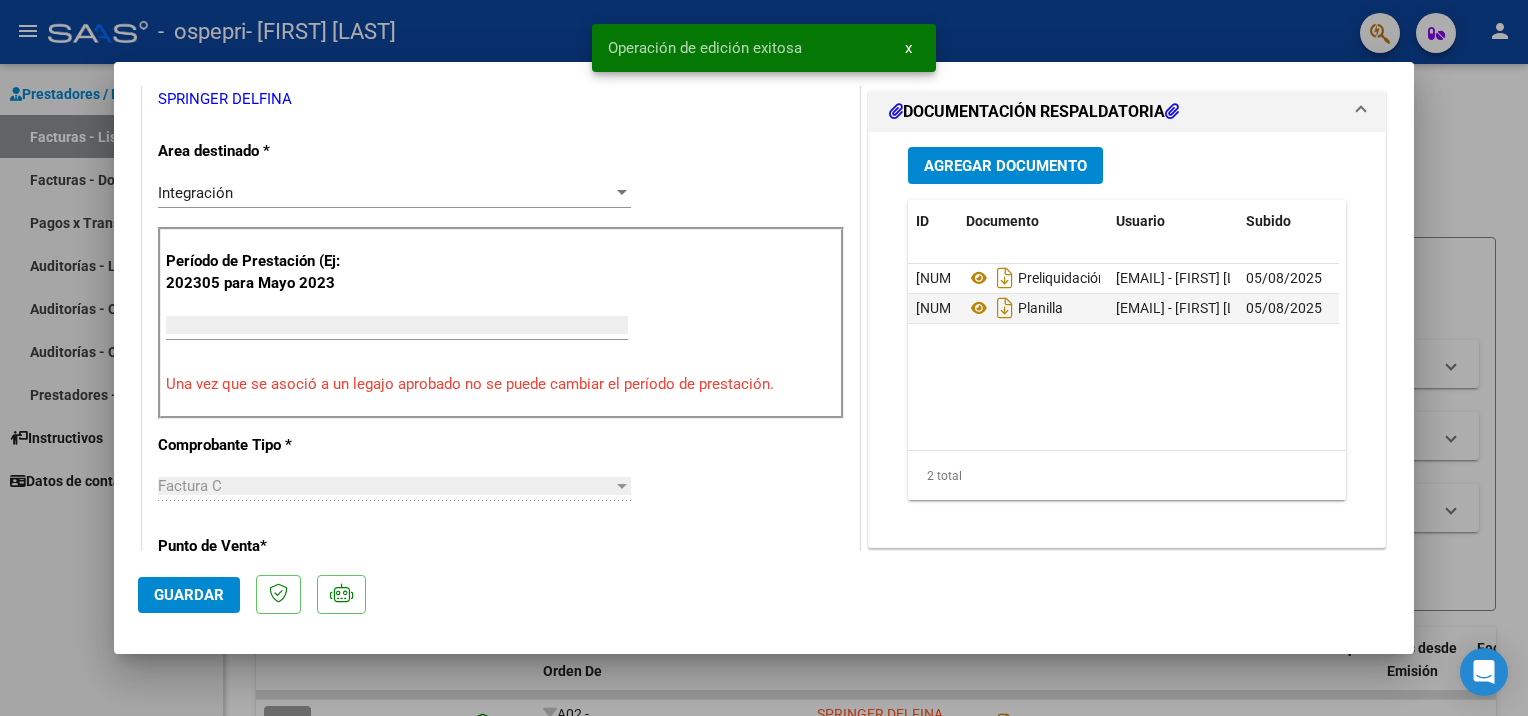 scroll, scrollTop: 371, scrollLeft: 0, axis: vertical 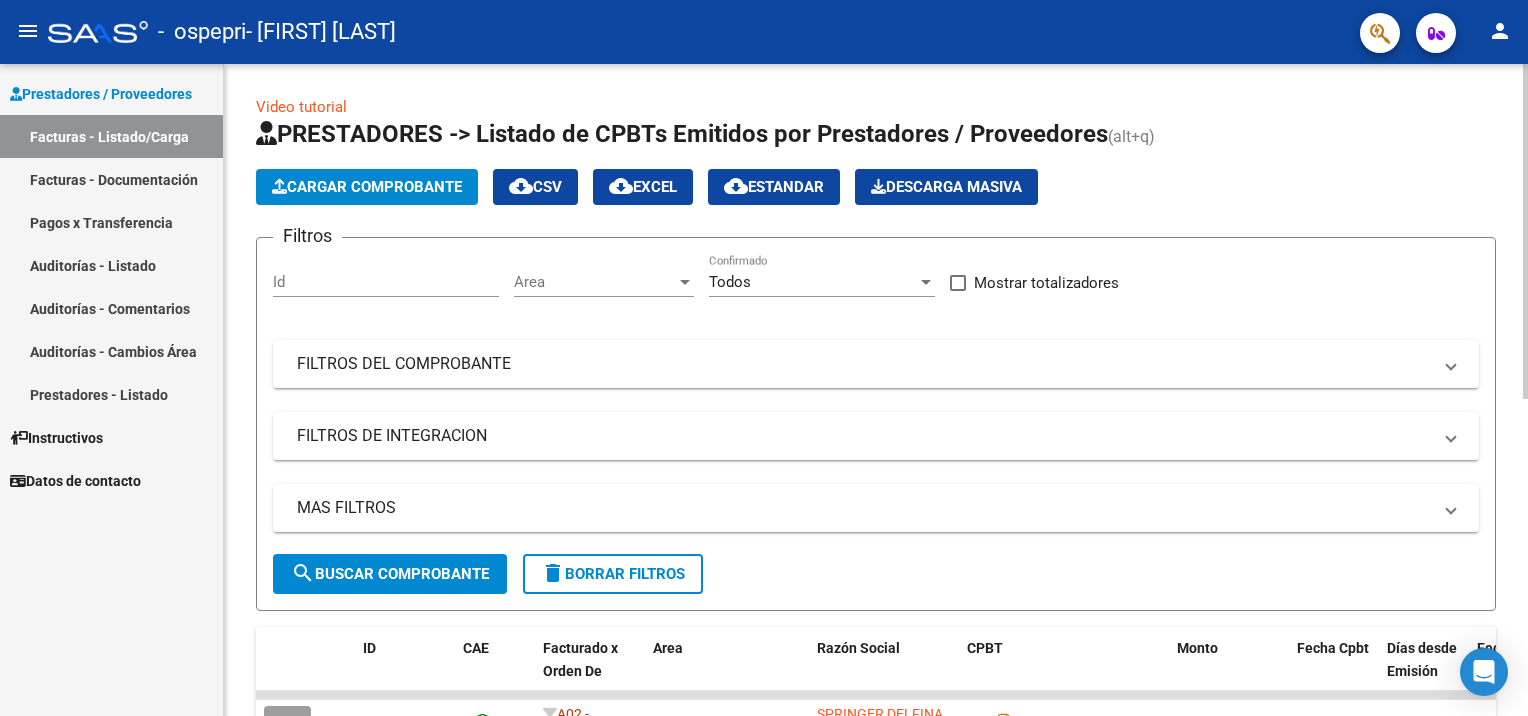 click on "Cargar Comprobante" 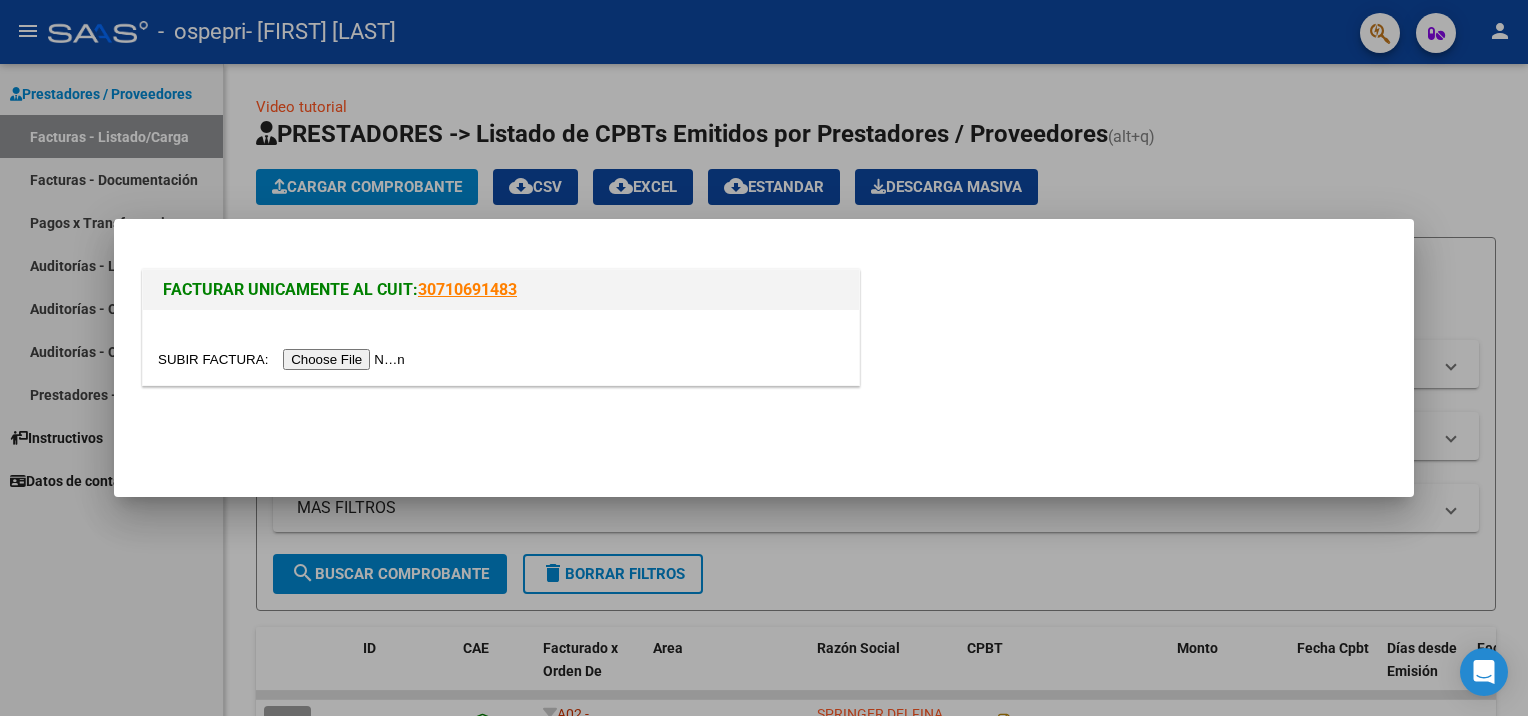 click at bounding box center (284, 359) 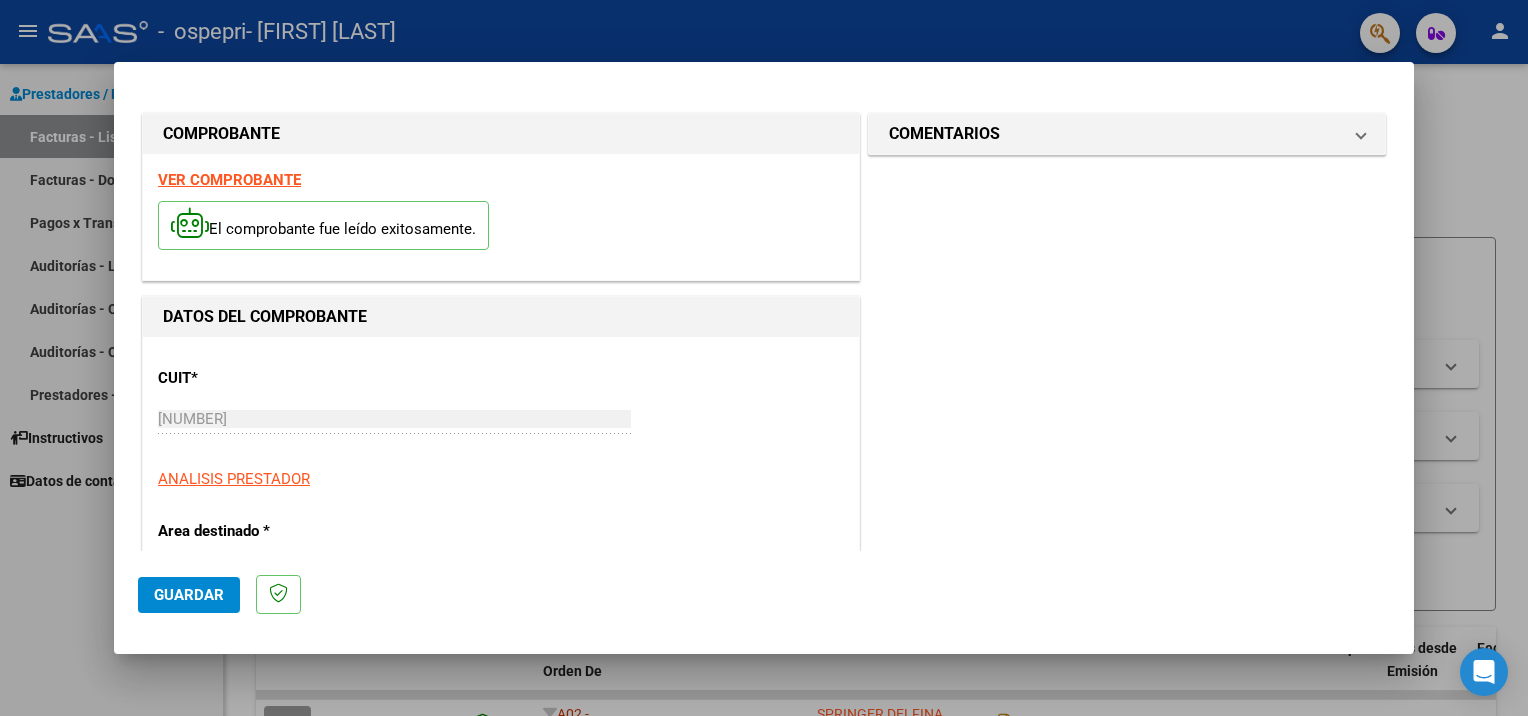 click on "CUIT  *   [CUIT] Ingresar CUIT  ANALISIS PRESTADOR" at bounding box center (501, 421) 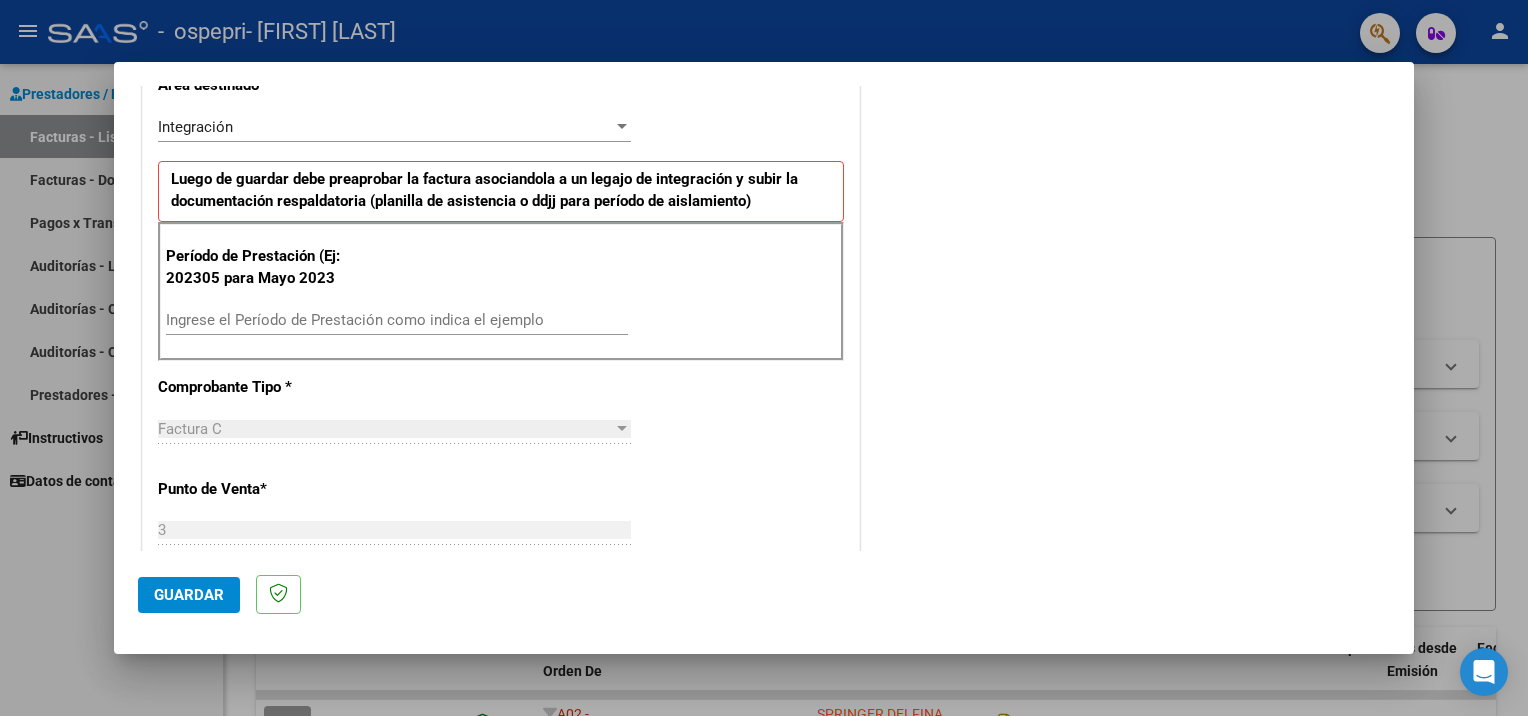 scroll, scrollTop: 456, scrollLeft: 0, axis: vertical 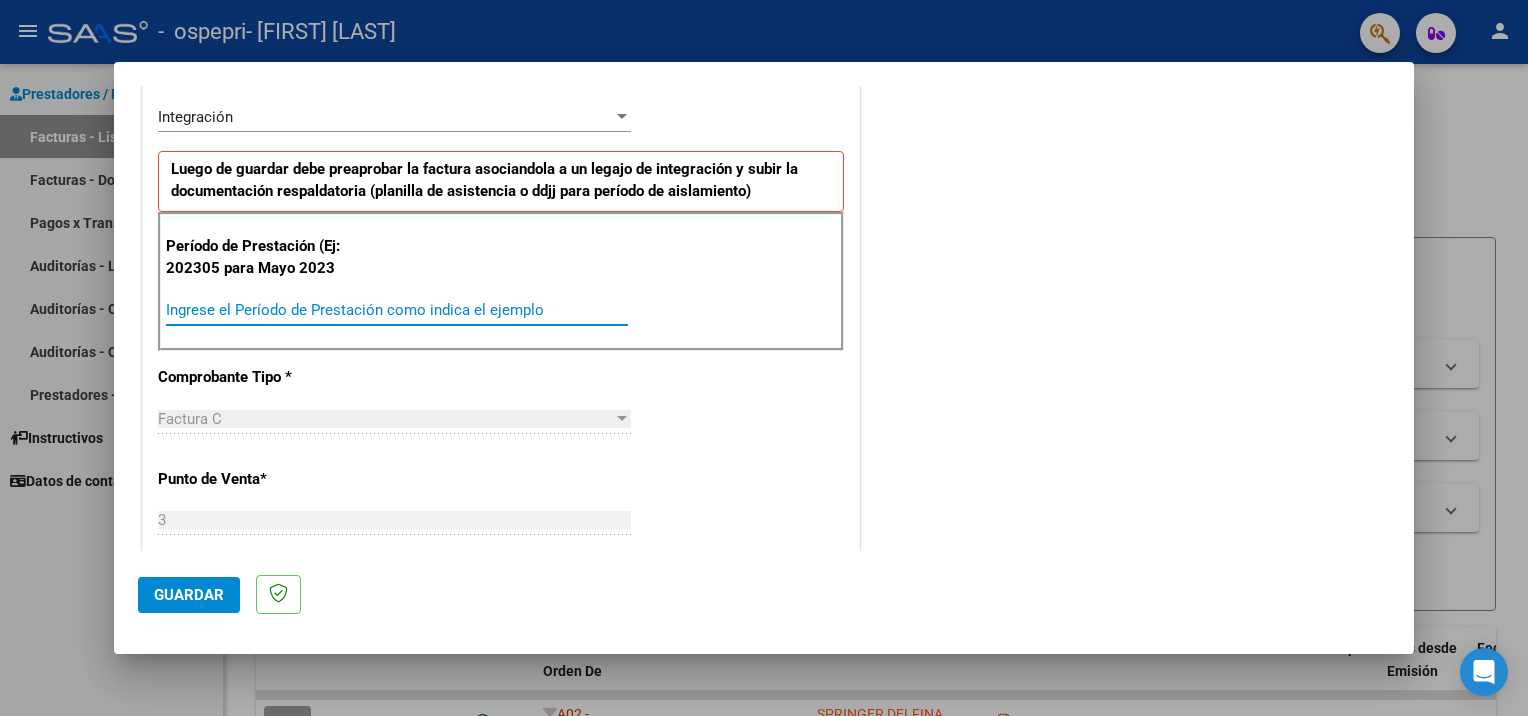 click on "Ingrese el Período de Prestación como indica el ejemplo" at bounding box center [397, 310] 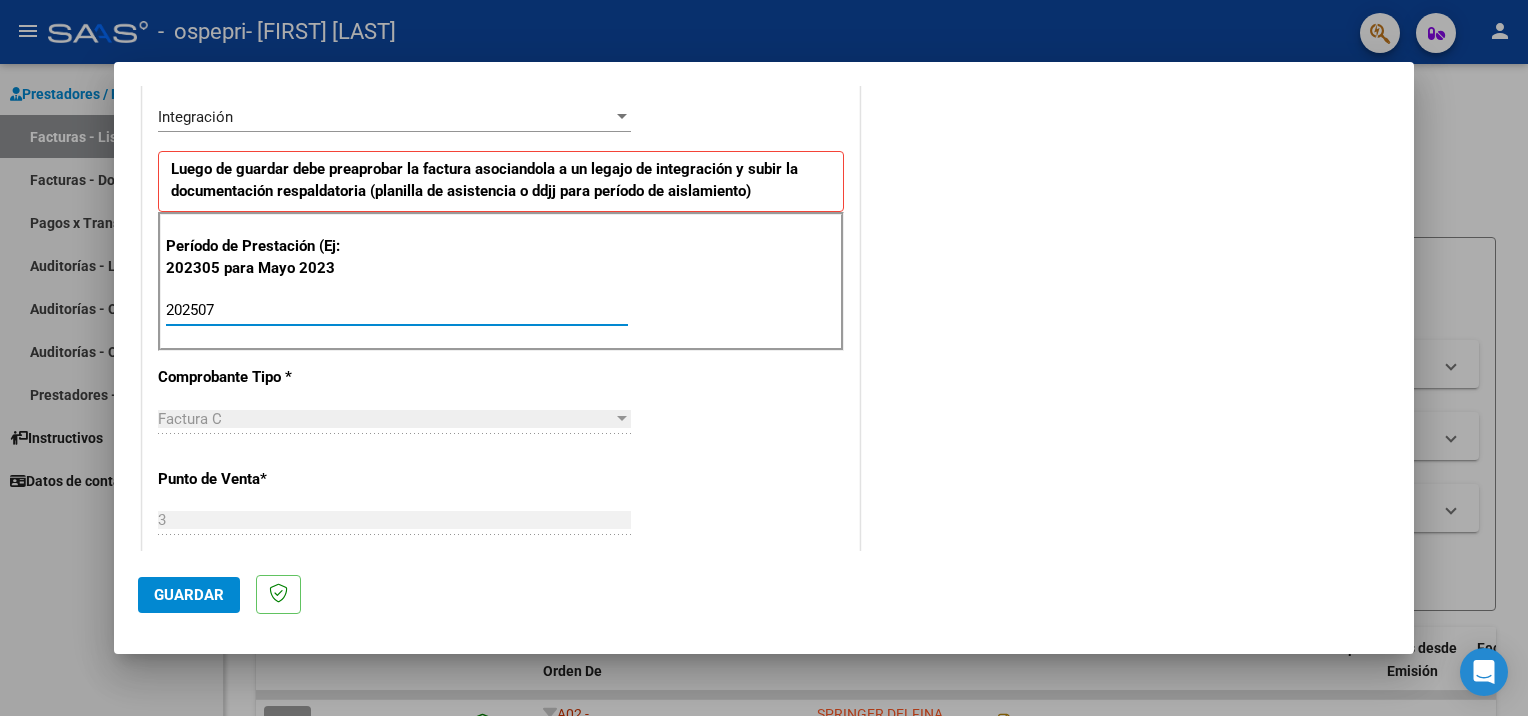 type on "202507" 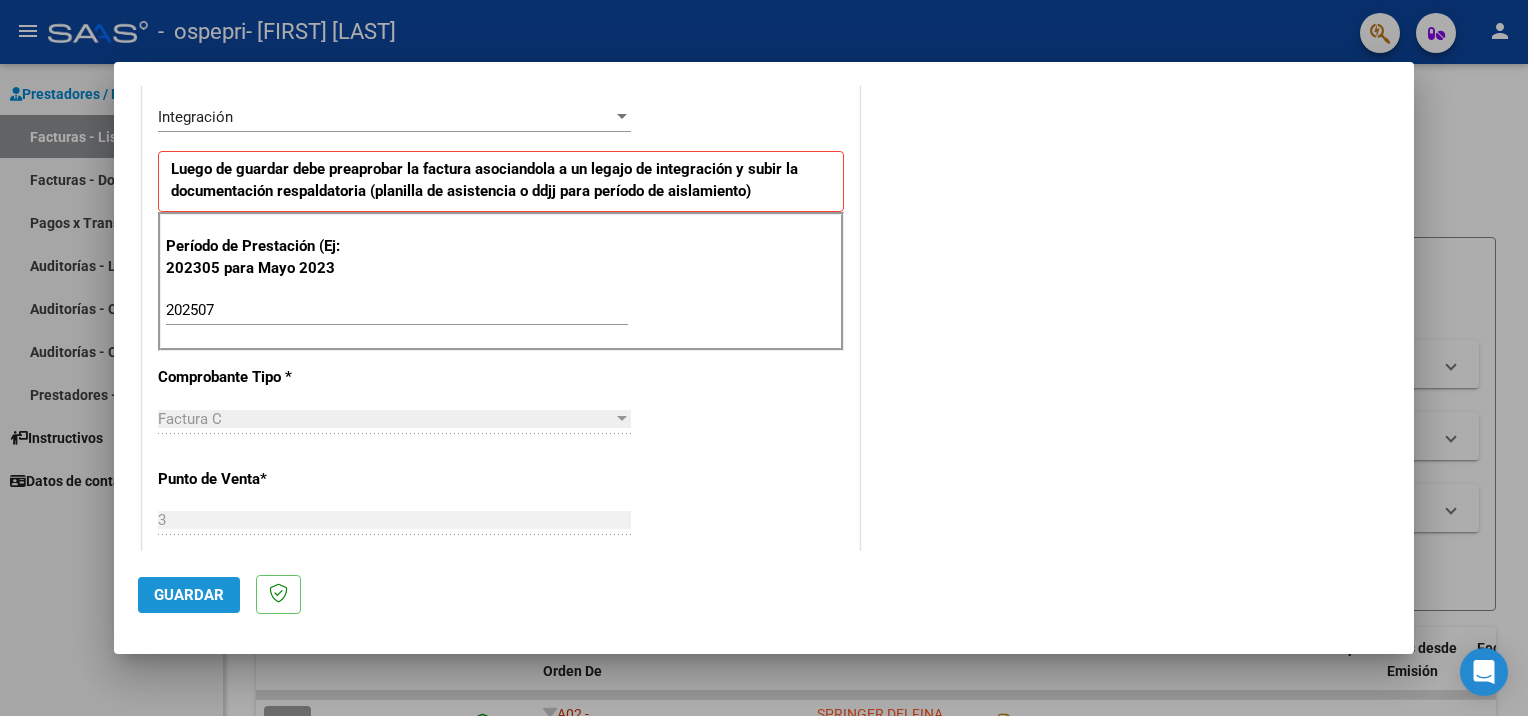 click on "Guardar" 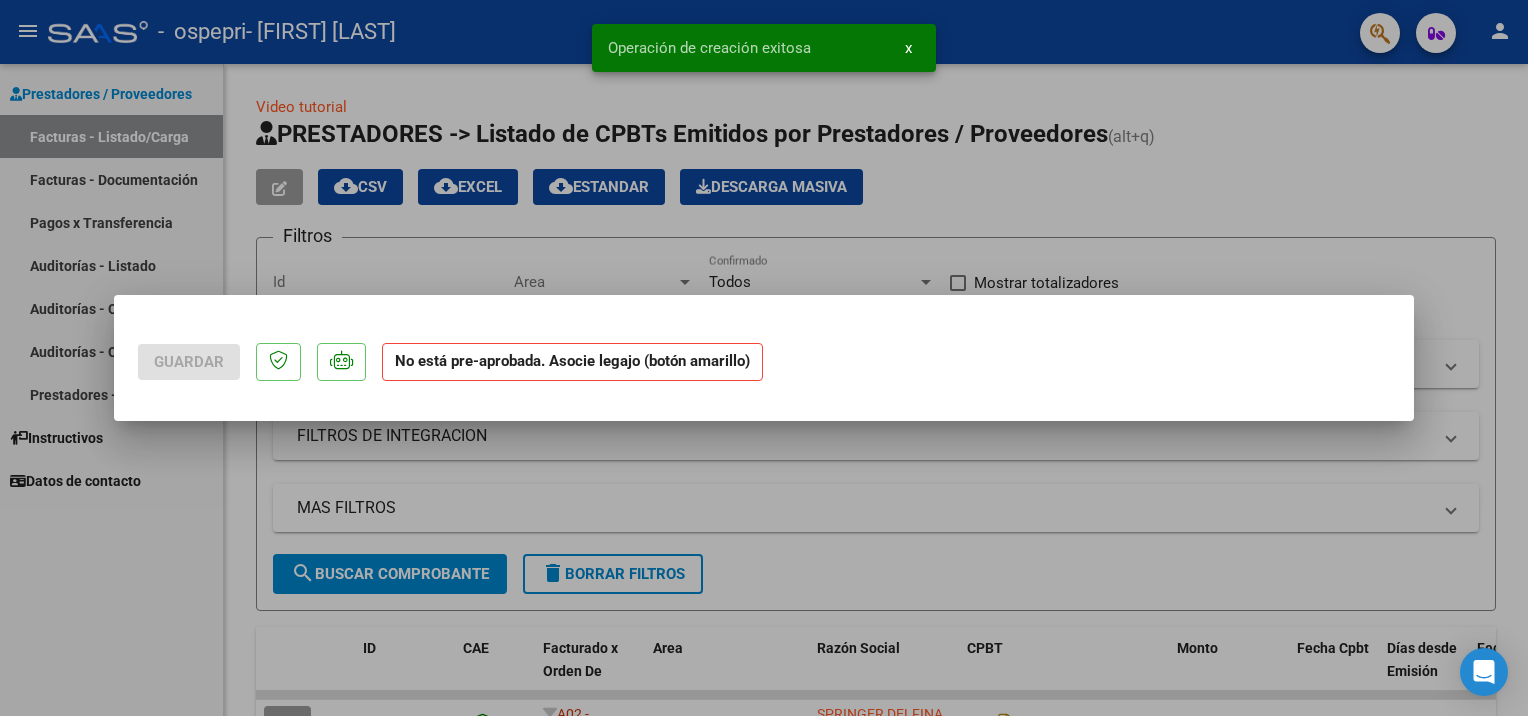 scroll, scrollTop: 0, scrollLeft: 0, axis: both 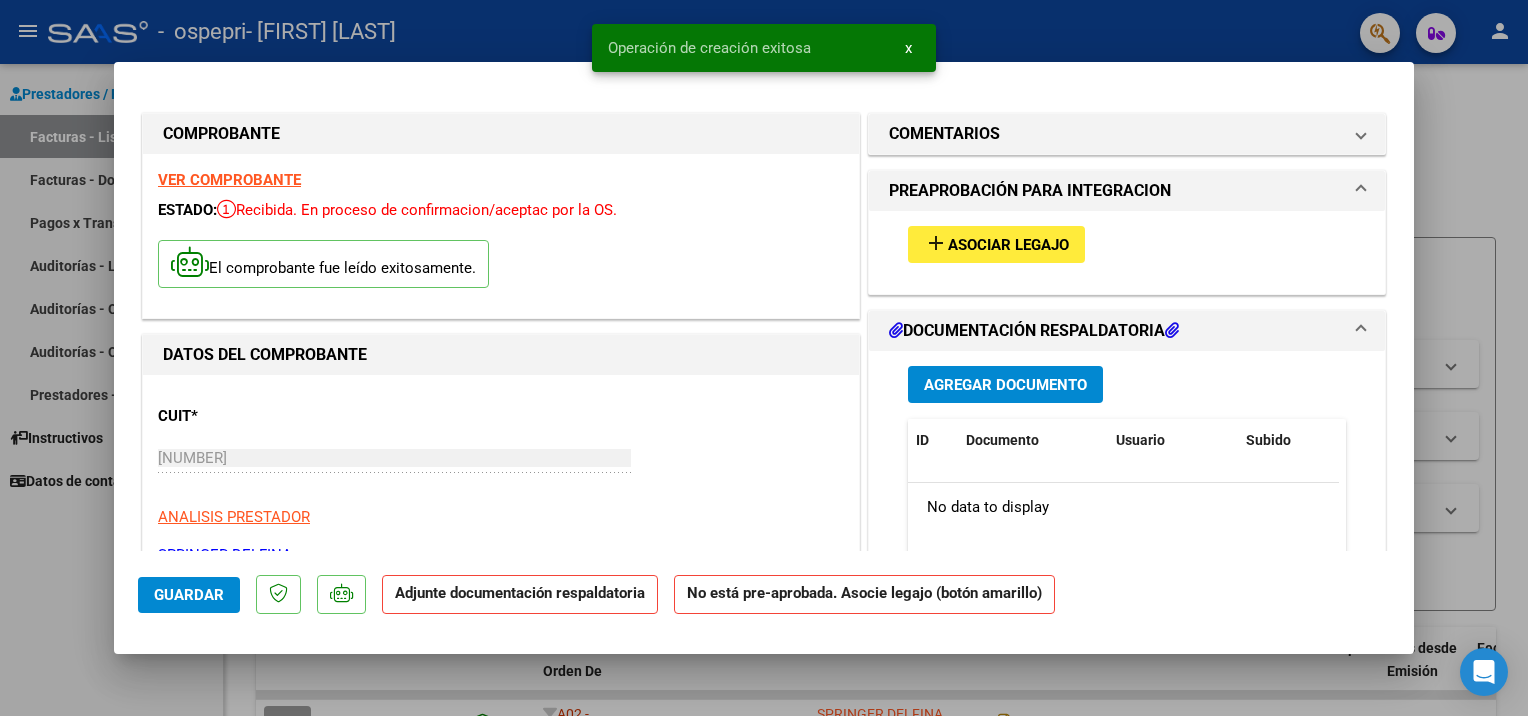 click on "add Asociar Legajo" at bounding box center [996, 244] 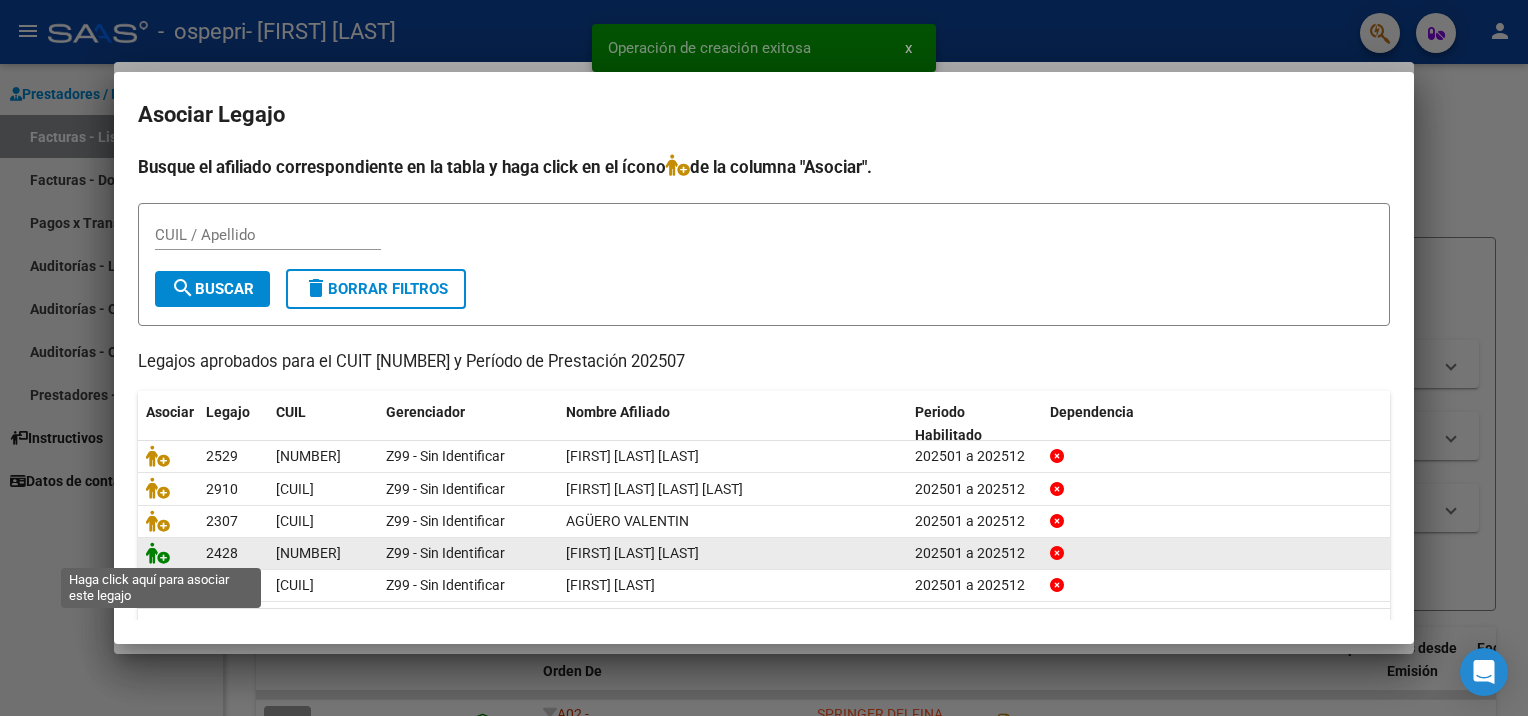 click 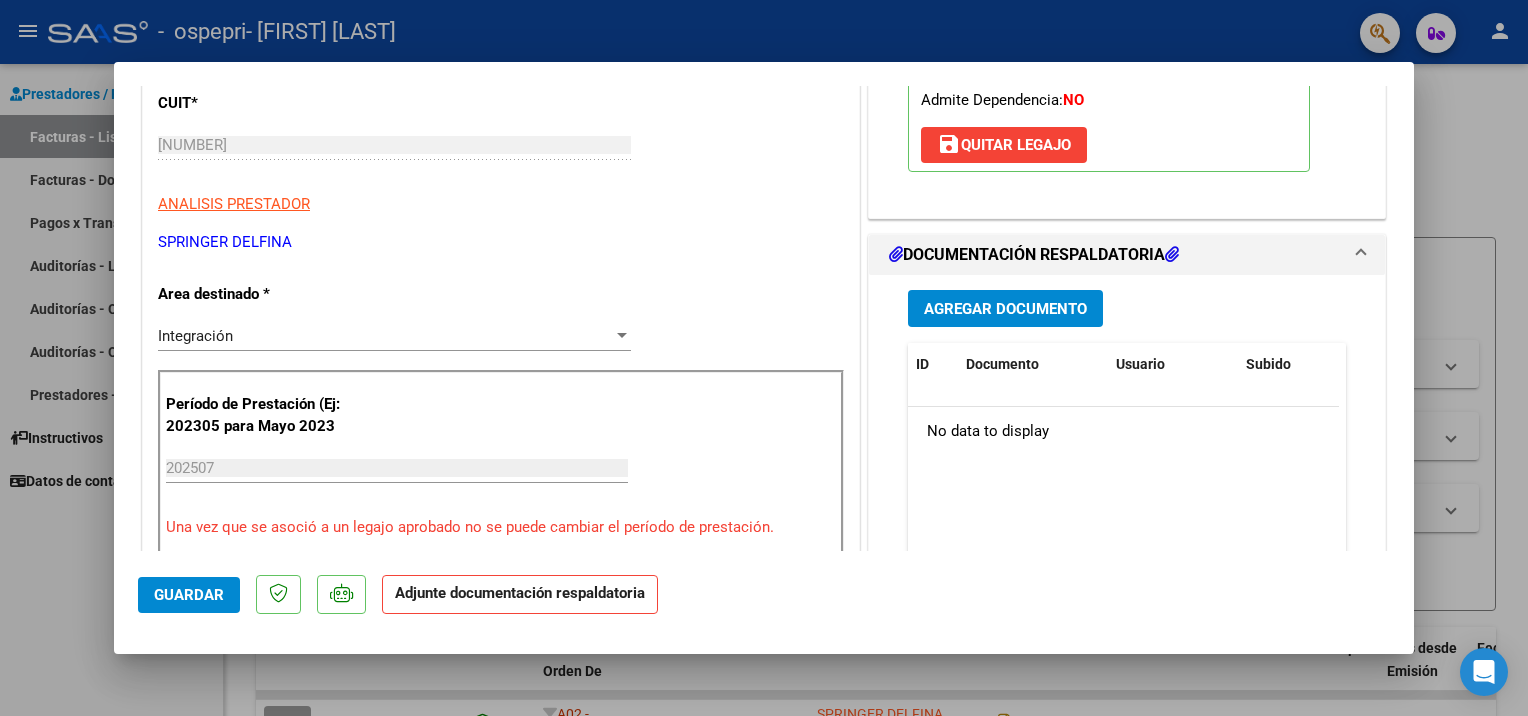 scroll, scrollTop: 330, scrollLeft: 0, axis: vertical 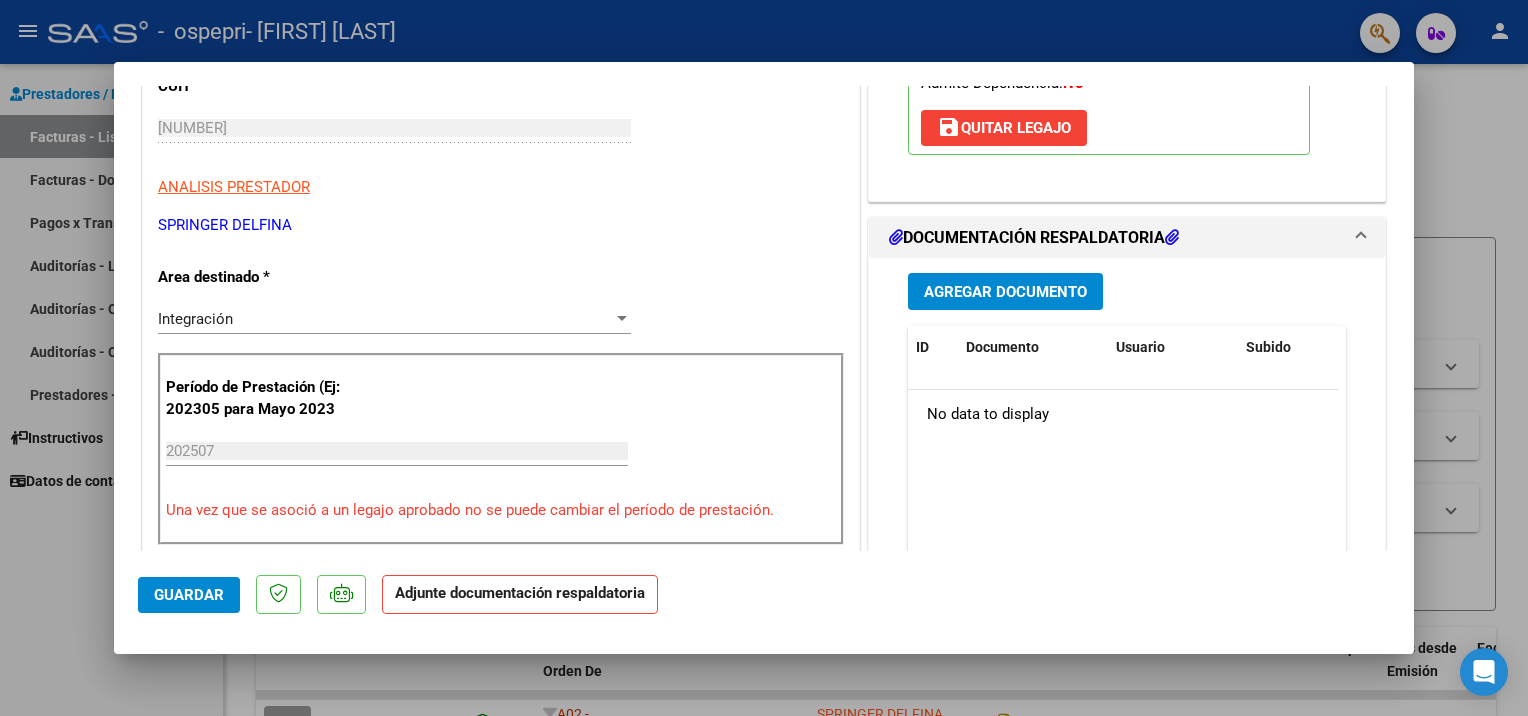 click on "Agregar Documento" at bounding box center (1005, 292) 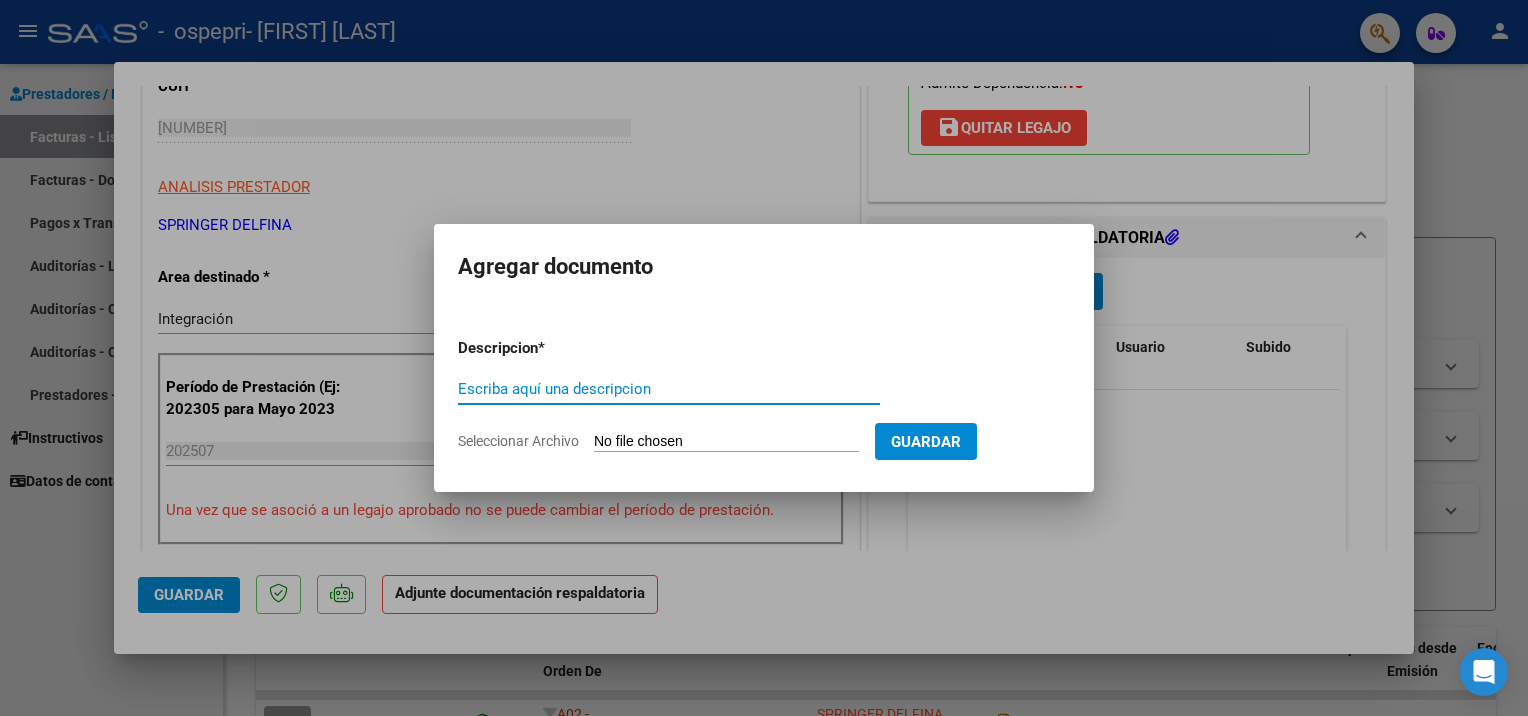 type on "p" 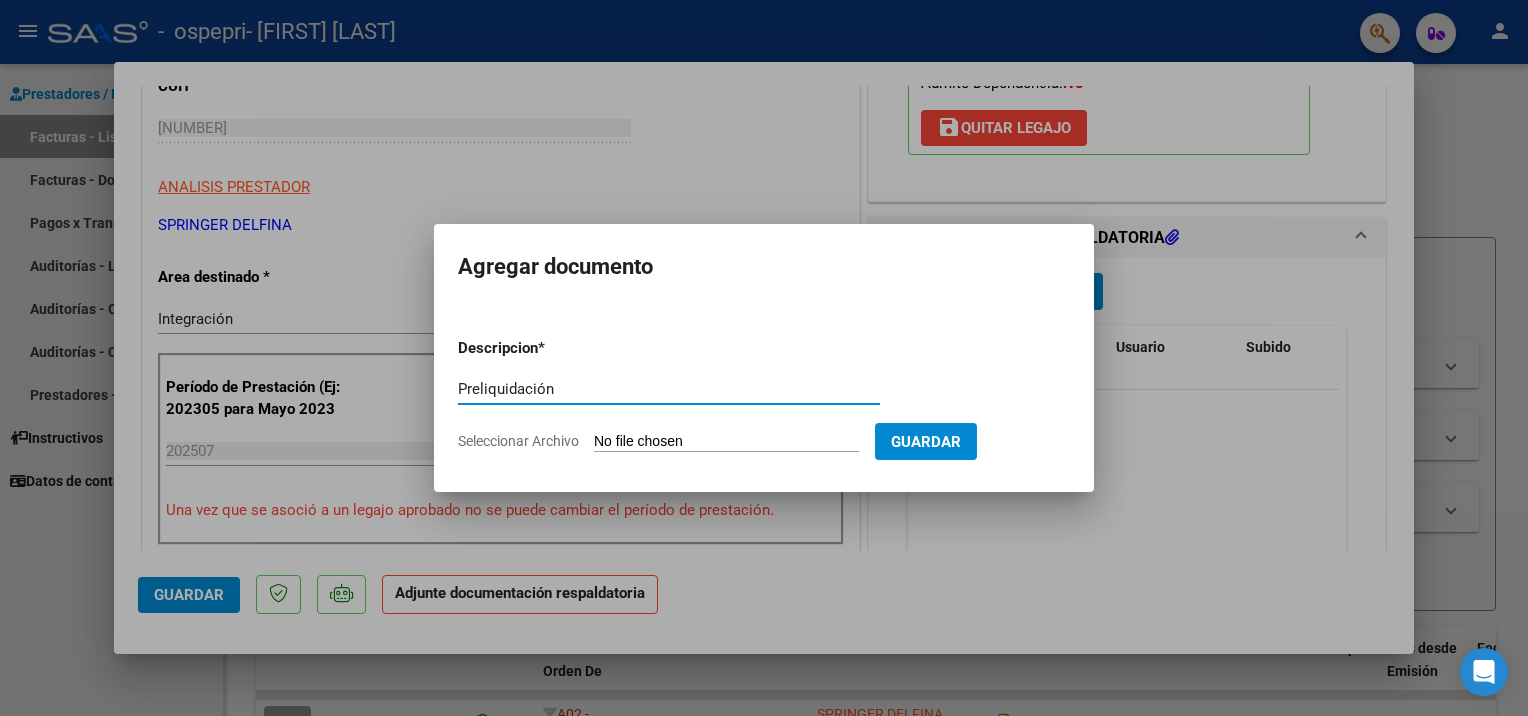 type on "Preliquidación" 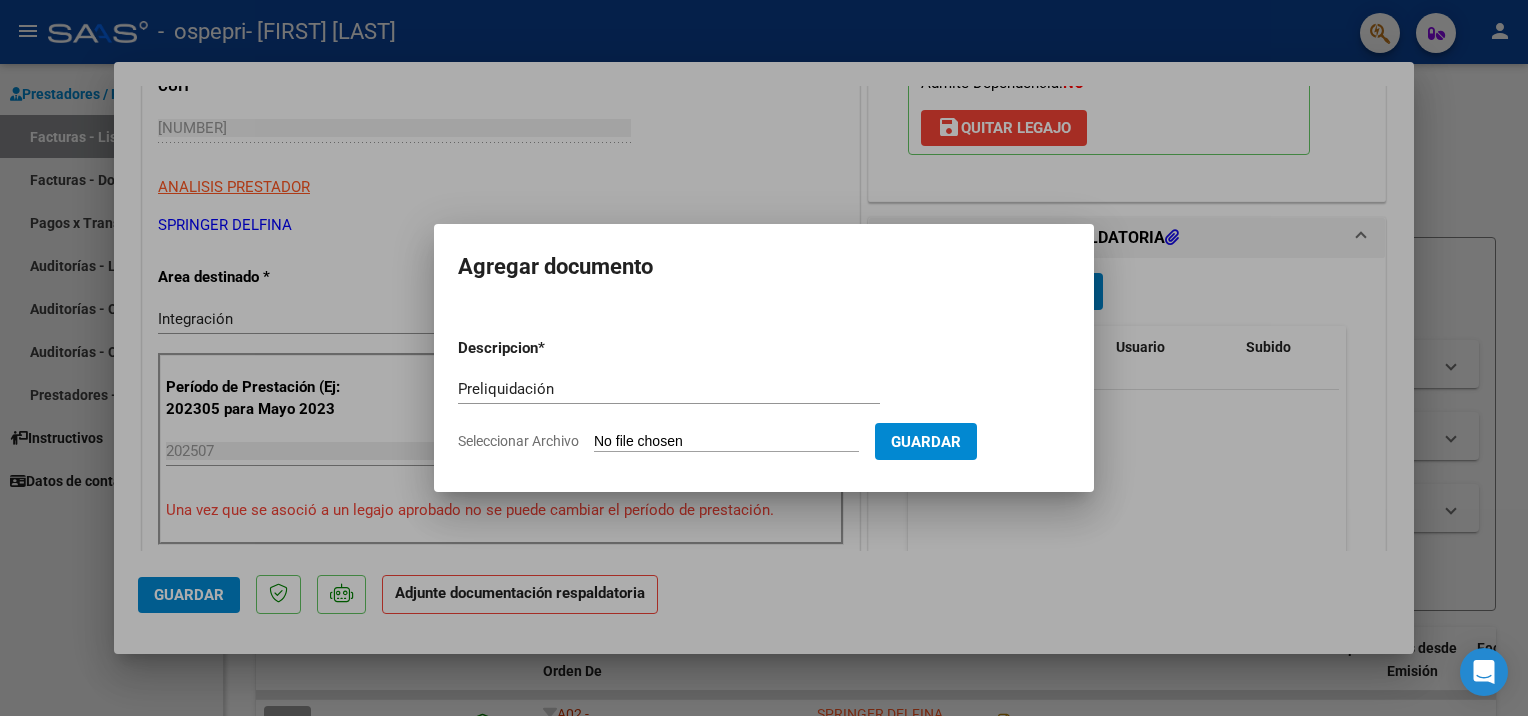 click on "Seleccionar Archivo" at bounding box center (726, 442) 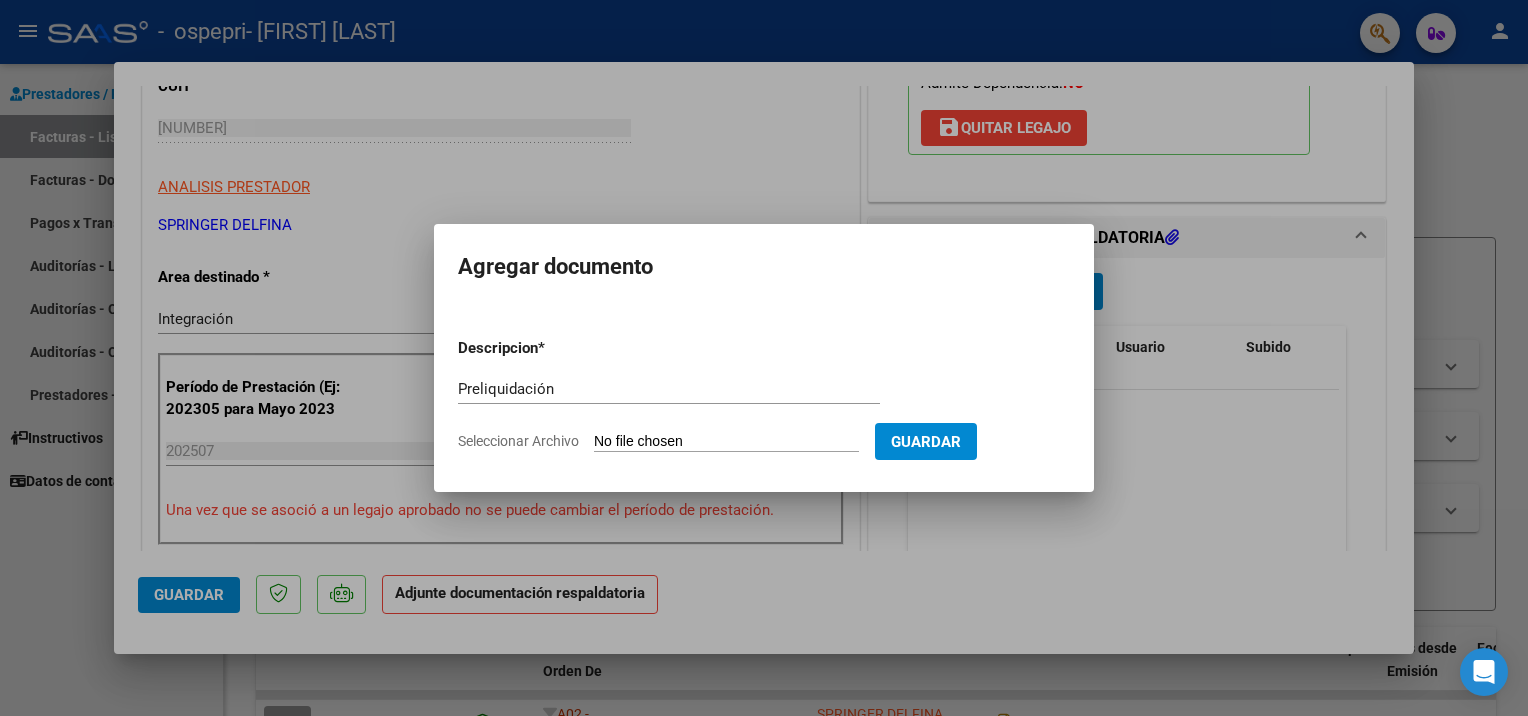 type on "C:\fakepath\PRELIQUIDACION SPRINGER  julio 2025.pdf" 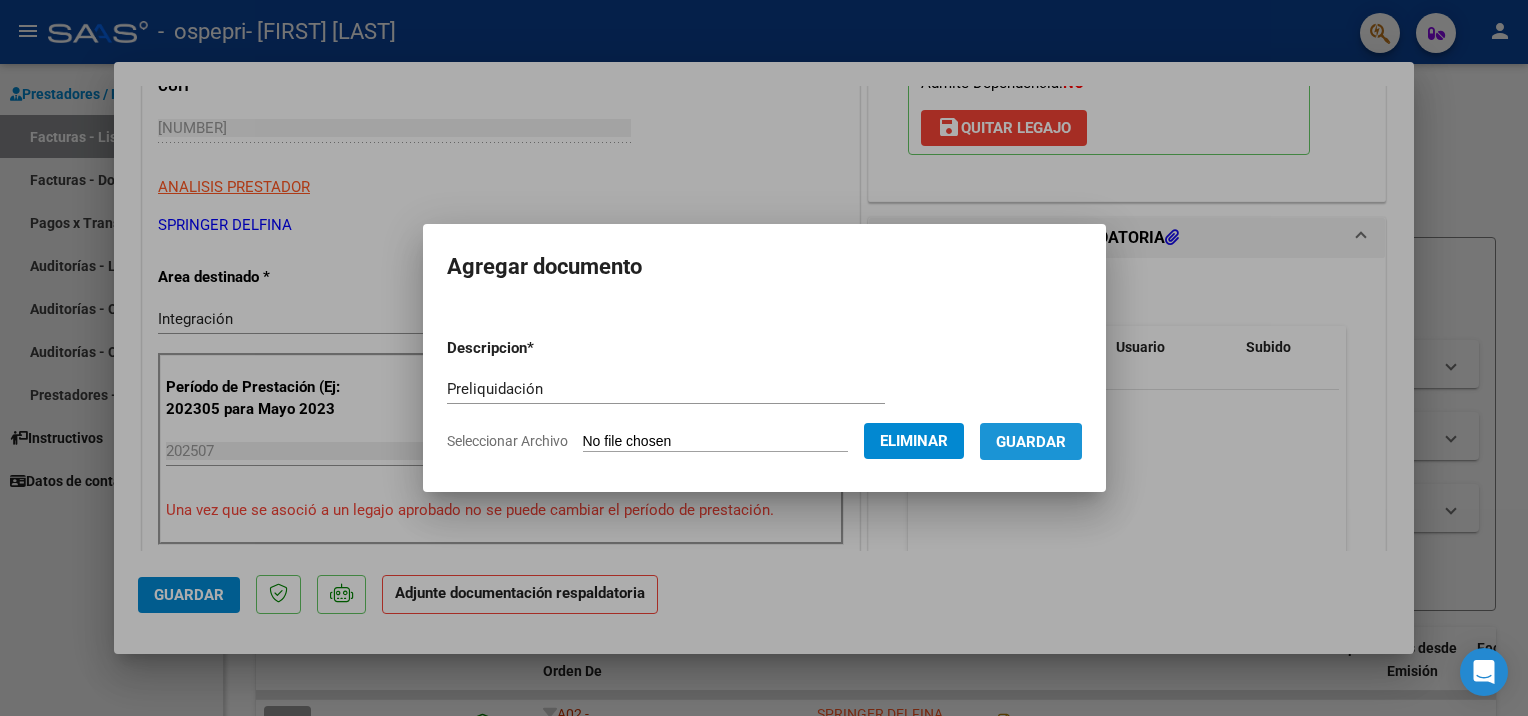 click on "Guardar" at bounding box center [1031, 442] 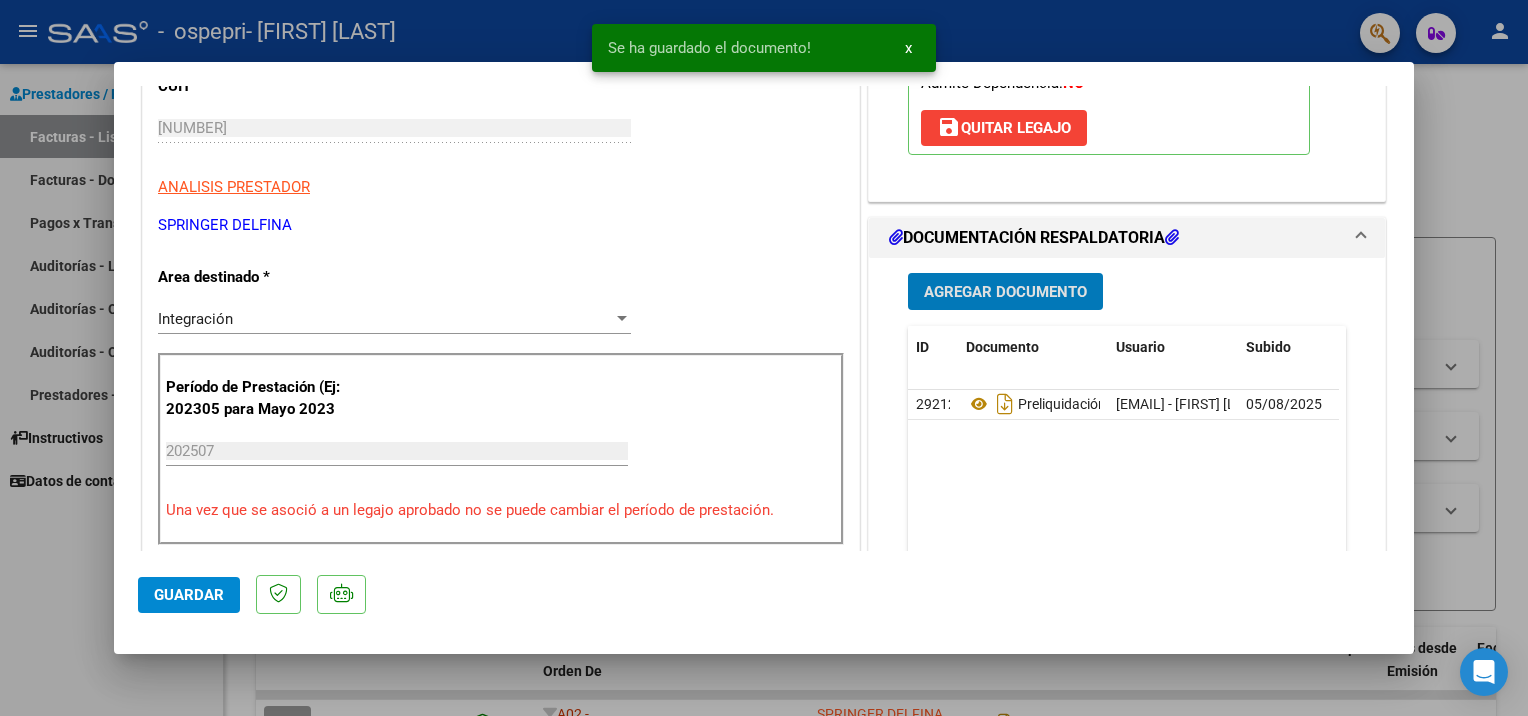 click on "Agregar Documento" at bounding box center [1005, 292] 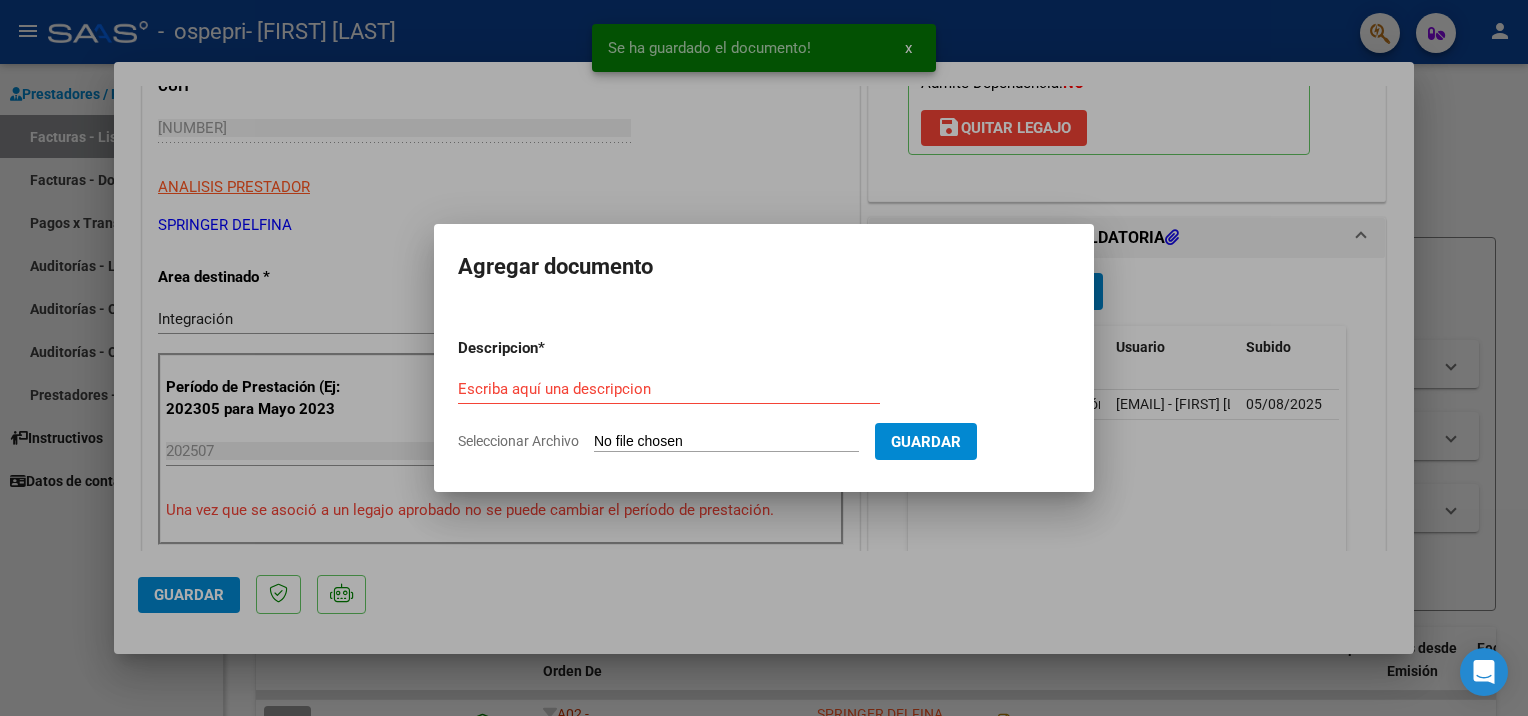 click on "Seleccionar Archivo" at bounding box center [726, 442] 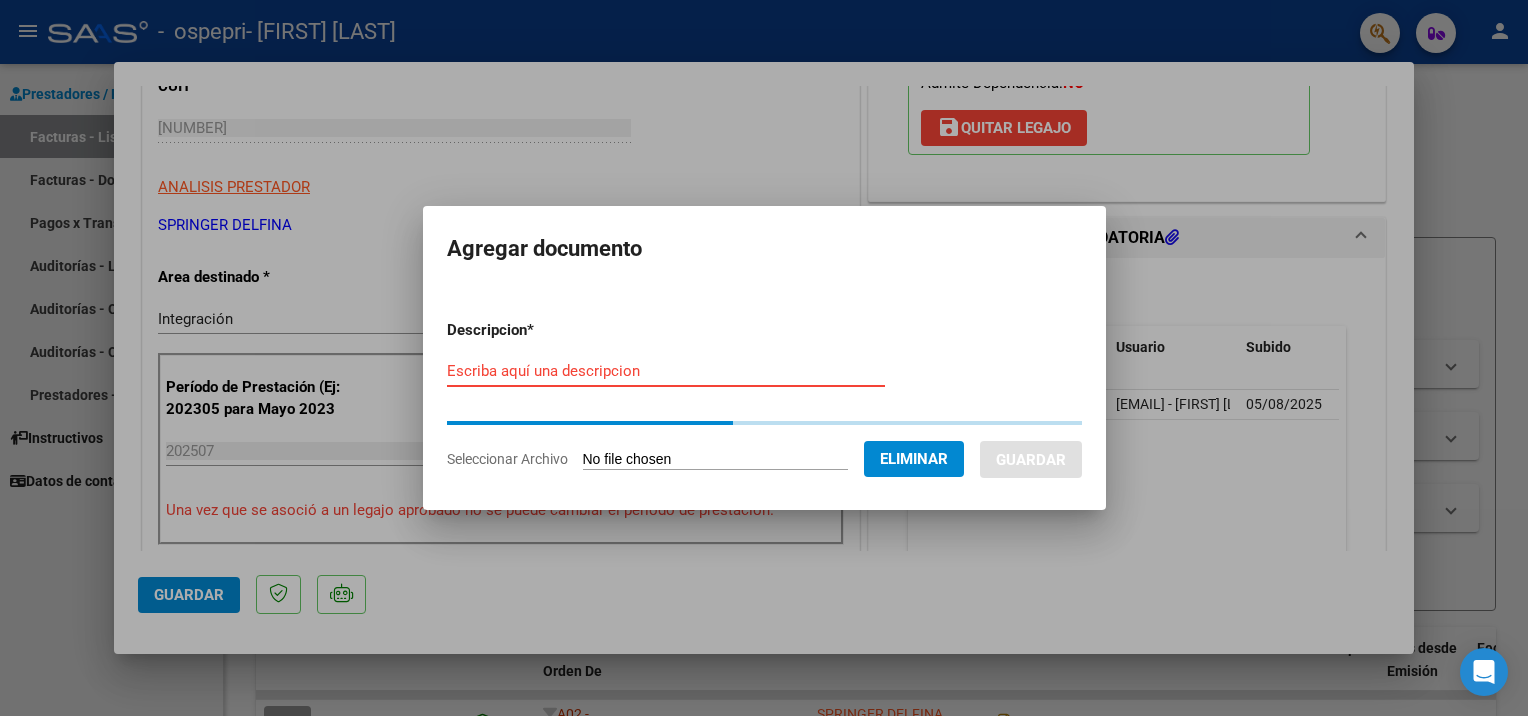 click on "Escriba aquí una descripcion" at bounding box center (666, 371) 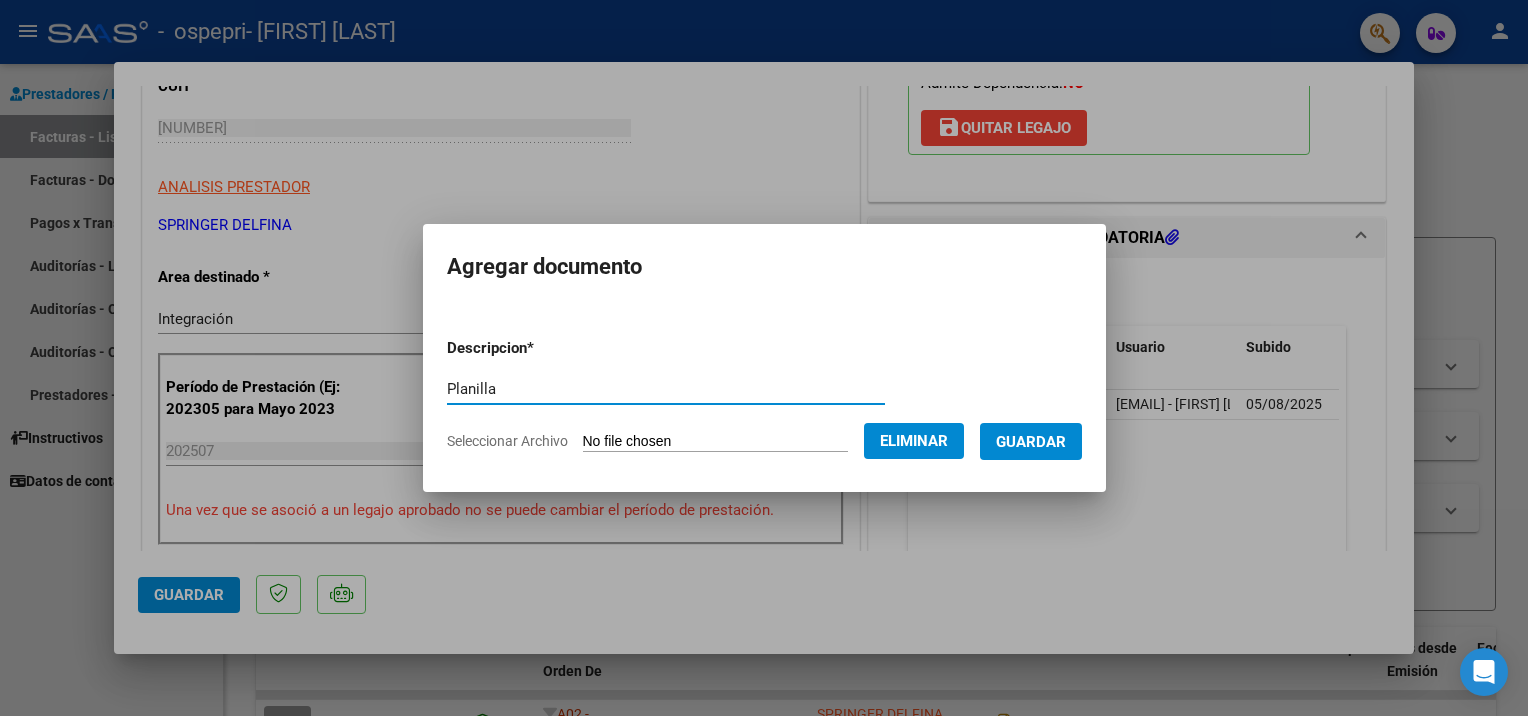 type on "Planilla" 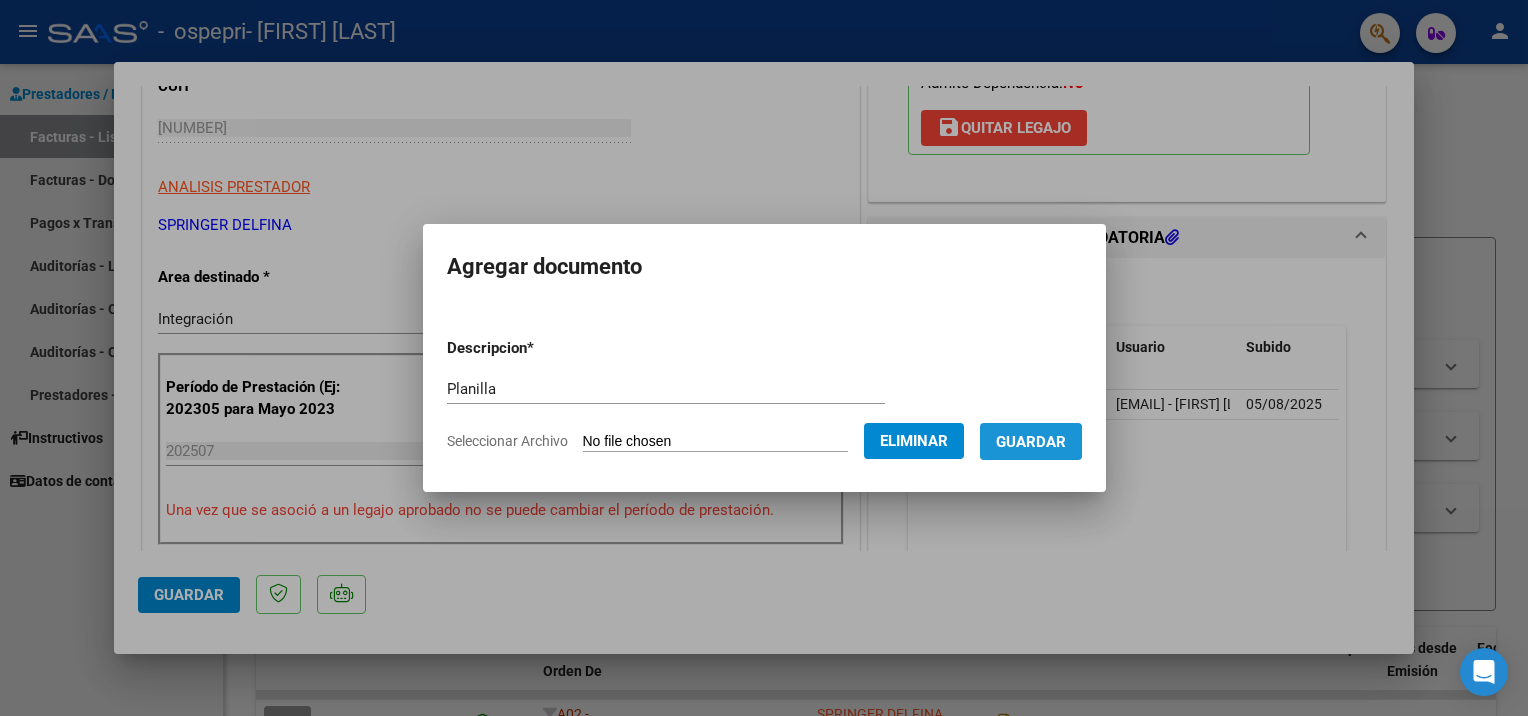 click on "Guardar" at bounding box center [1031, 442] 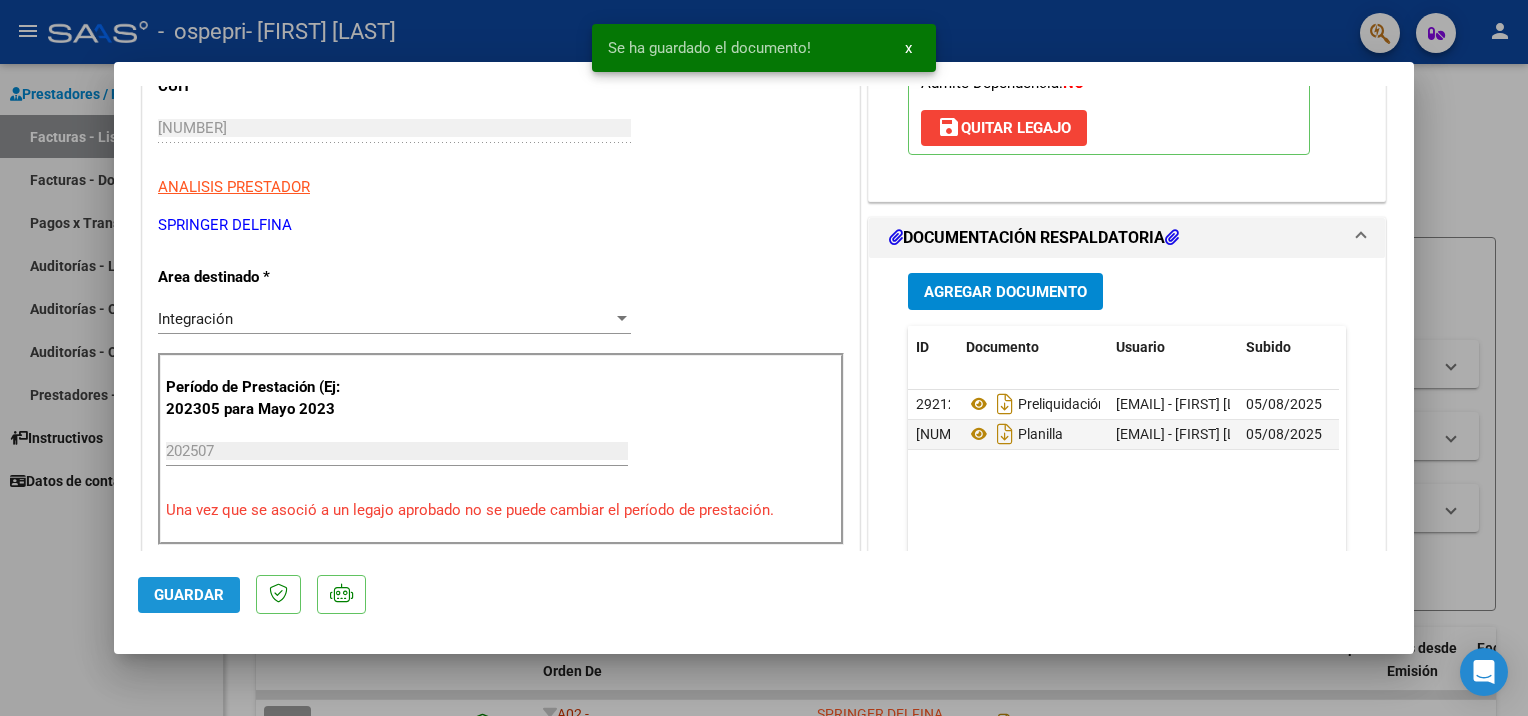 click on "Guardar" 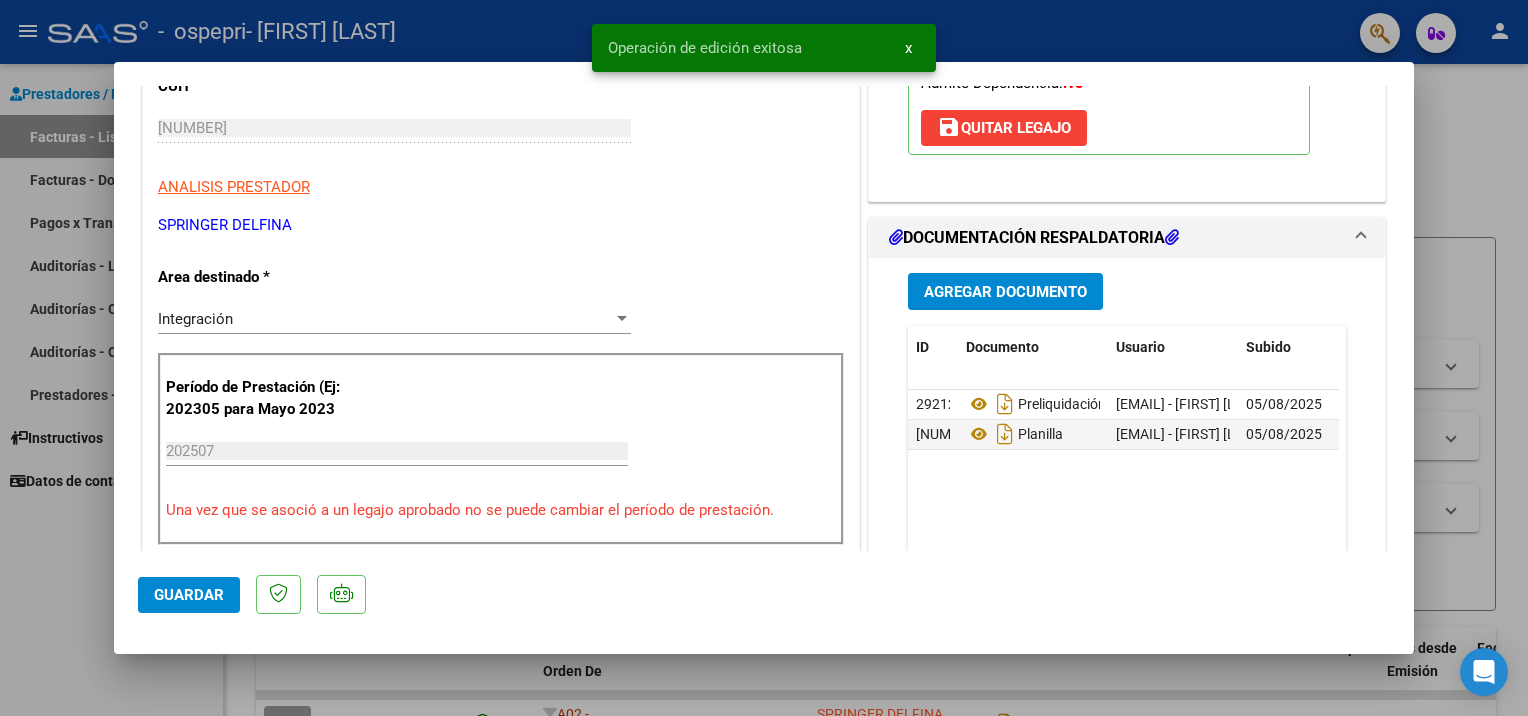 click at bounding box center [764, 358] 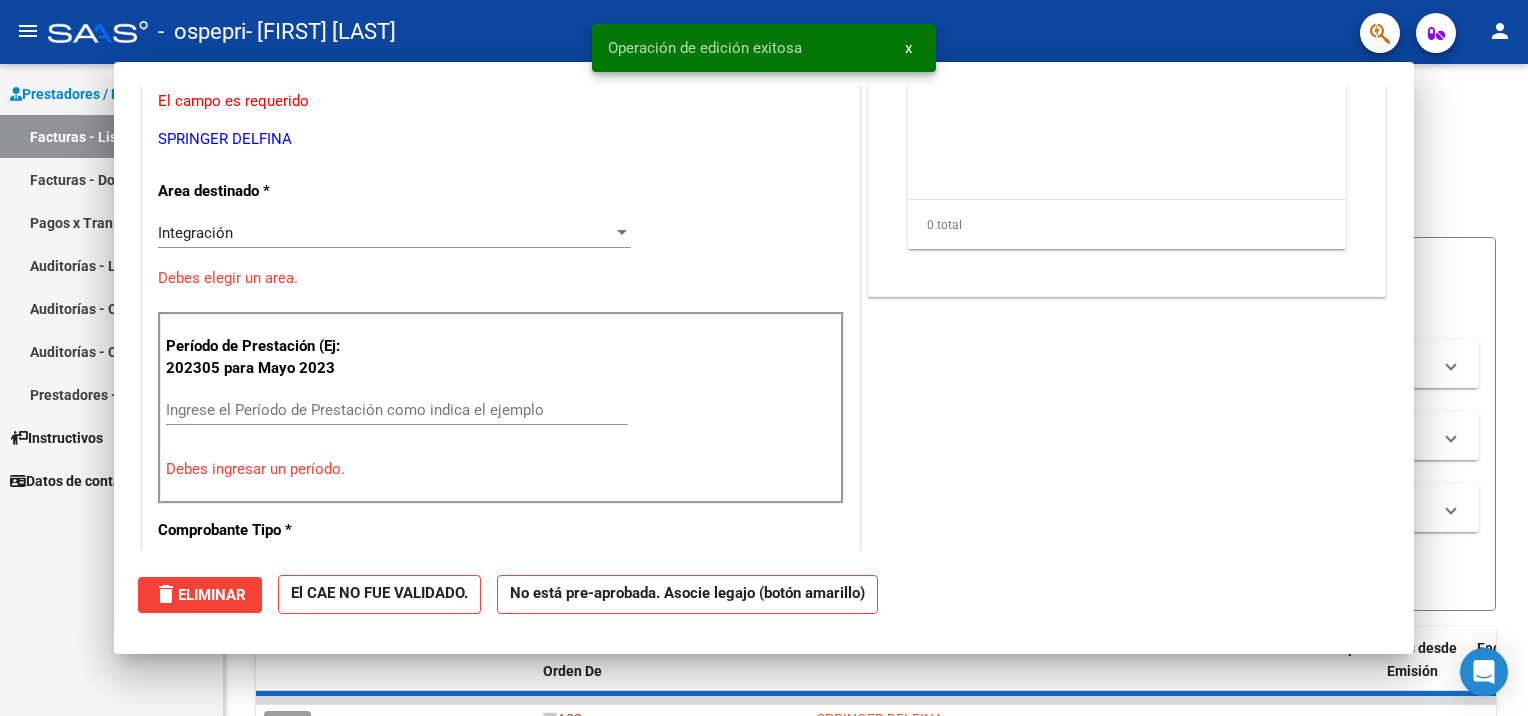 scroll, scrollTop: 269, scrollLeft: 0, axis: vertical 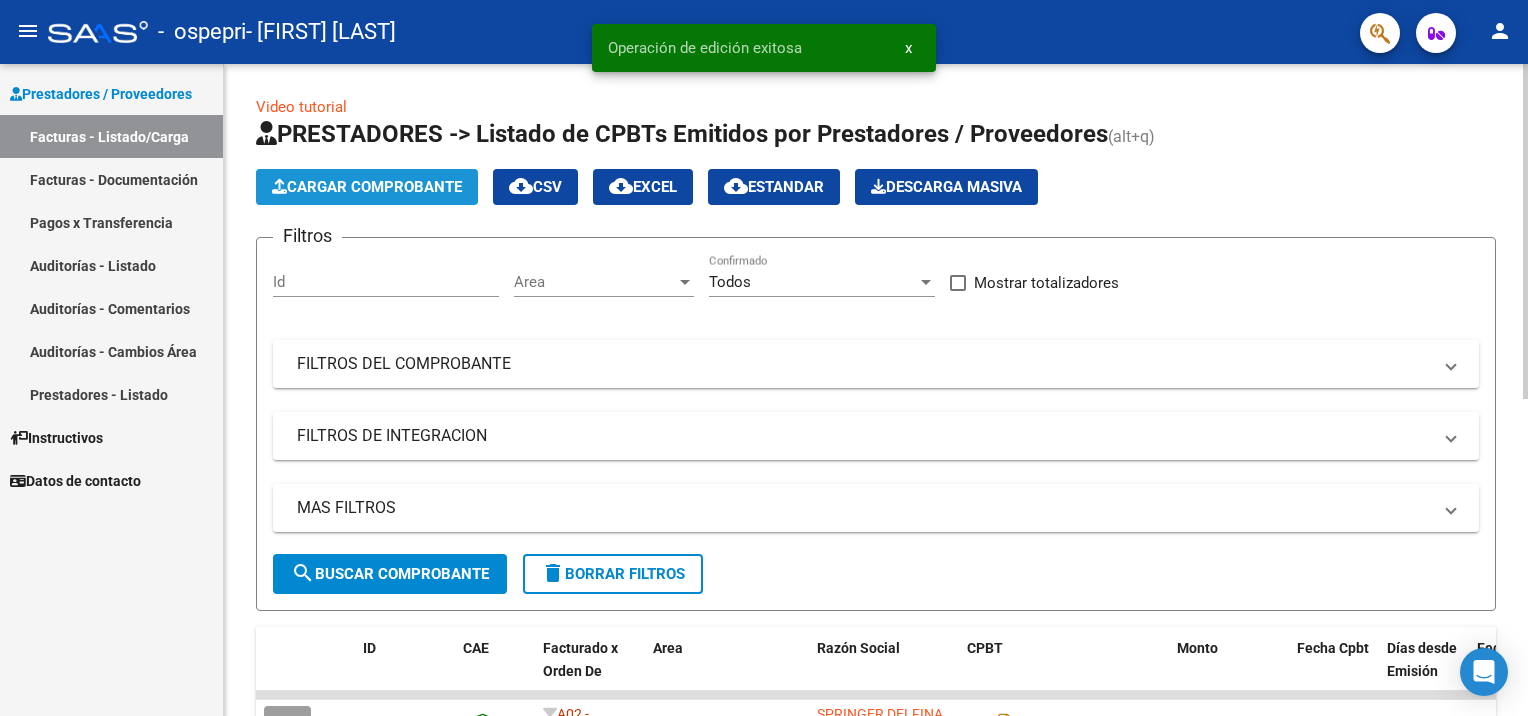 click on "Cargar Comprobante" 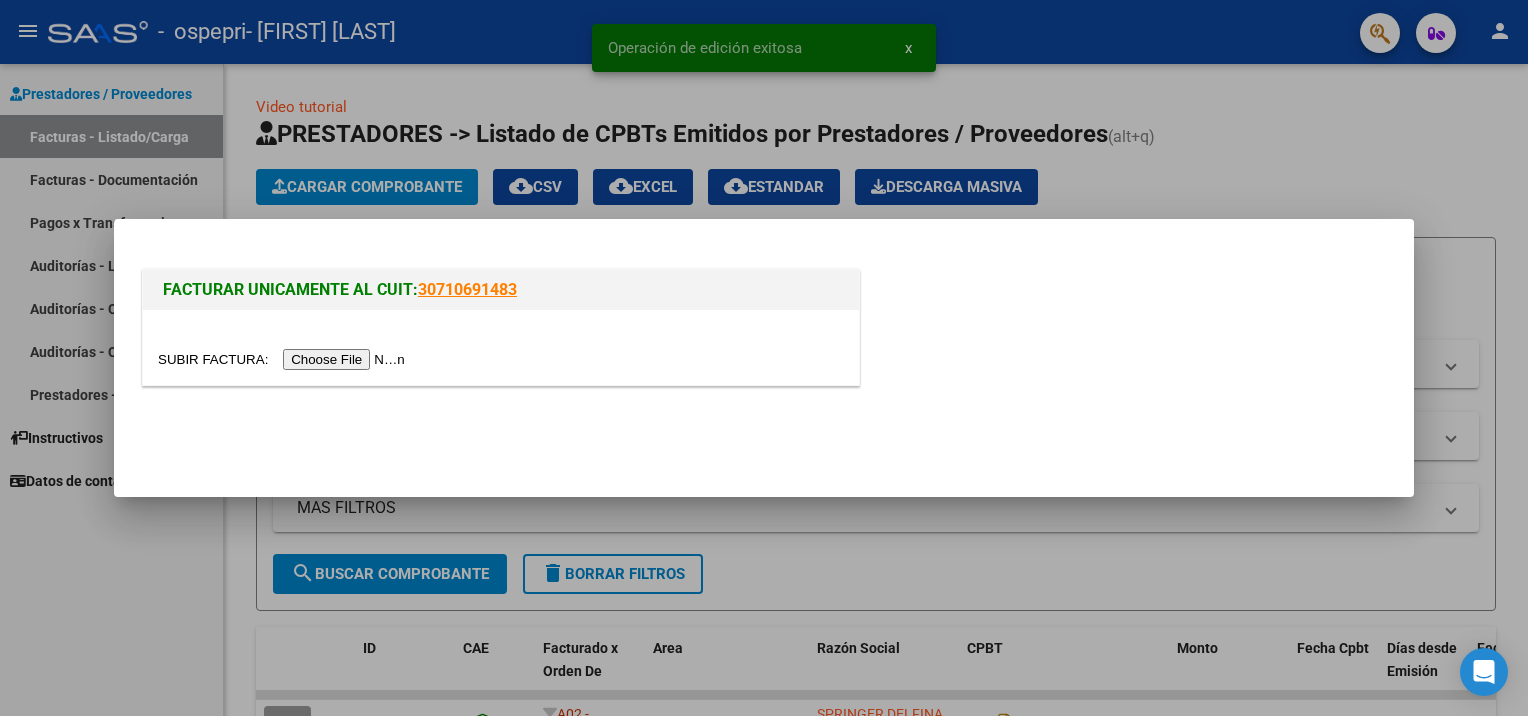 click at bounding box center (501, 347) 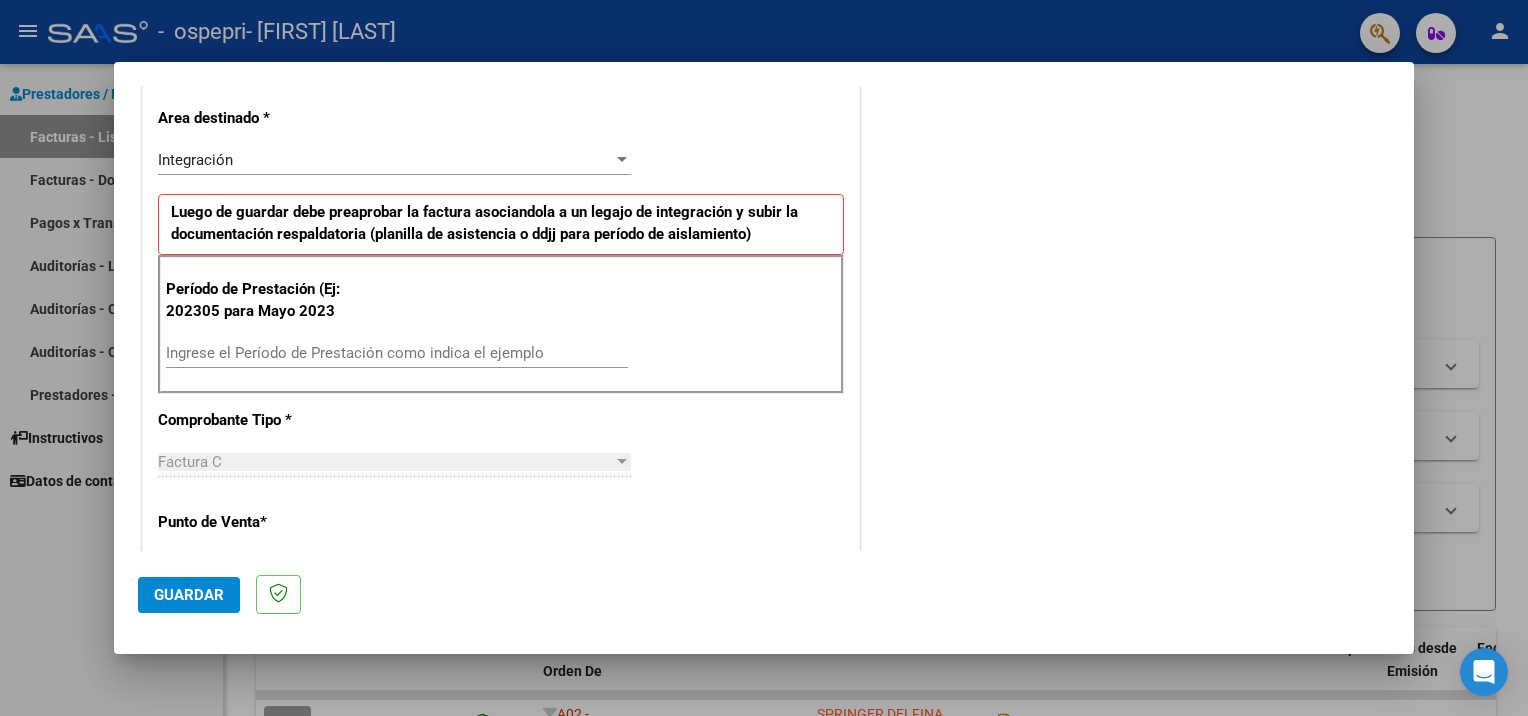 scroll, scrollTop: 420, scrollLeft: 0, axis: vertical 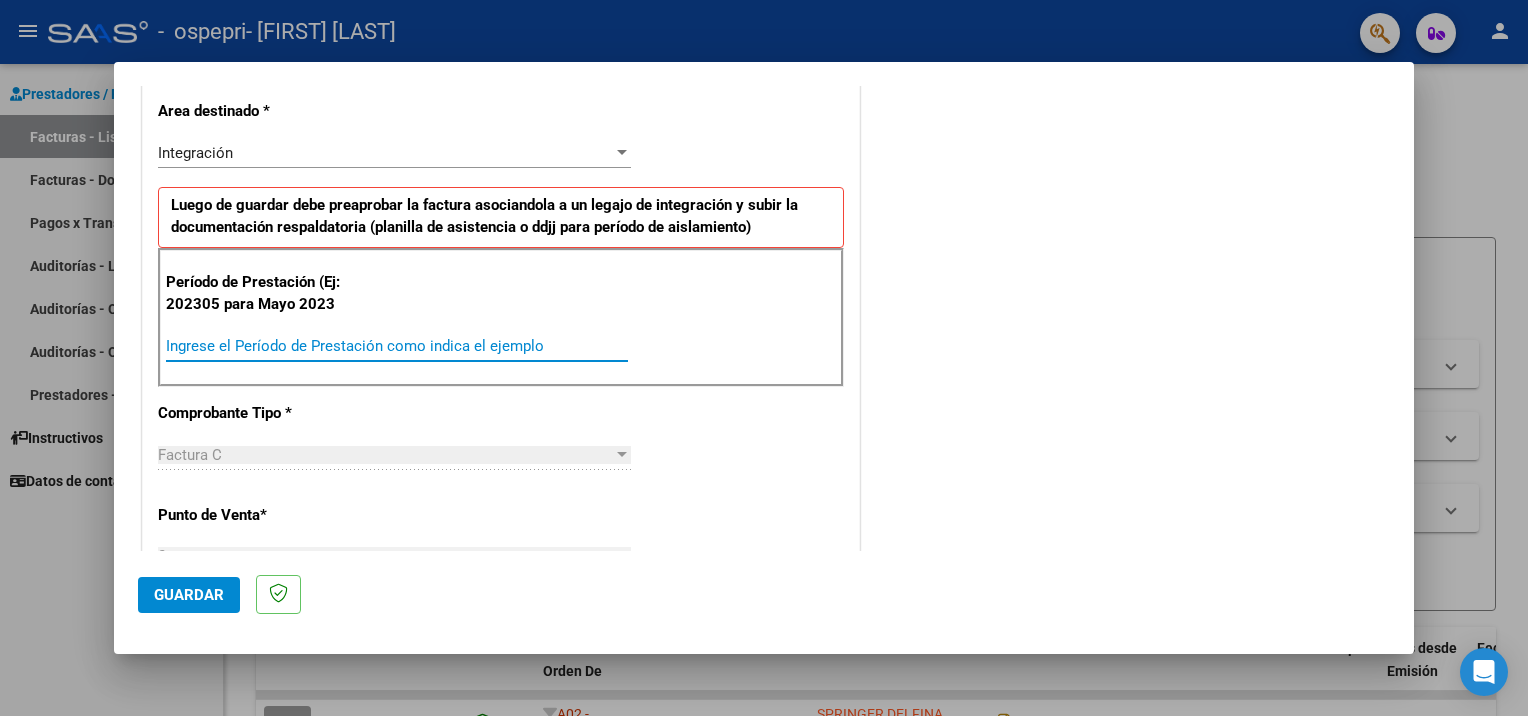 click on "Ingrese el Período de Prestación como indica el ejemplo" at bounding box center [397, 346] 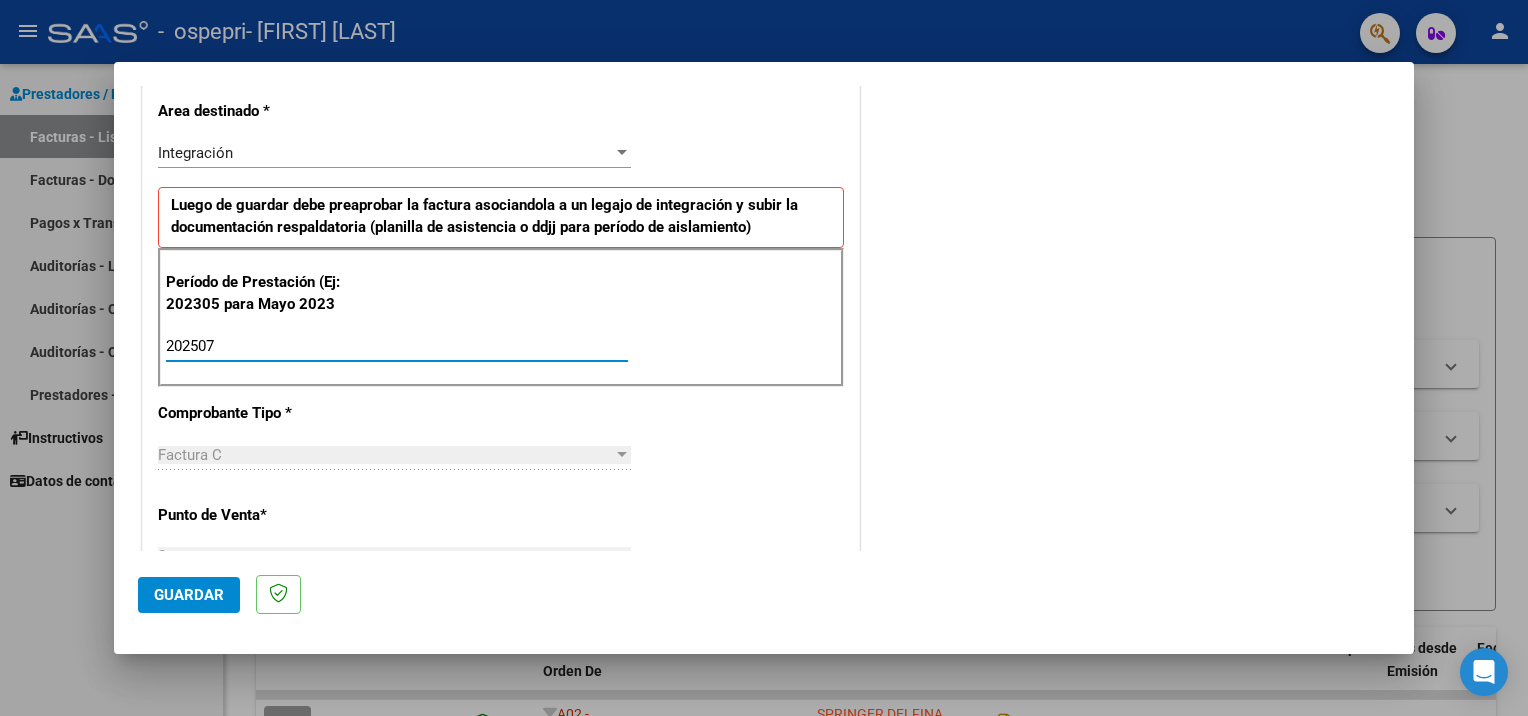 type on "202507" 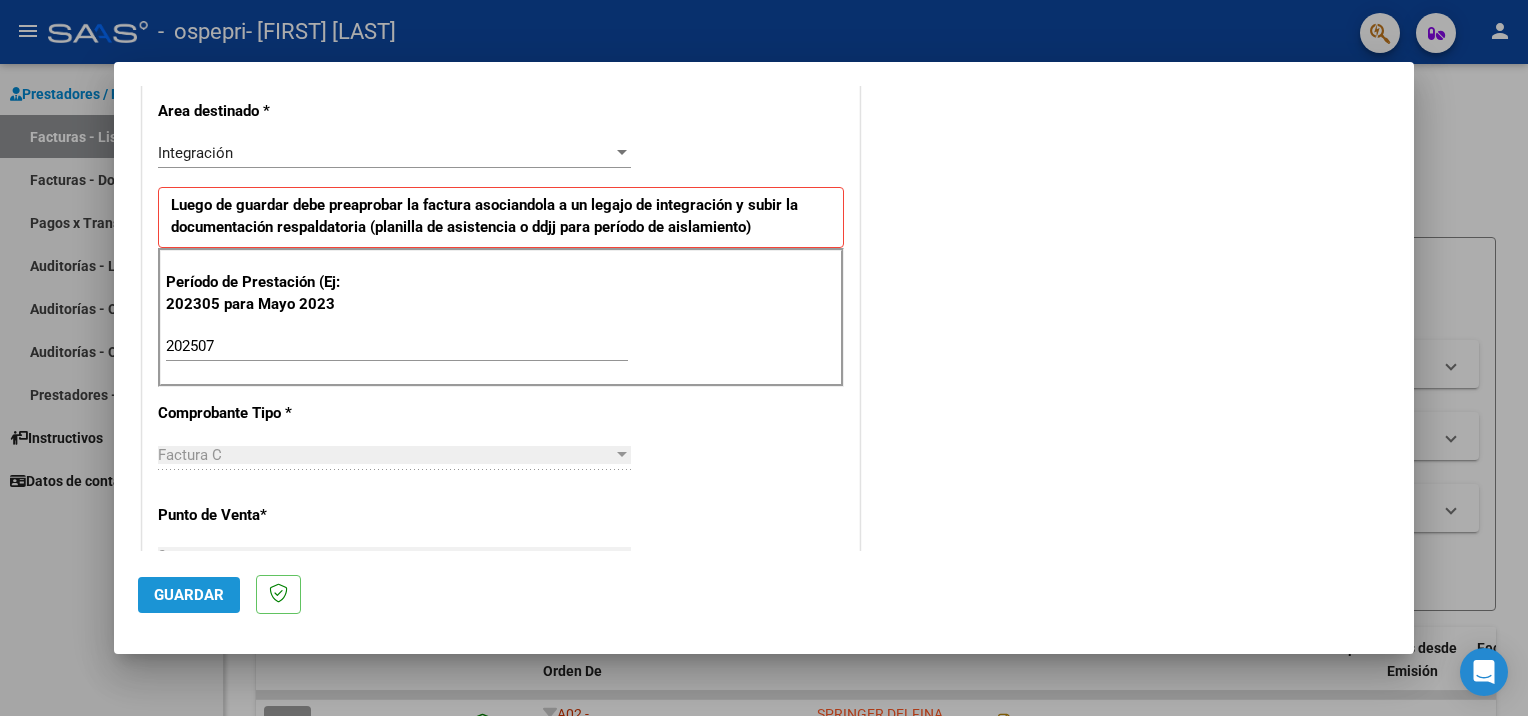 click on "Guardar" 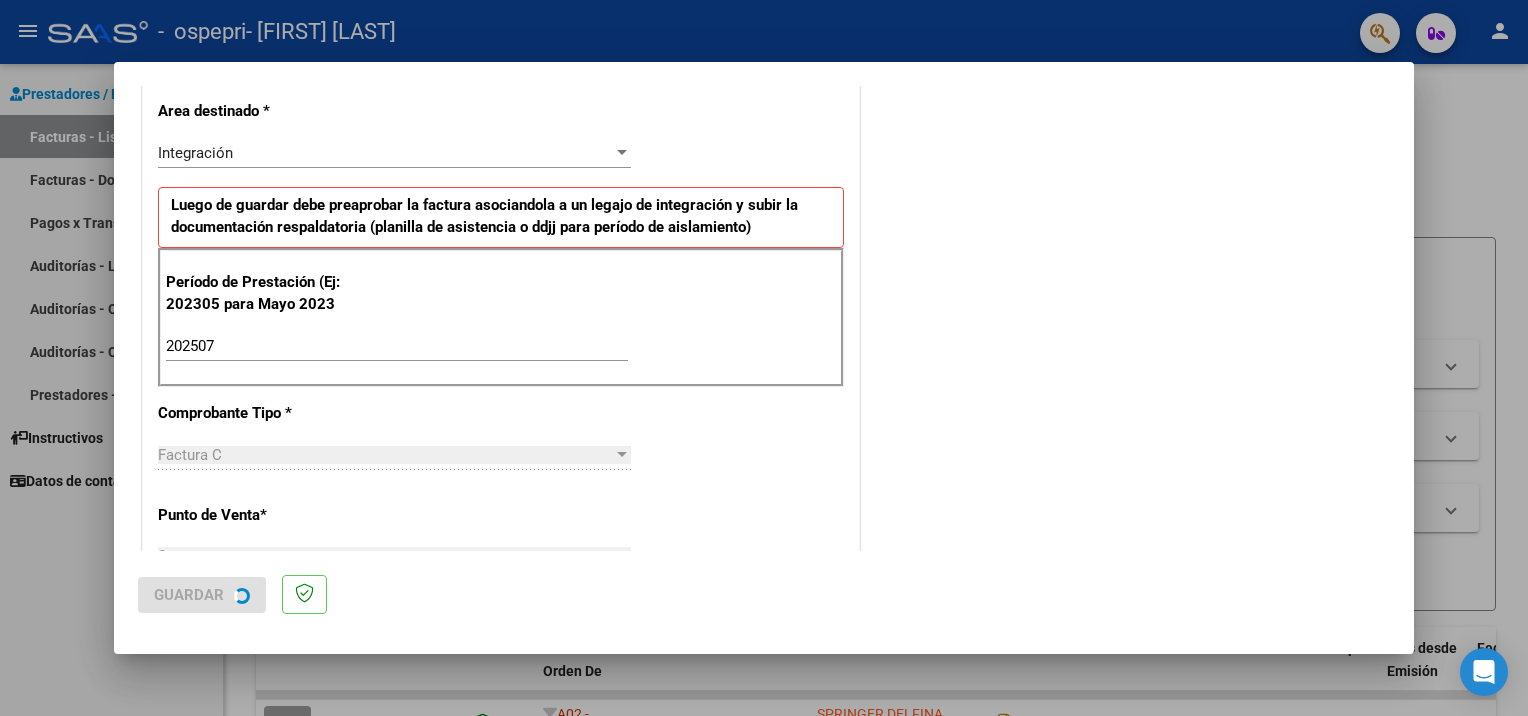 scroll, scrollTop: 0, scrollLeft: 0, axis: both 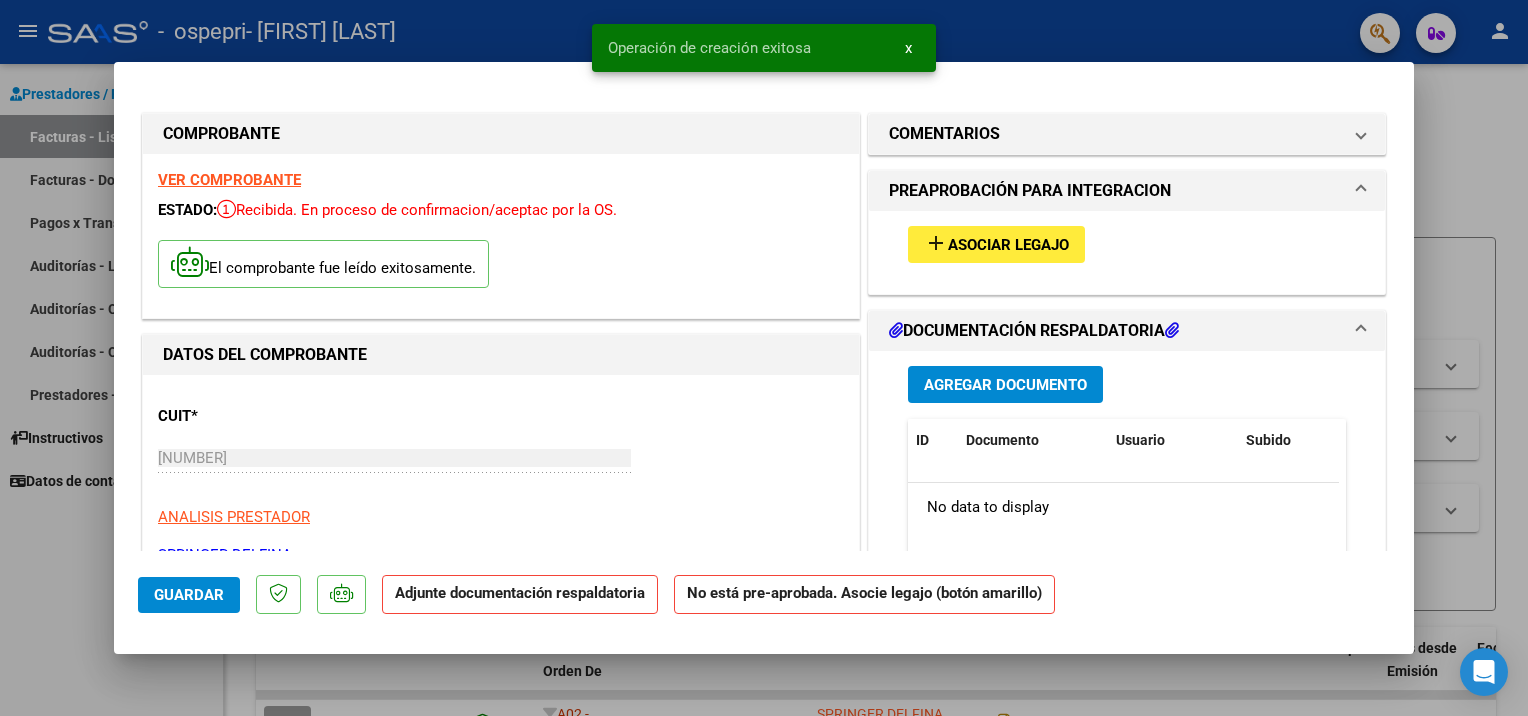 click on "Asociar Legajo" at bounding box center [1008, 245] 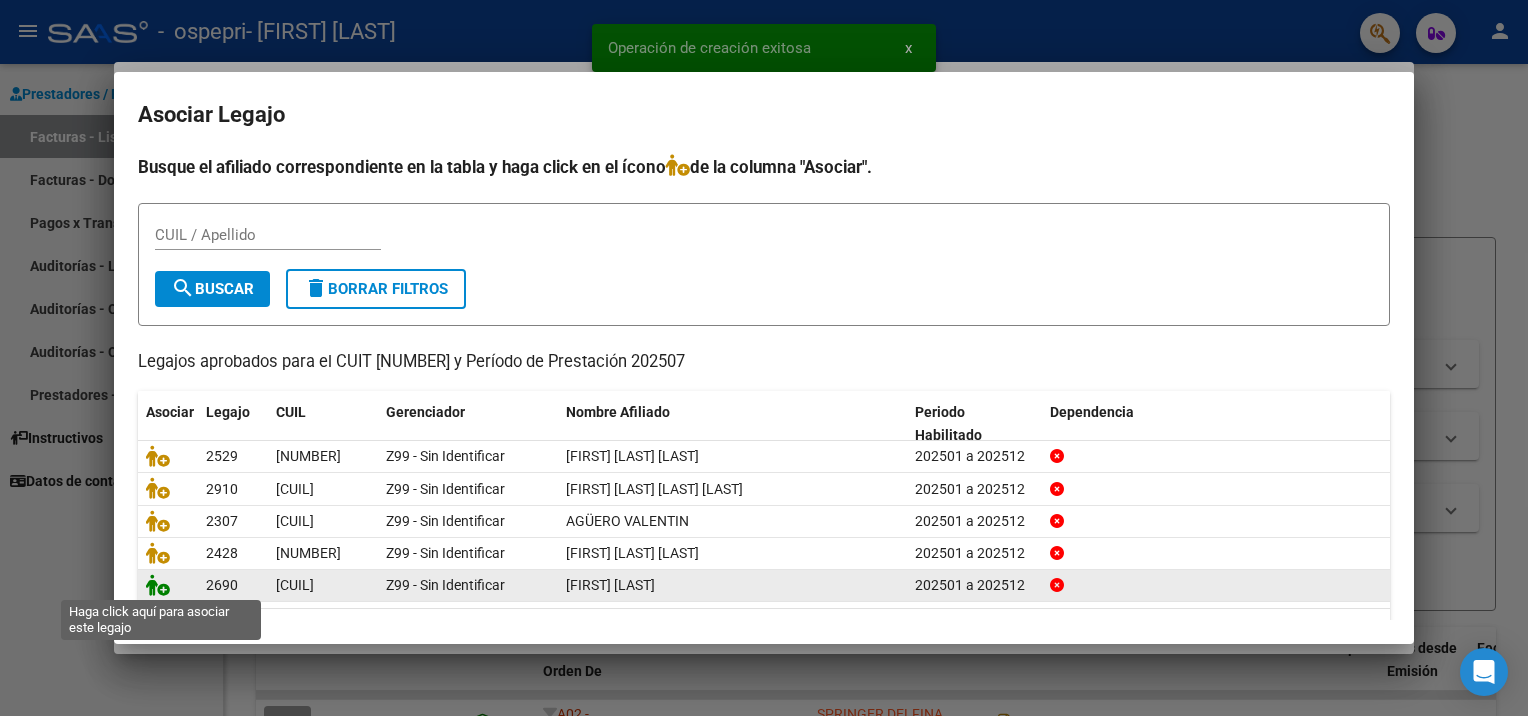 click 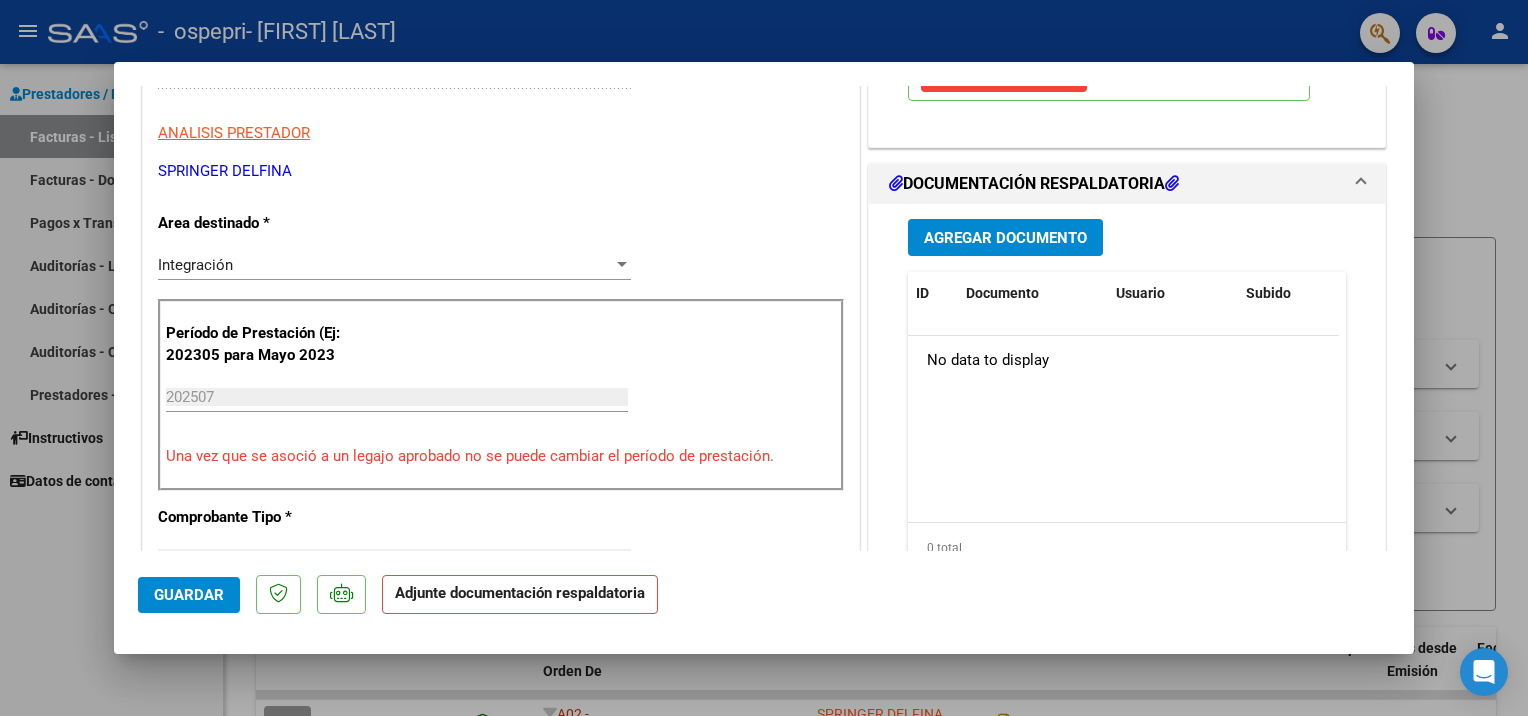 scroll, scrollTop: 388, scrollLeft: 0, axis: vertical 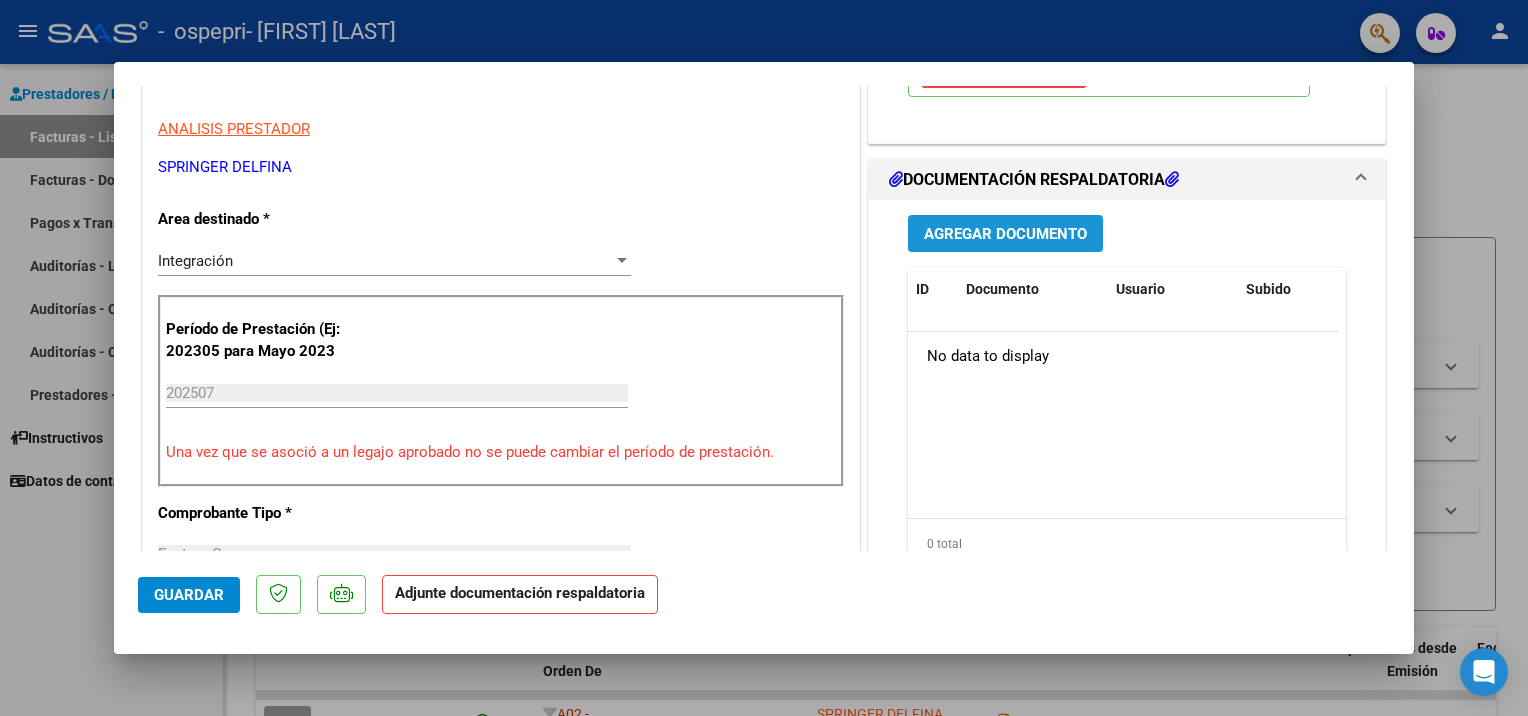 click on "Agregar Documento" at bounding box center [1005, 234] 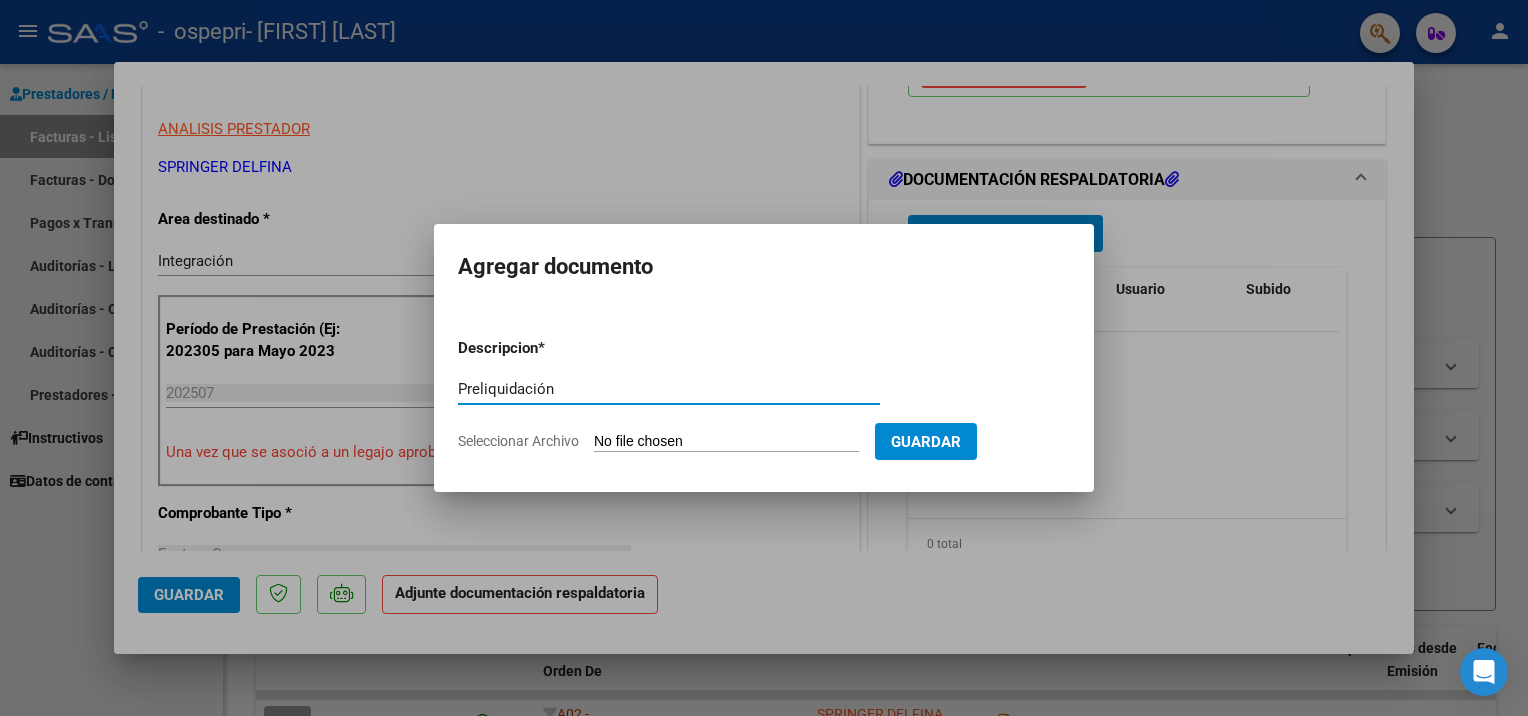 type on "Preliquidación" 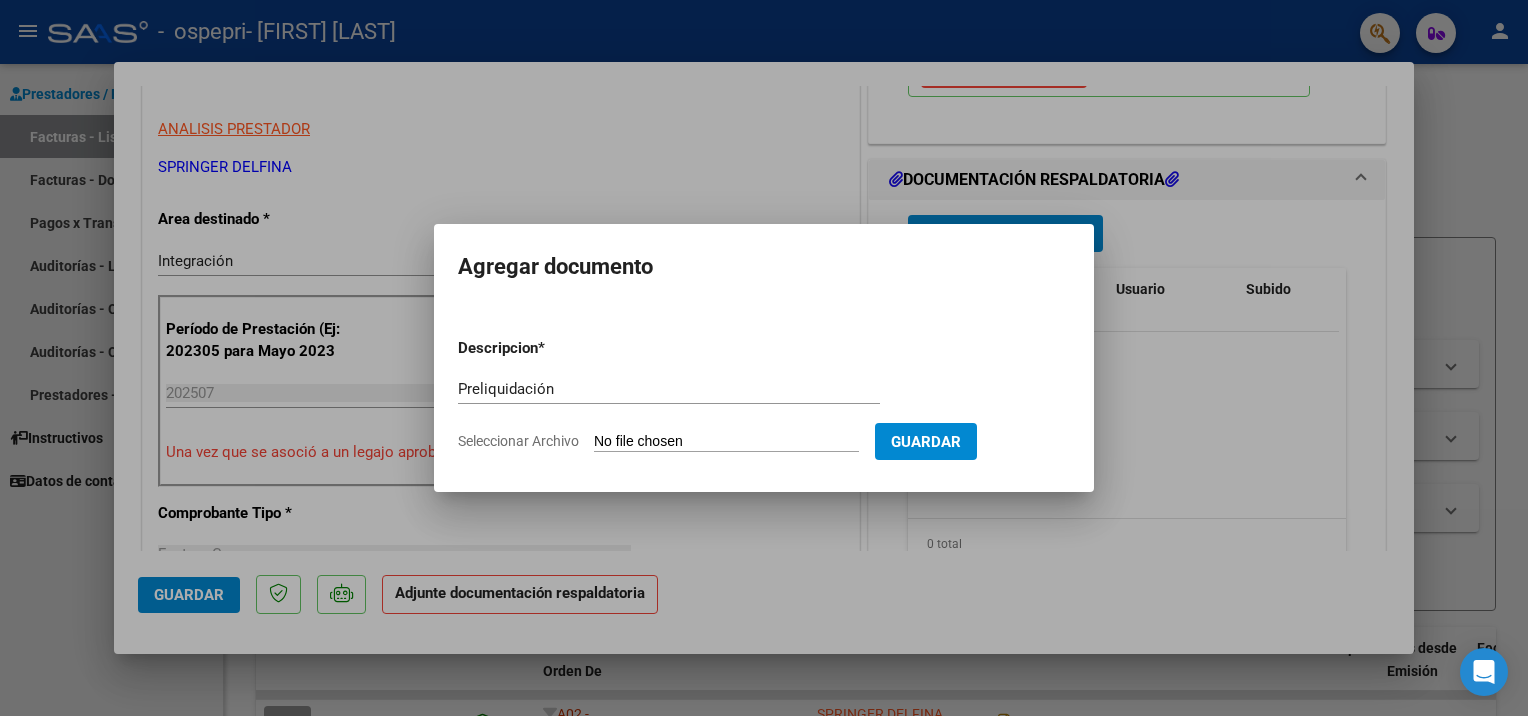 type on "C:\fakepath\PRELIQUIDACION SPRINGER  julio 2025.pdf" 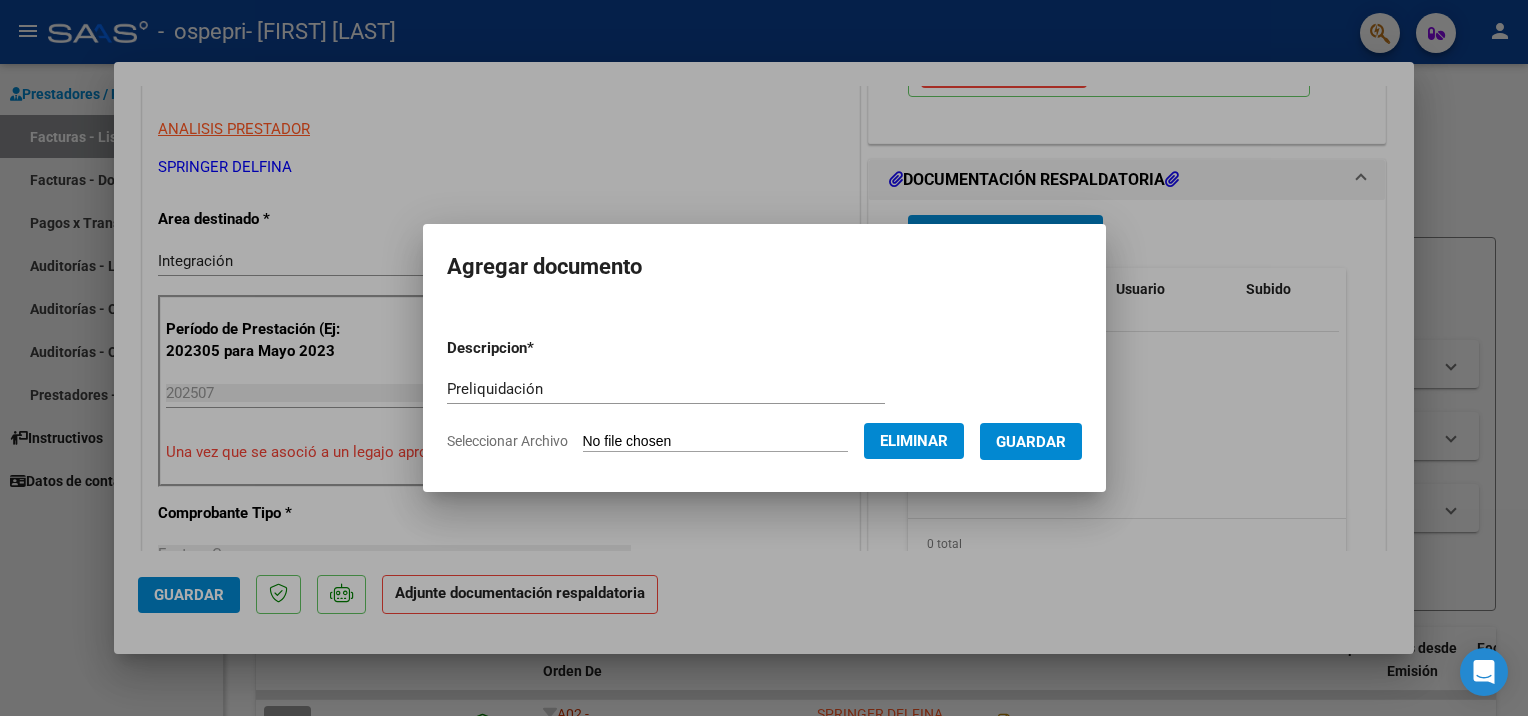 click on "Guardar" at bounding box center [1031, 442] 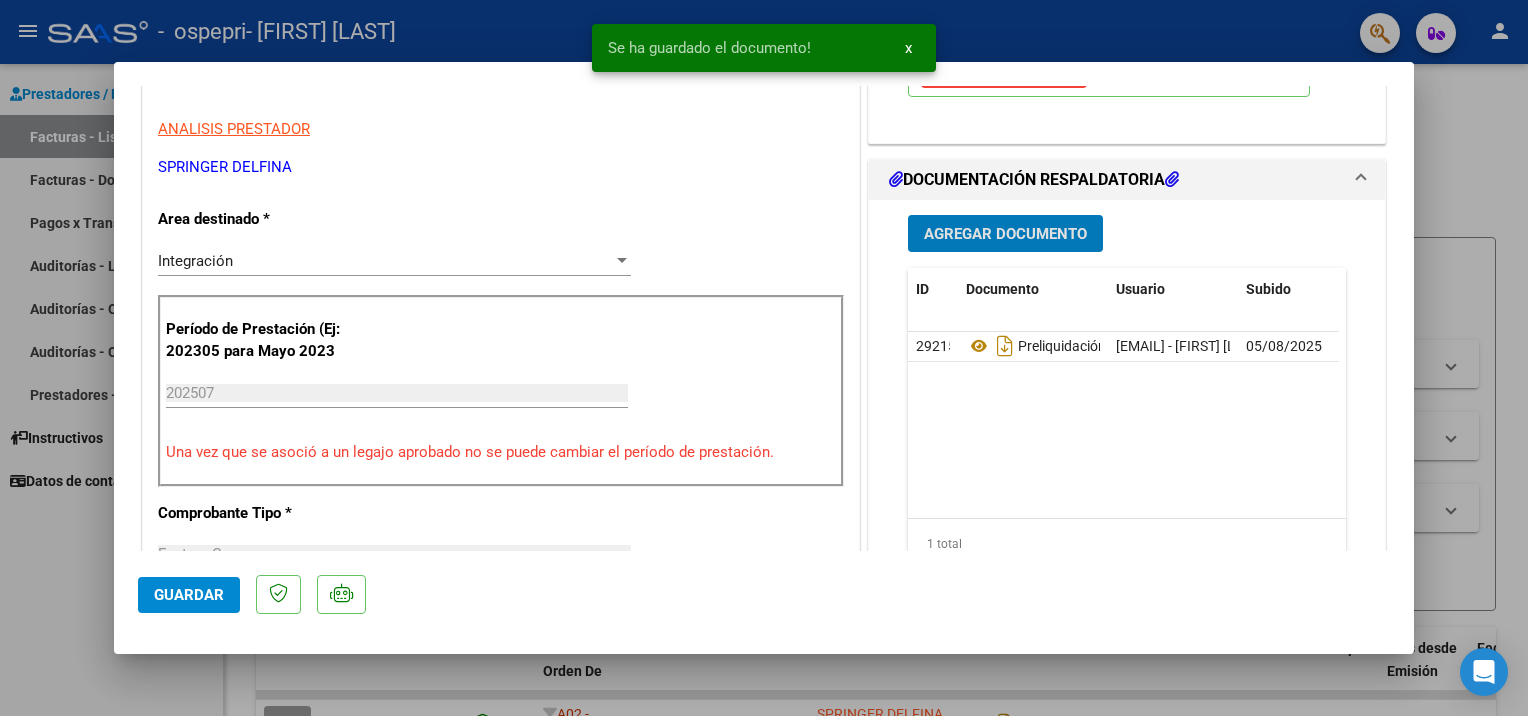 click on "Agregar Documento" at bounding box center [1005, 234] 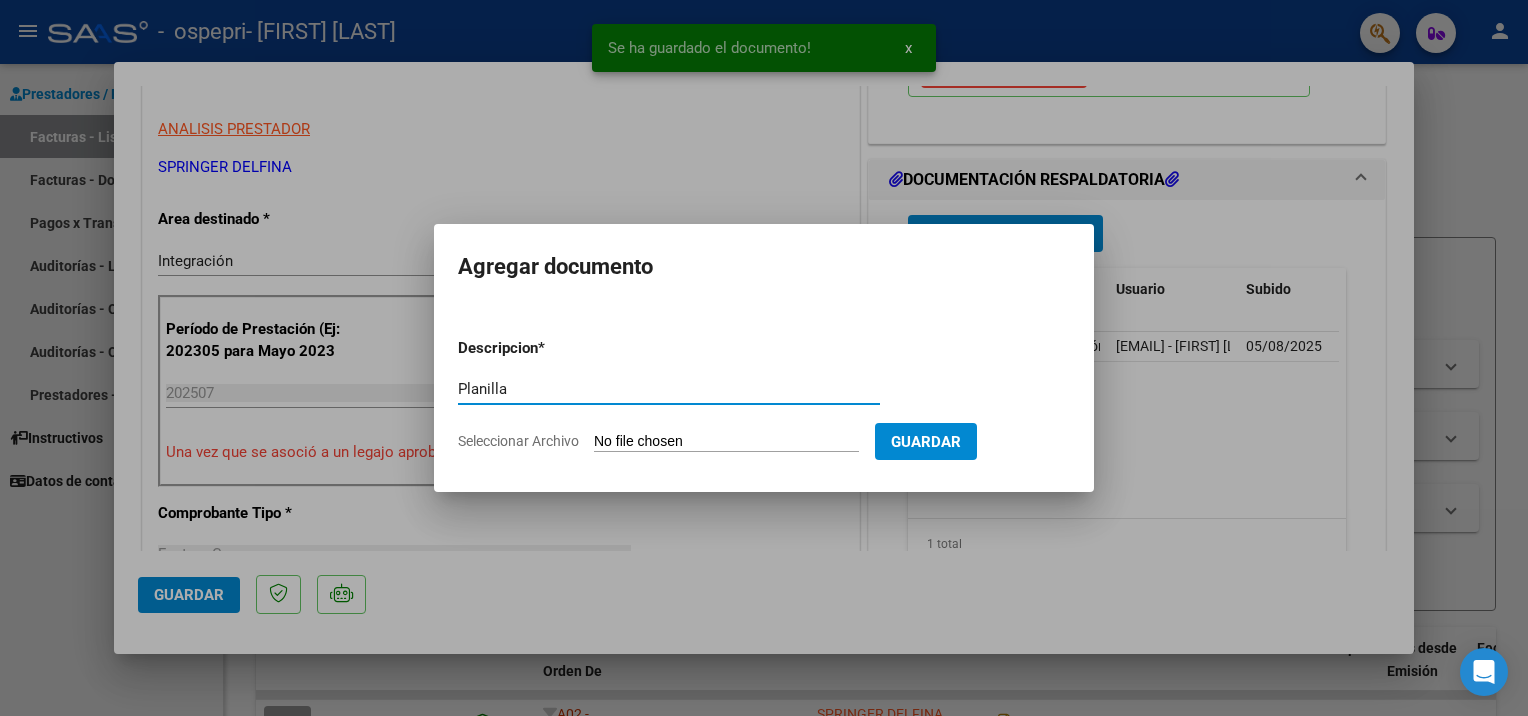 type on "Planilla" 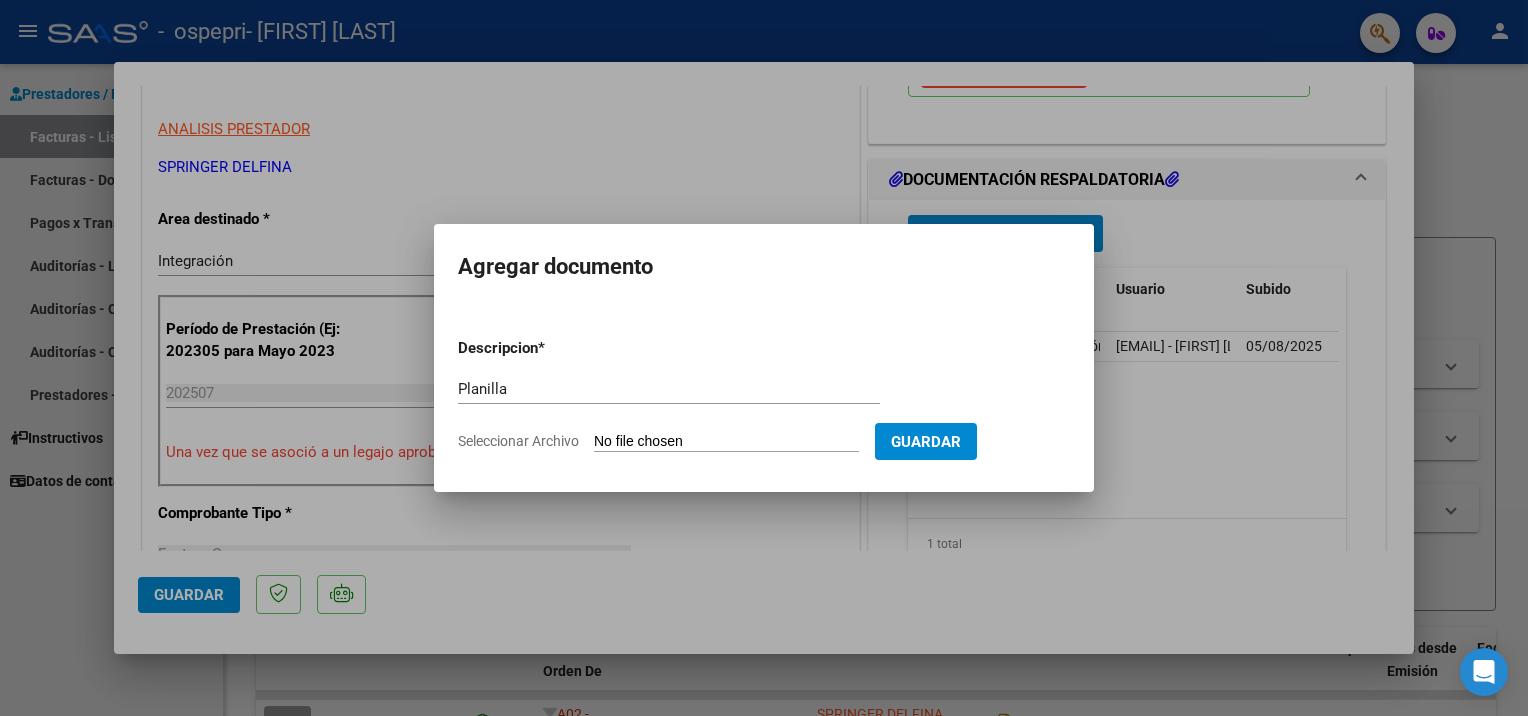 type on "C:\fakepath\Asistencia nehemias julio 2025.pdf" 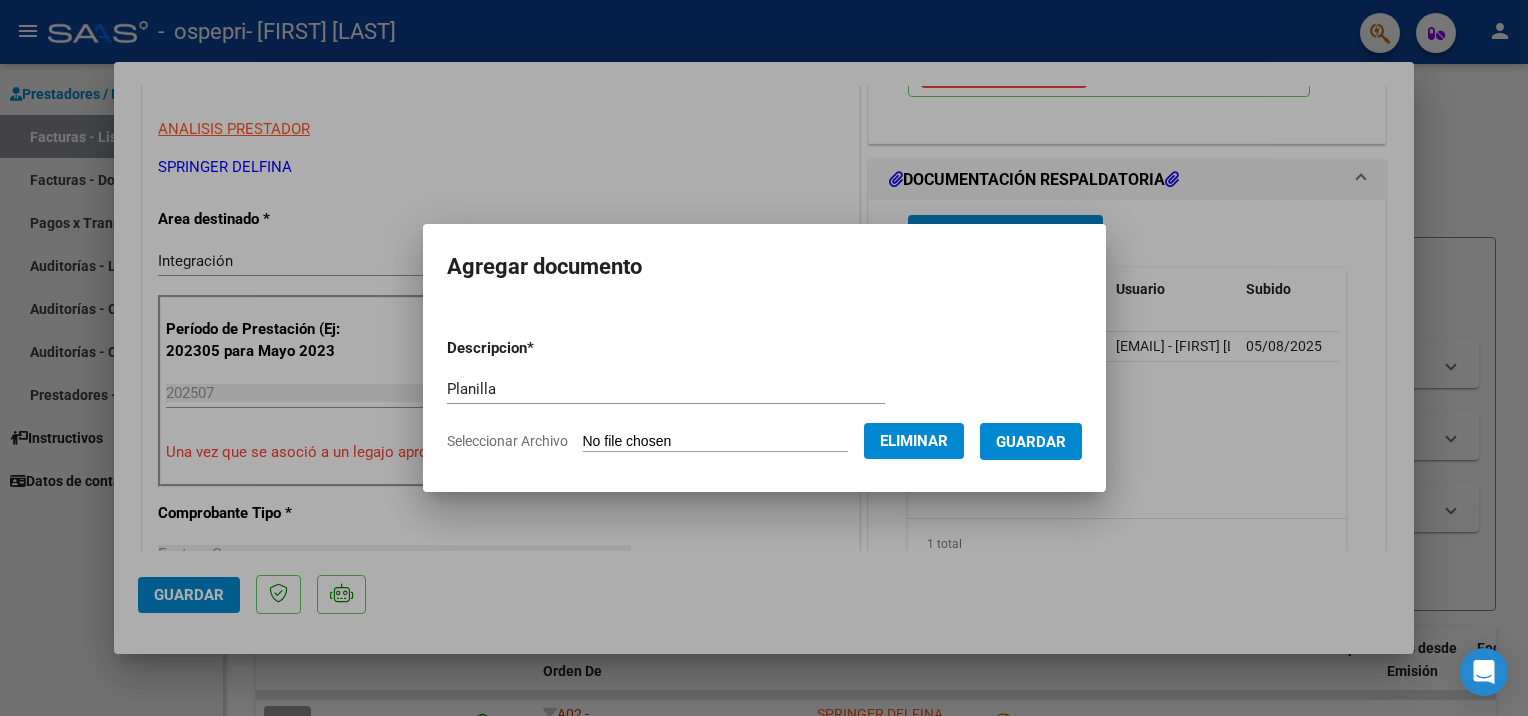 click on "Guardar" at bounding box center (1031, 442) 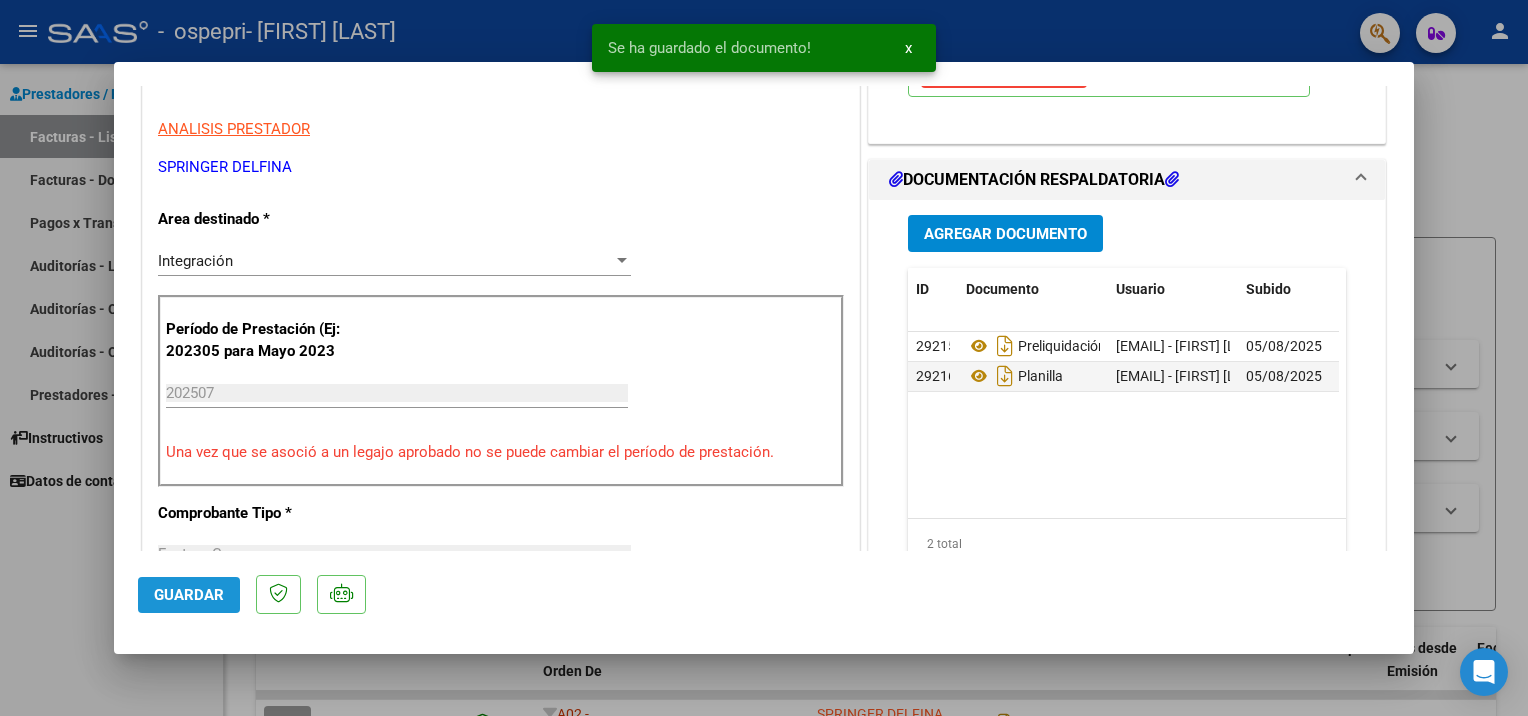 click on "Guardar" 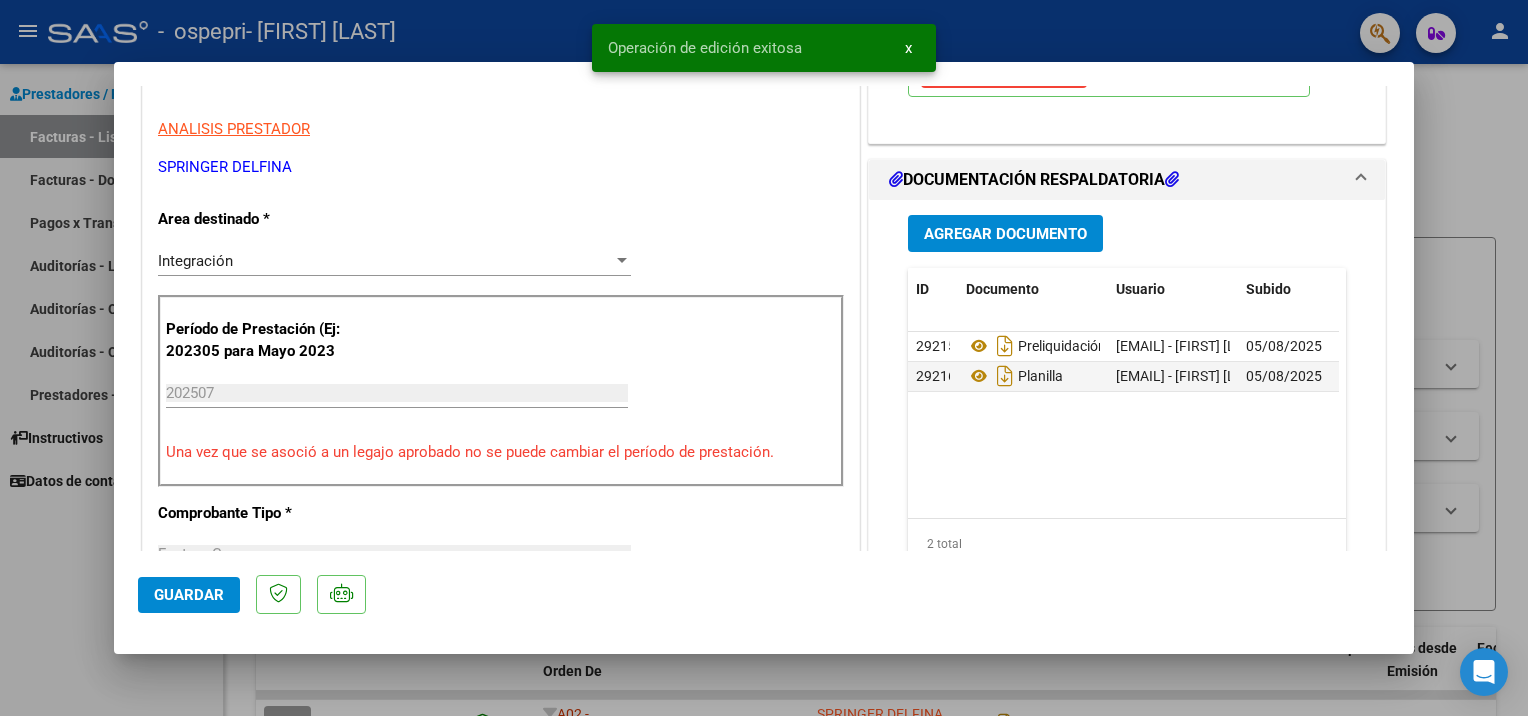 click at bounding box center [764, 358] 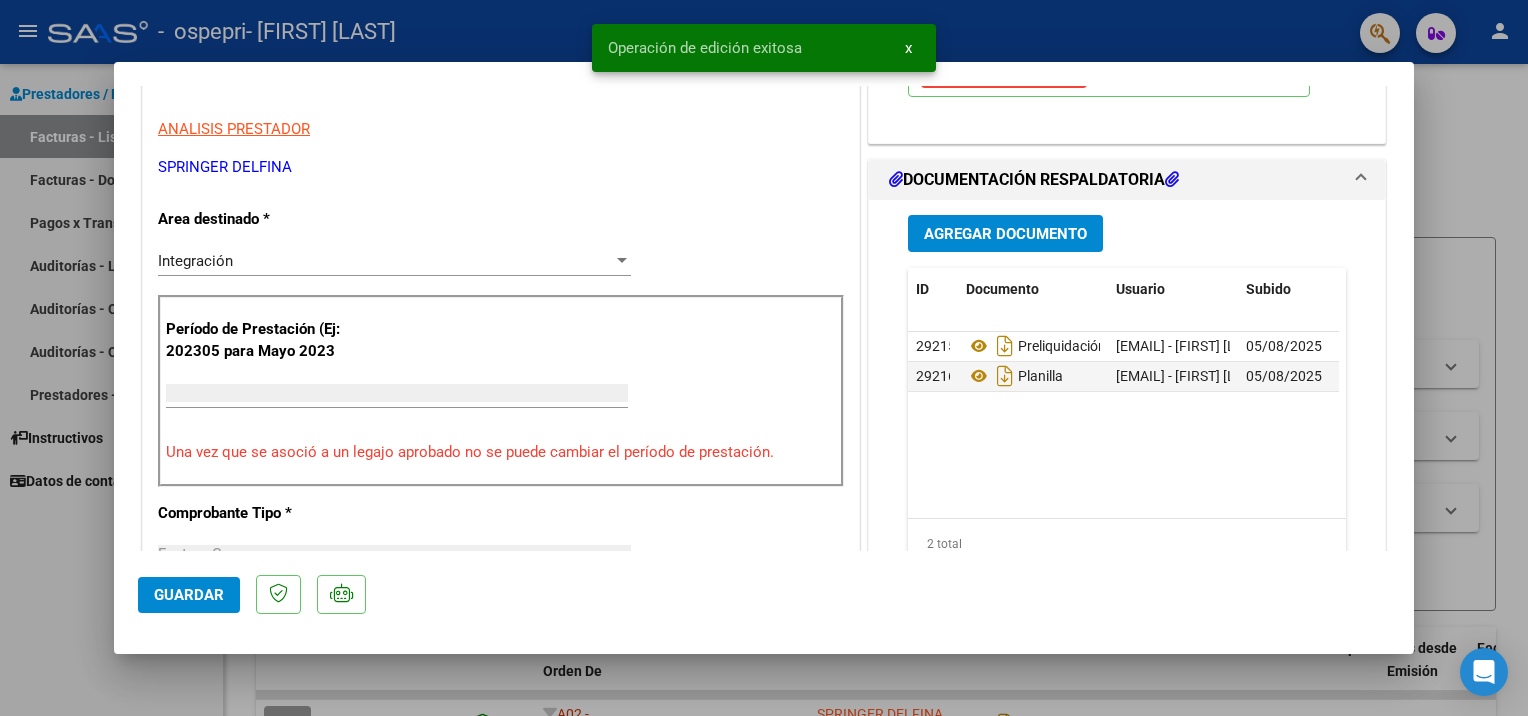 scroll, scrollTop: 328, scrollLeft: 0, axis: vertical 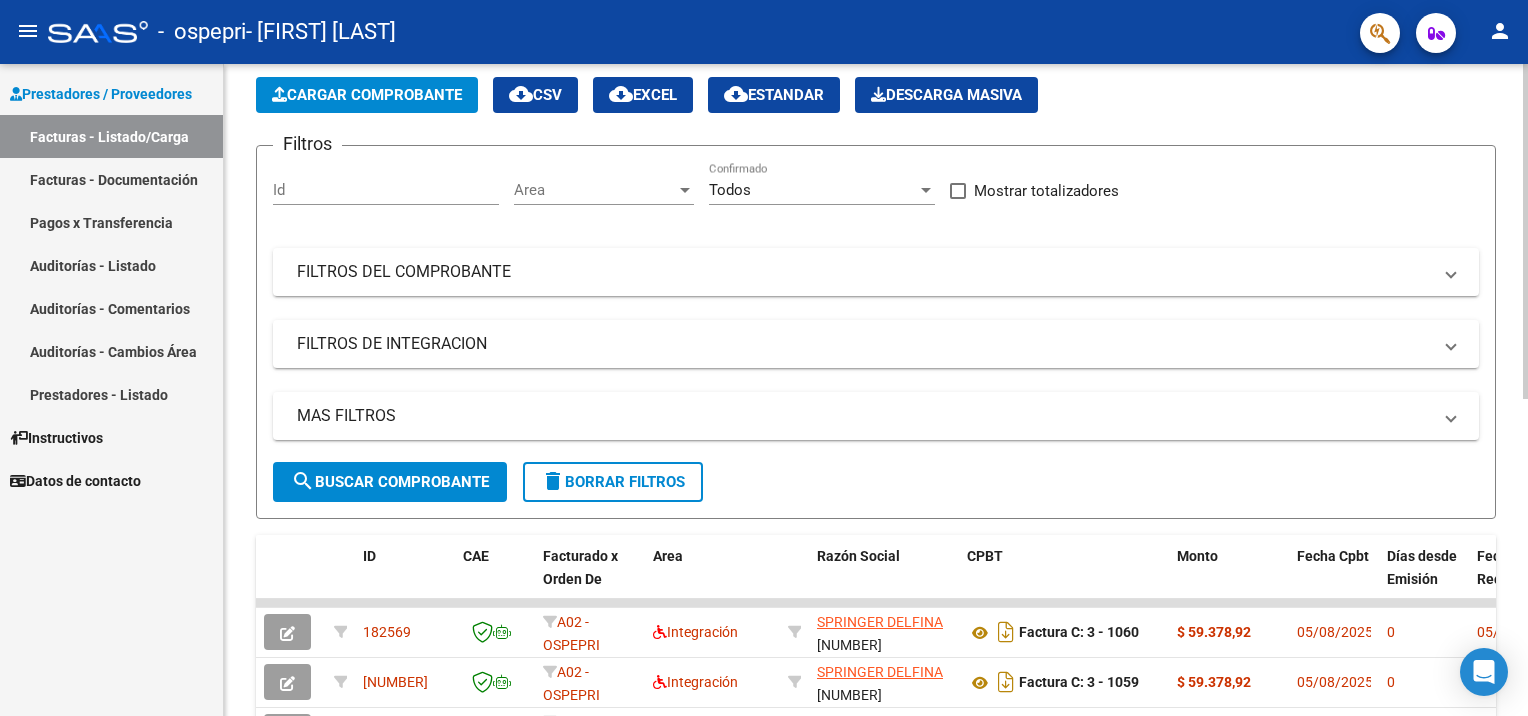 click on "menu -   ospepri   - [LAST] [FIRST] person    Prestadores / Proveedores Facturas - Listado/Carga Facturas - Documentación Pagos x Transferencia Auditorías - Listado Auditorías - Comentarios Auditorías - Cambios Área Prestadores - Listado    Instructivos    Datos de contacto  Video tutorial   PRESTADORES -> Listado de CPBTs Emitidos por Prestadores / Proveedores (alt+q)   Cargar Comprobante
cloud_download  CSV  cloud_download  EXCEL  cloud_download  Estandar   Descarga Masiva
Filtros Id Area Area Todos Confirmado   Mostrar totalizadores   FILTROS DEL COMPROBANTE  Comprobante Tipo Comprobante Tipo Start date – End date Fec. Comprobante Desde / Hasta Días Emisión Desde(cant. días) Días Emisión Hasta(cant. días) CUIT / Razón Social Pto. Venta Nro. Comprobante Código SSS CAE Válido CAE Válido Todos Cargado Módulo Hosp. Todos Tiene facturacion Apócrifa Hospital Refes  FILTROS DE INTEGRACION  Período De Prestación Campos del Archivo de Rendición Devuelto x SSS (dr_envio) –" at bounding box center (764, 358) 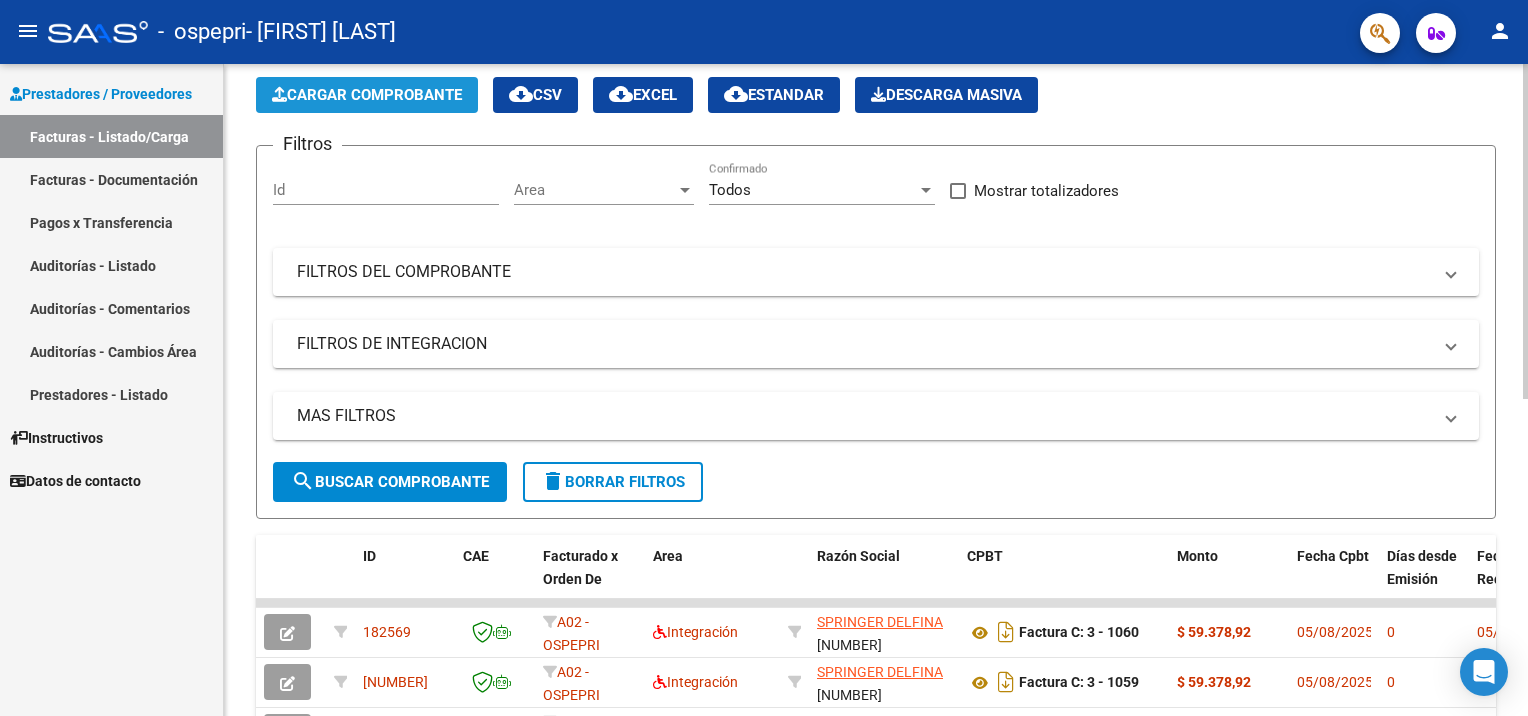 click on "Cargar Comprobante" 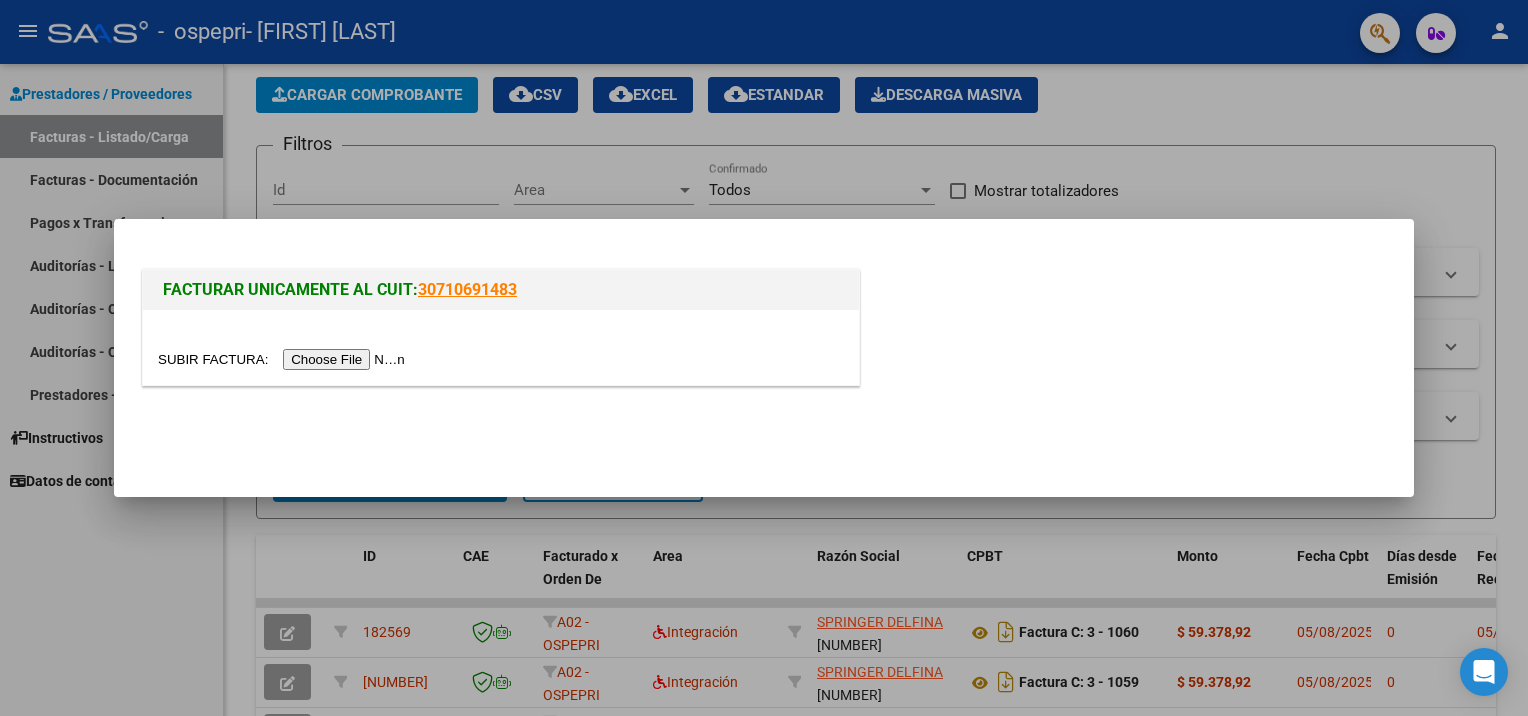 click at bounding box center (284, 359) 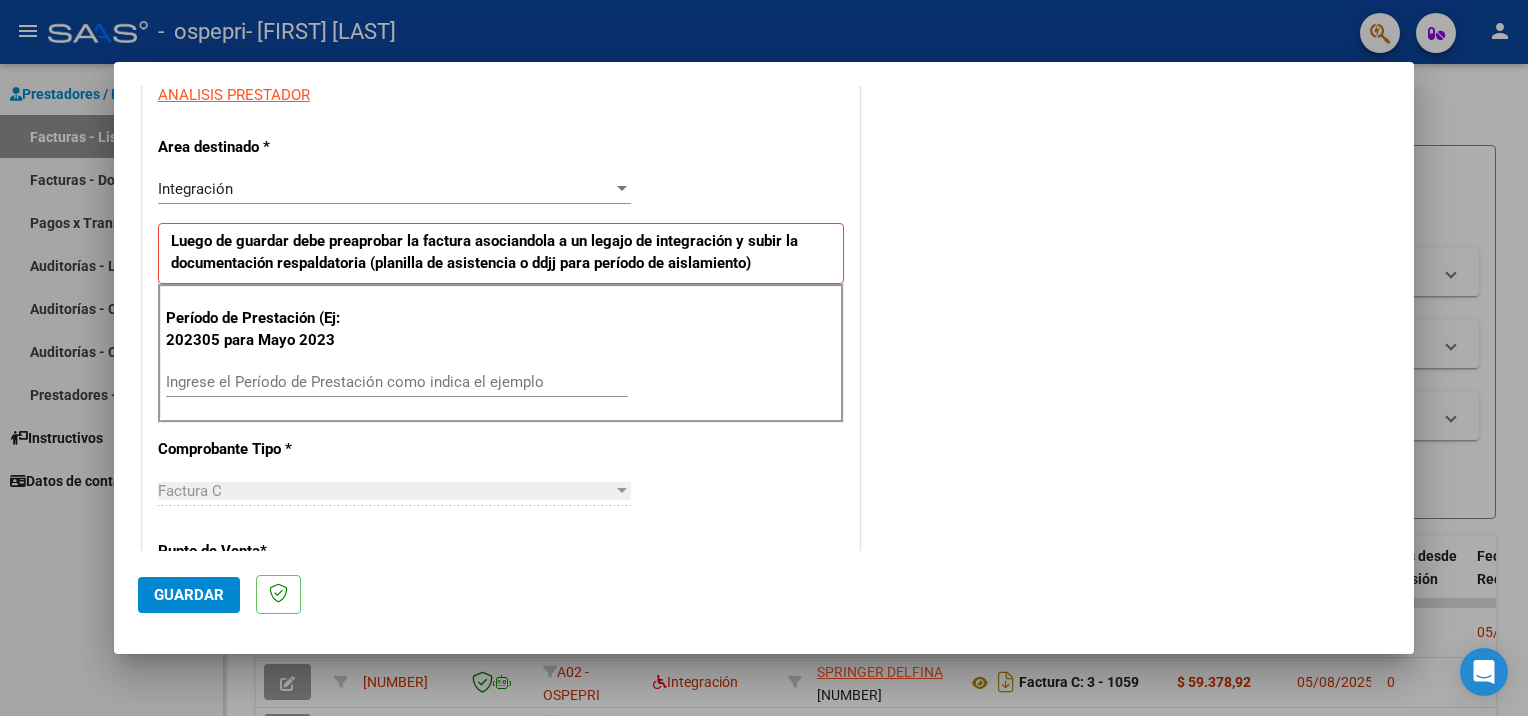 scroll, scrollTop: 407, scrollLeft: 0, axis: vertical 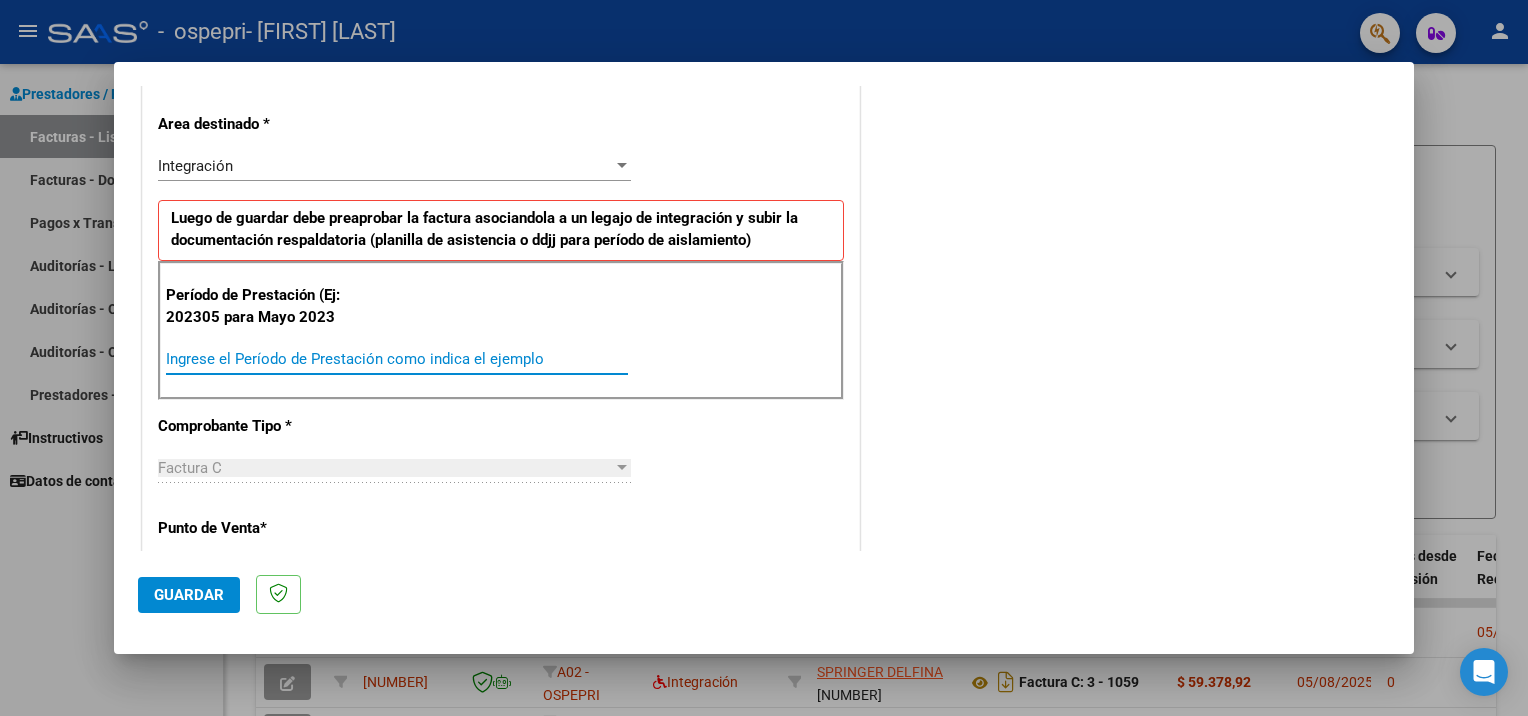 click on "Ingrese el Período de Prestación como indica el ejemplo" at bounding box center [397, 359] 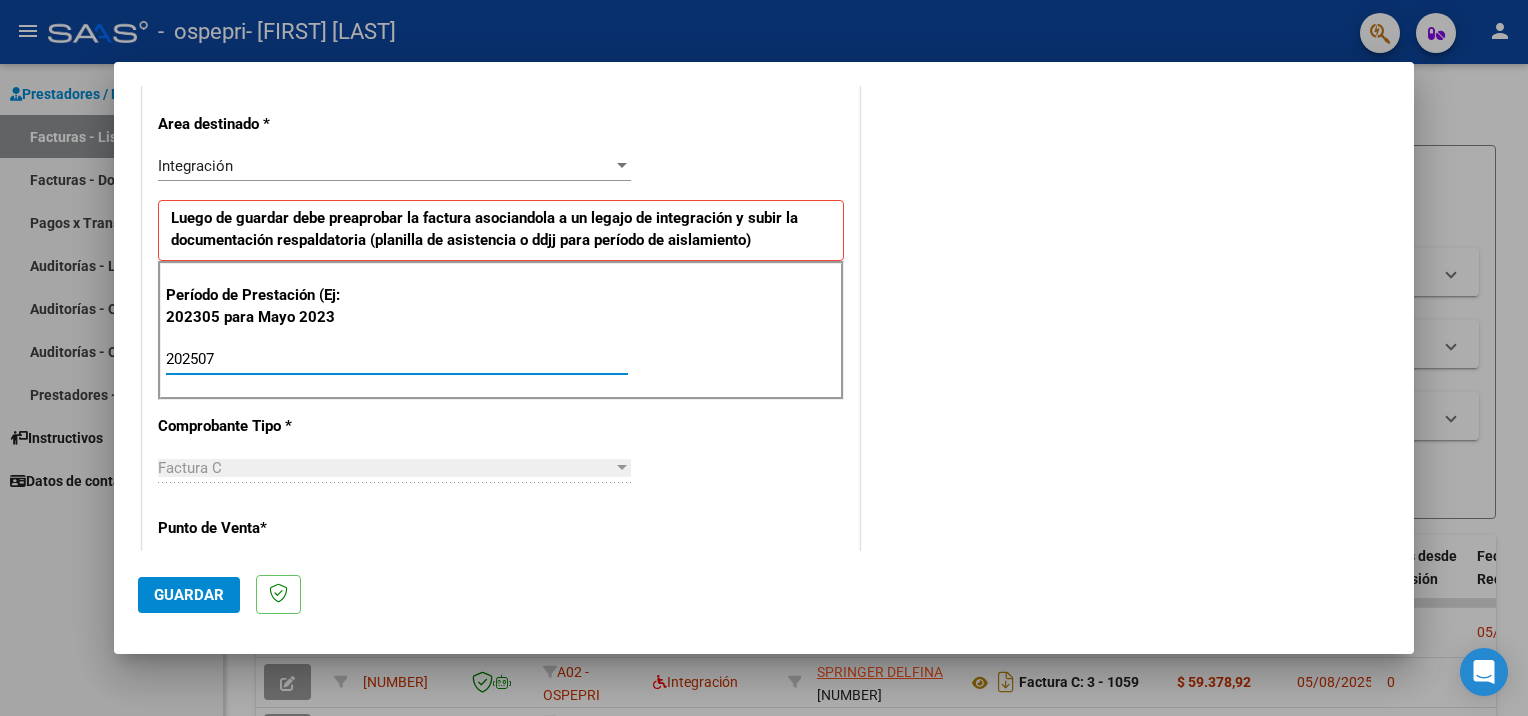 type on "202507" 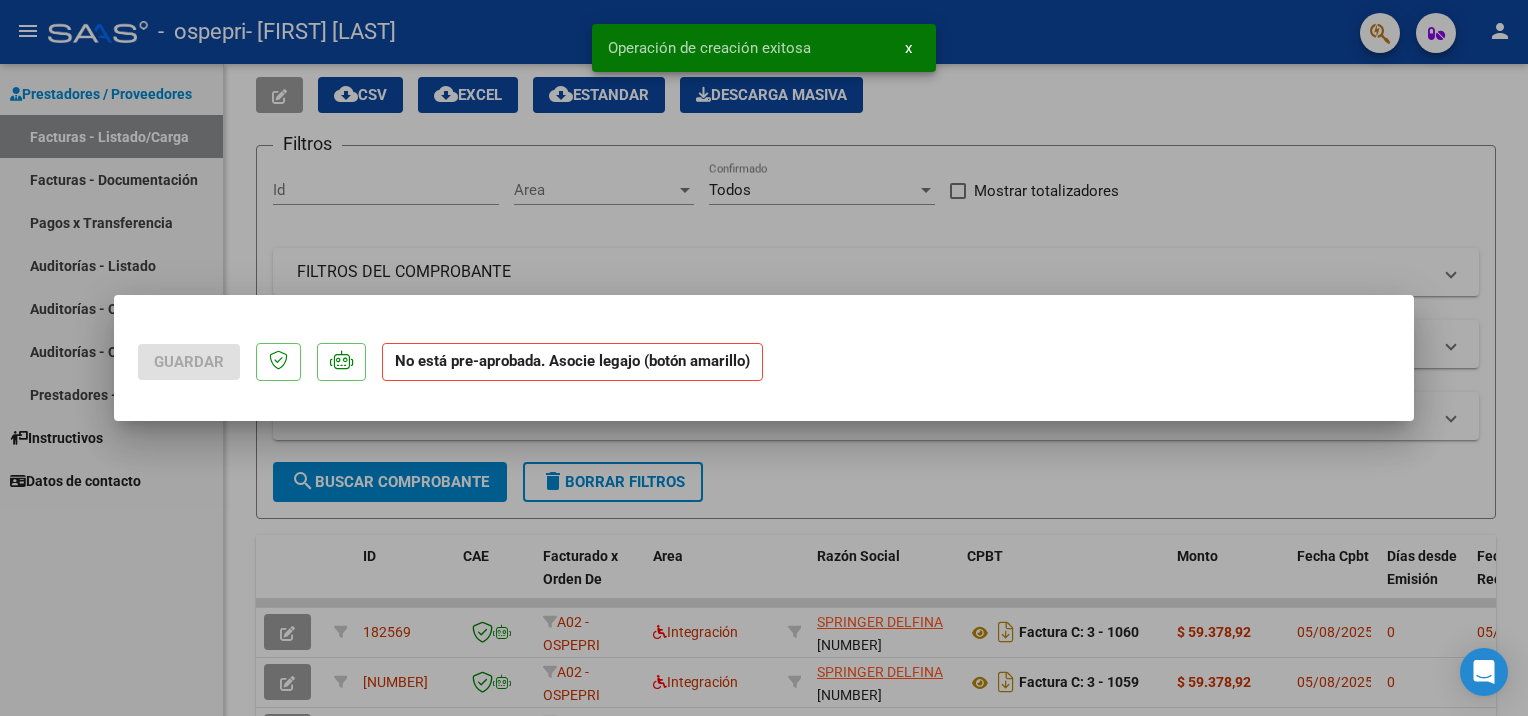 scroll, scrollTop: 0, scrollLeft: 0, axis: both 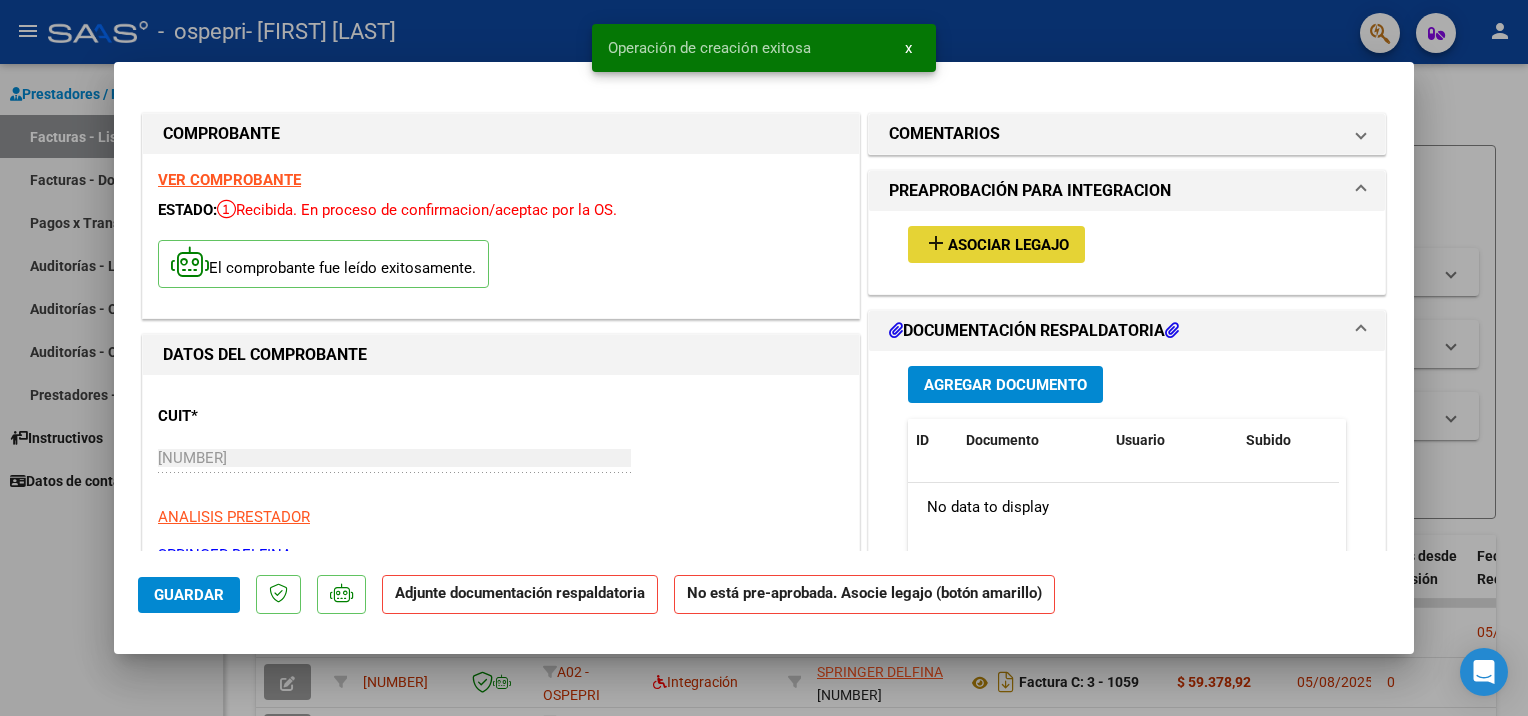 click on "Asociar Legajo" at bounding box center [1008, 245] 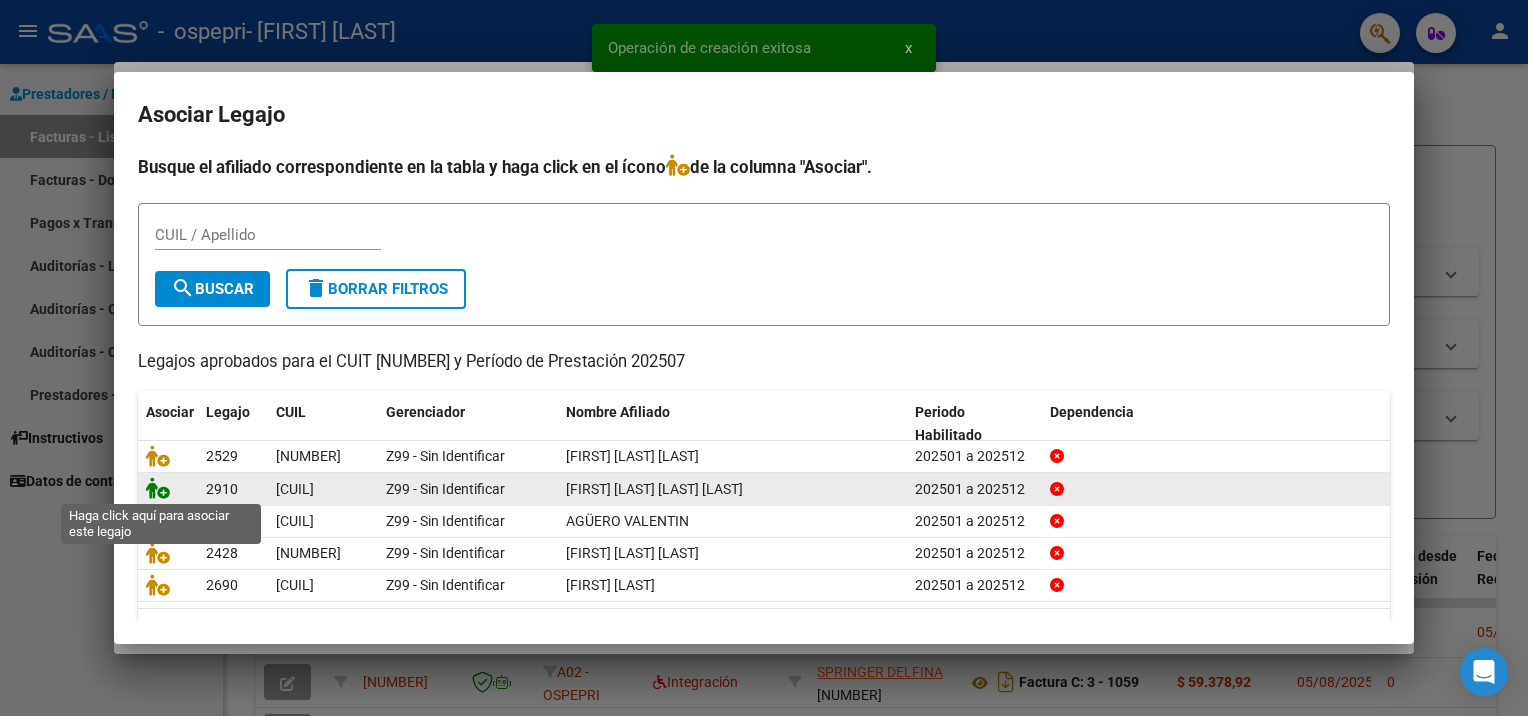 click 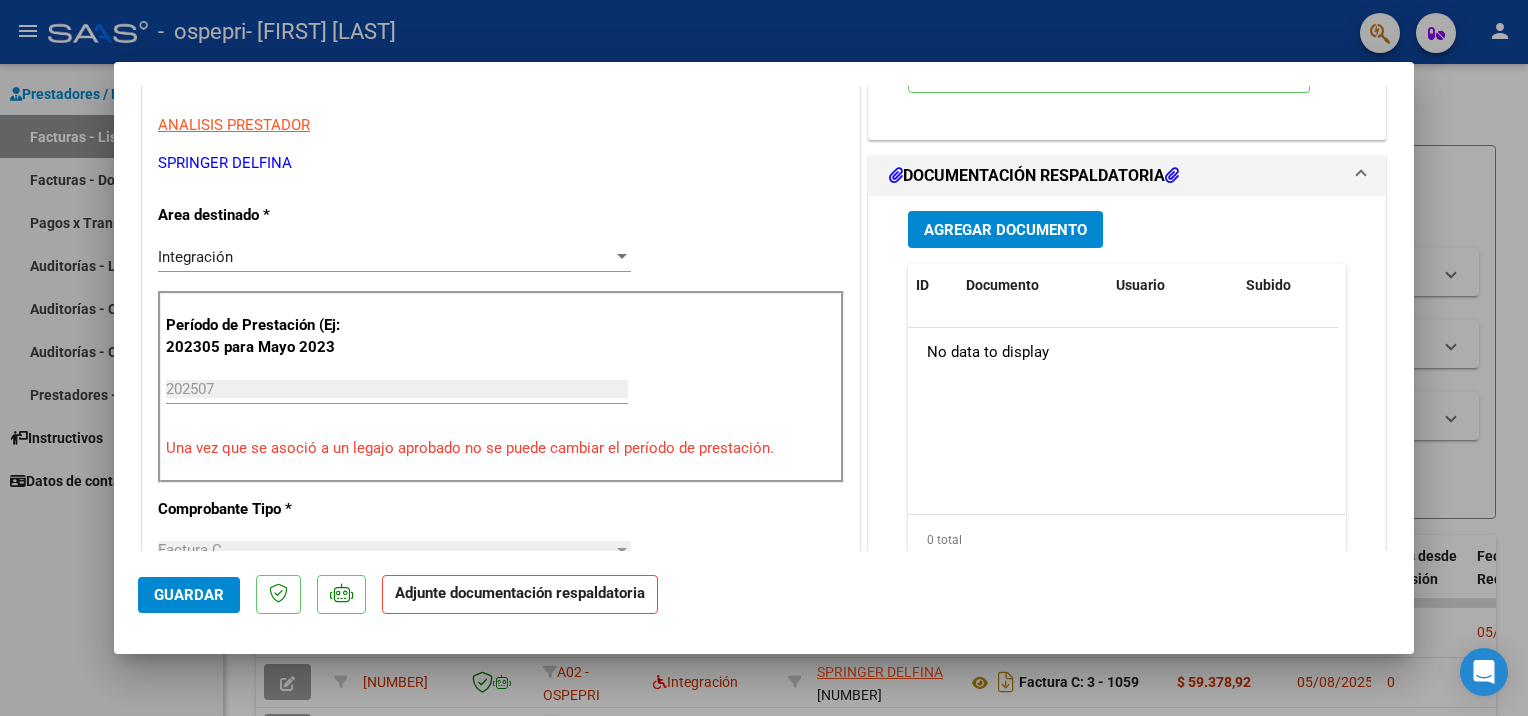 scroll, scrollTop: 395, scrollLeft: 0, axis: vertical 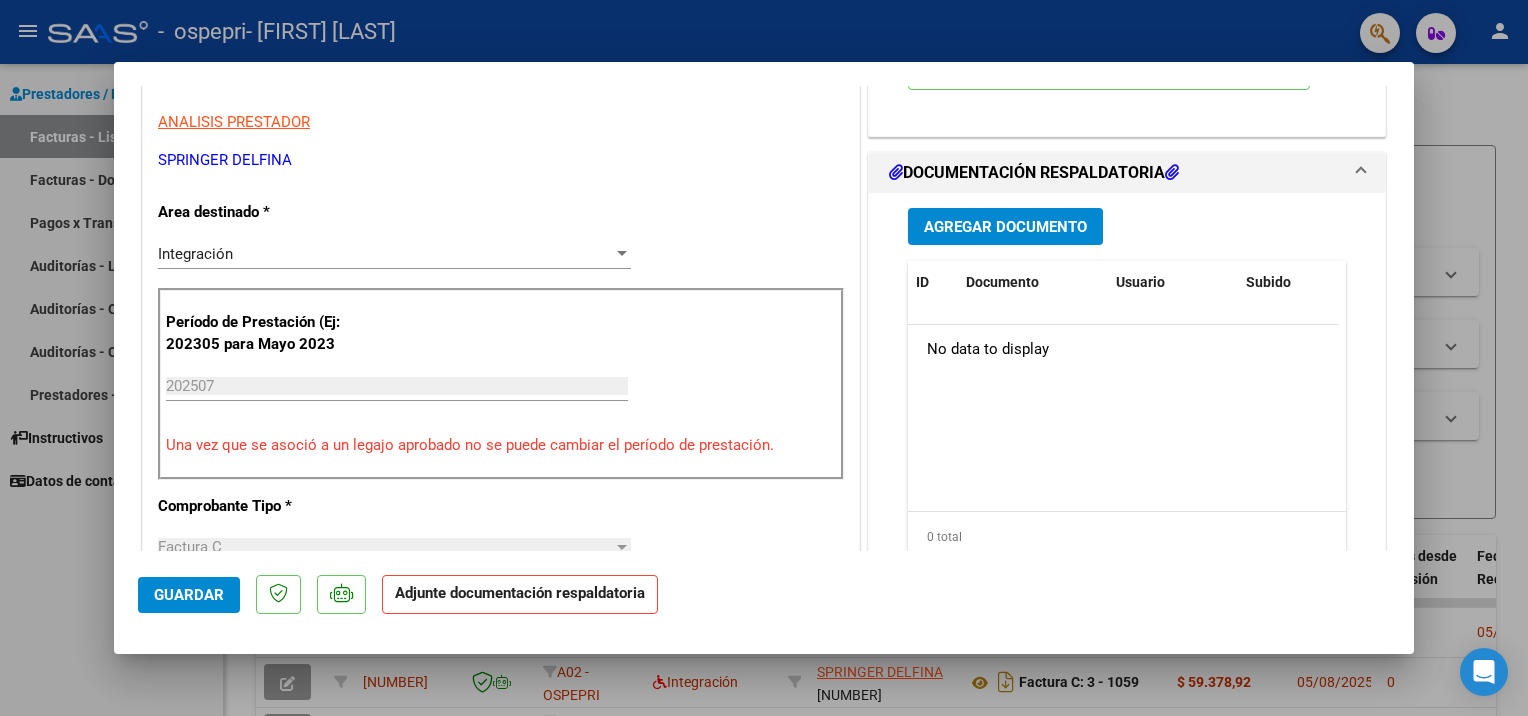click on "Agregar Documento" at bounding box center (1005, 226) 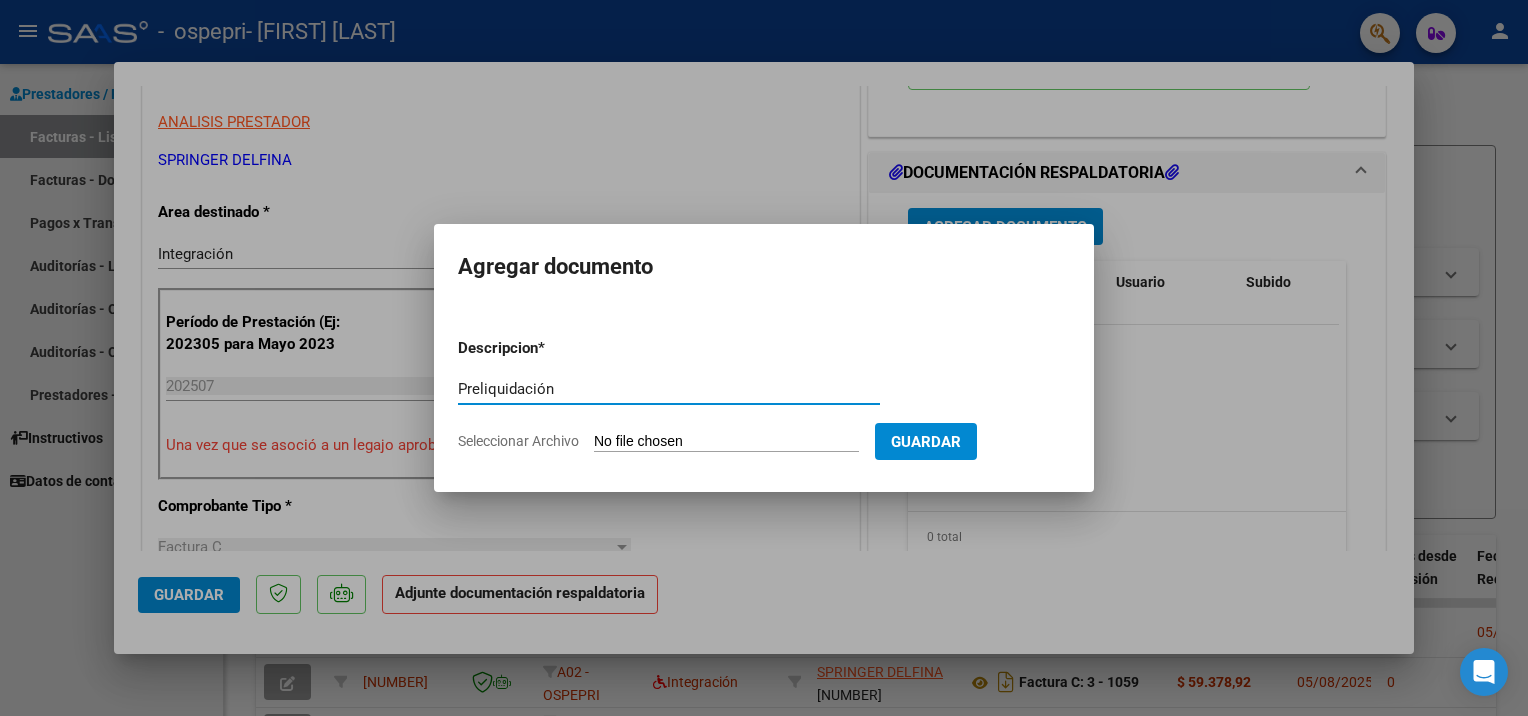 type on "Preliquidación" 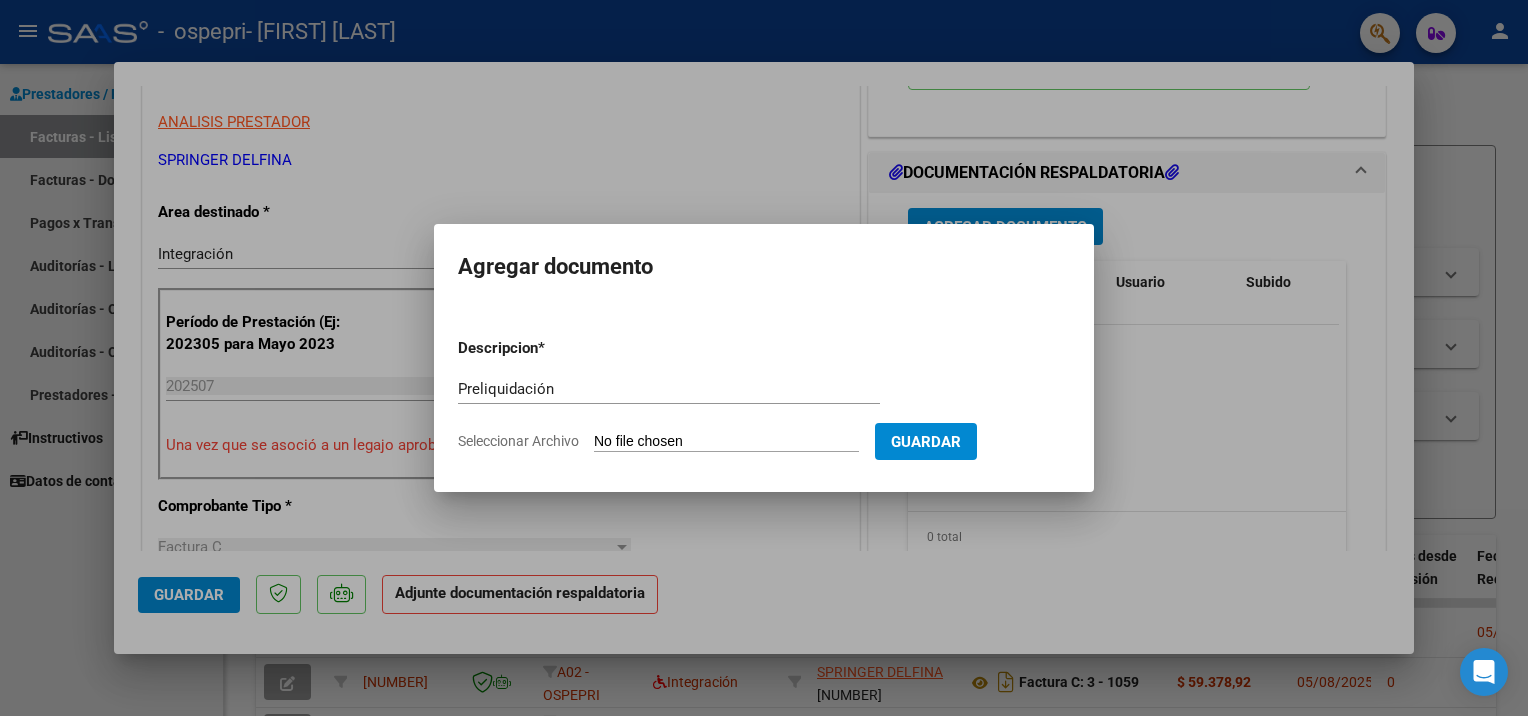 type on "C:\fakepath\PRELIQUIDACION SPRINGER  julio 2025.pdf" 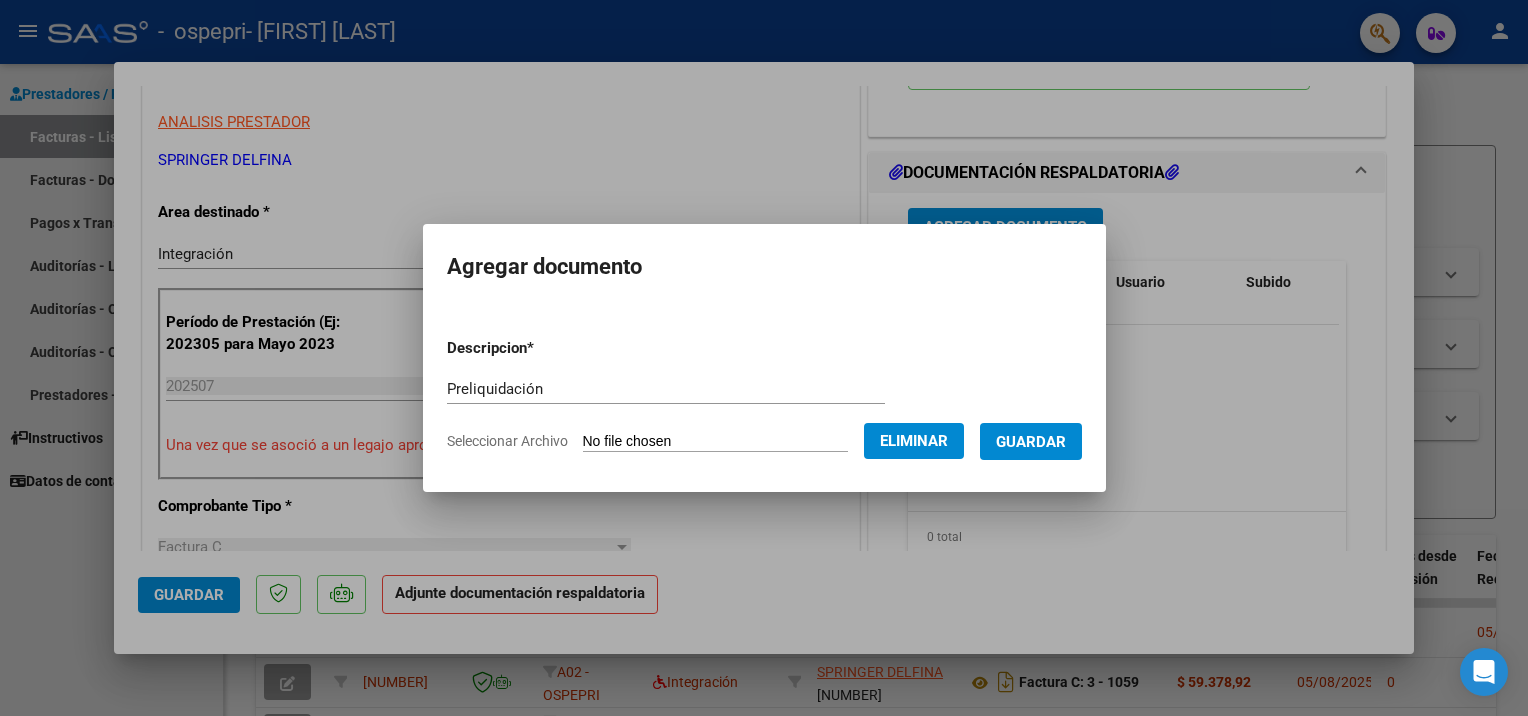 click on "Guardar" at bounding box center (1031, 442) 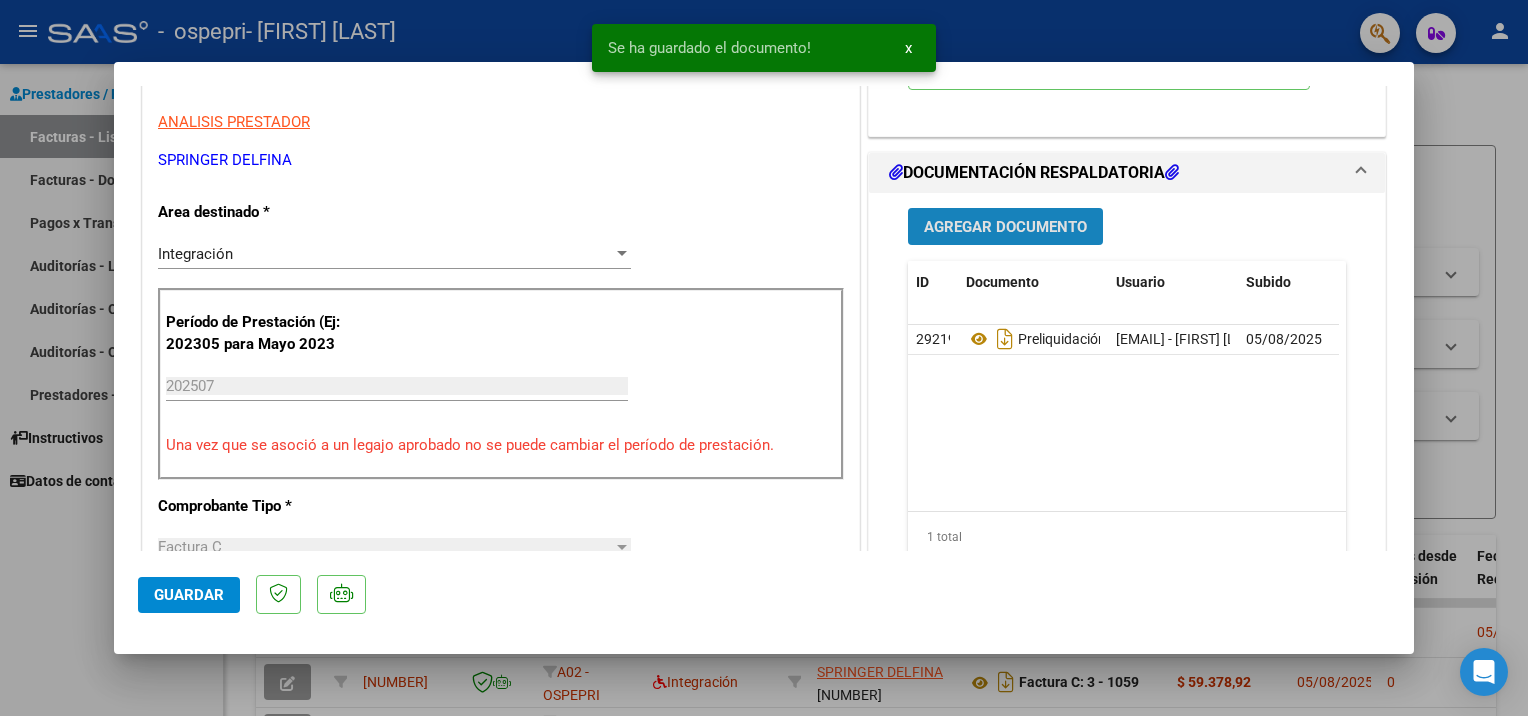 click on "Agregar Documento" at bounding box center [1005, 226] 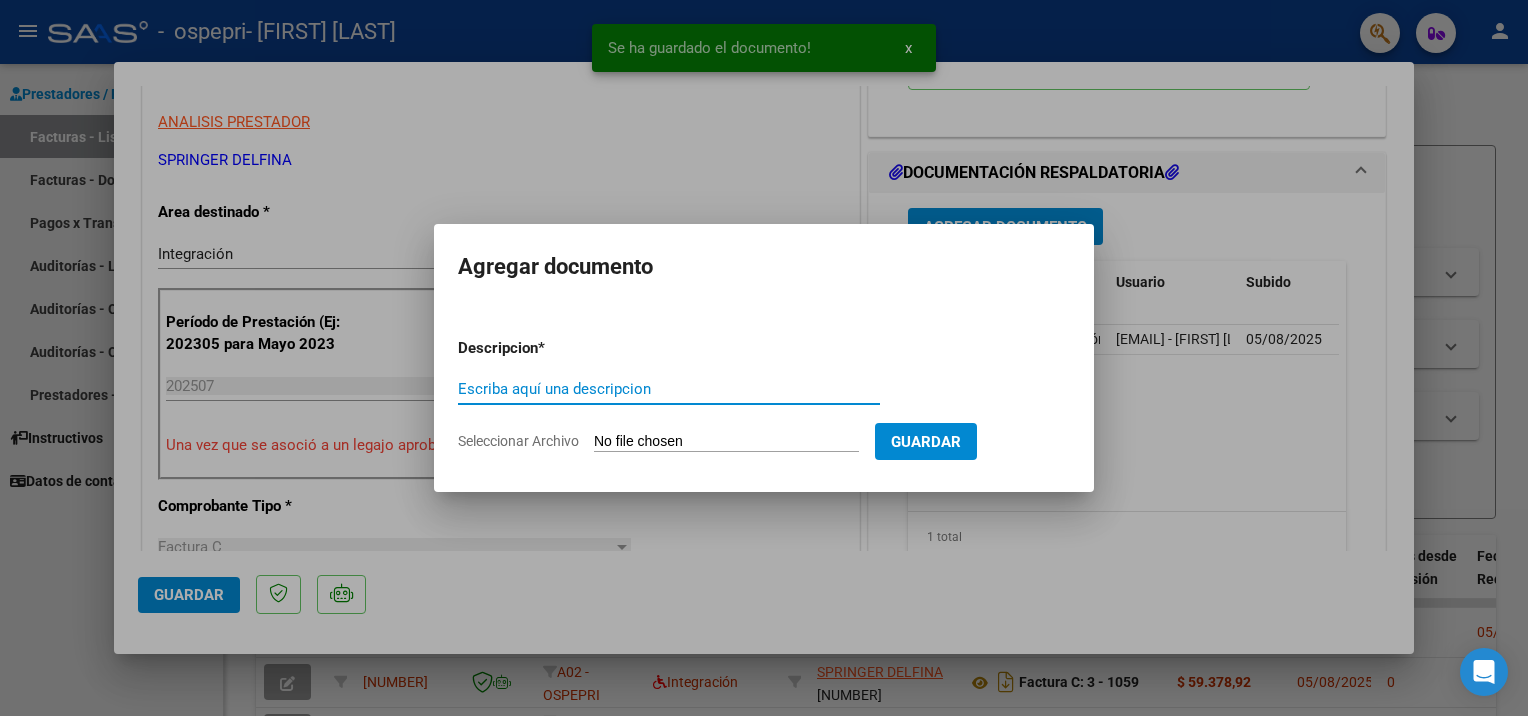 click at bounding box center [764, 358] 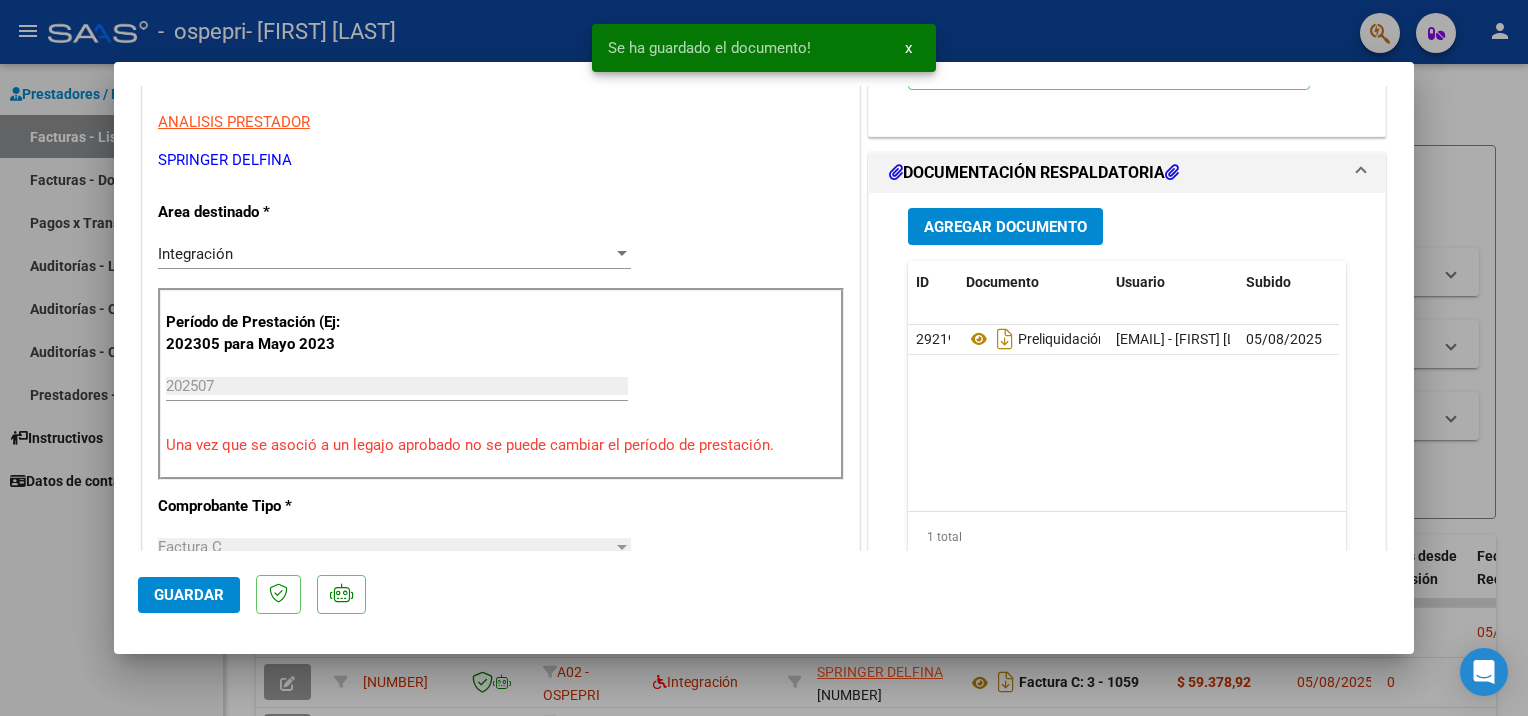 click on "Guardar" 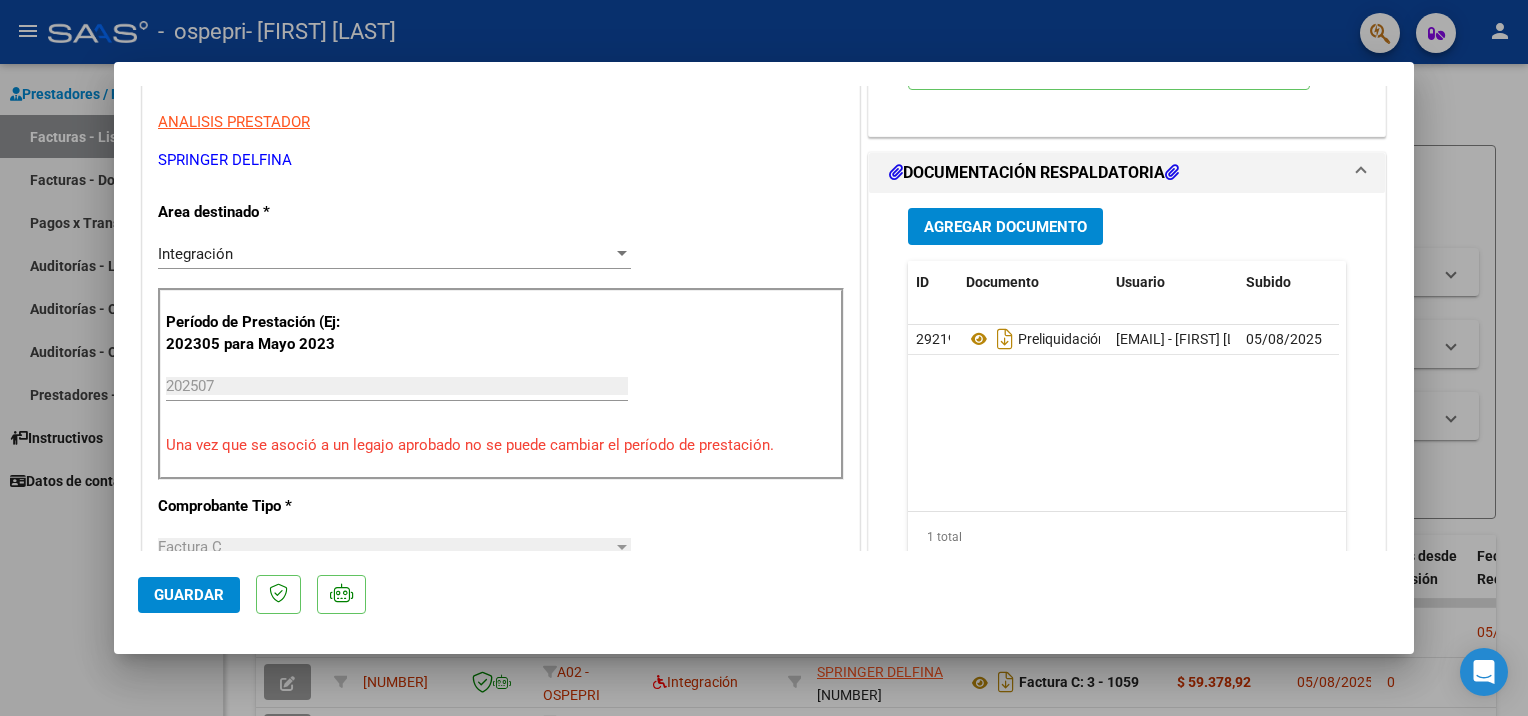 click on "menu -   ospepri   - [LAST] [FIRST] person    Prestadores / Proveedores Facturas - Listado/Carga Facturas - Documentación Pagos x Transferencia Auditorías - Listado Auditorías - Comentarios Auditorías - Cambios Área Prestadores - Listado    Instructivos    Datos de contacto  Video tutorial   PRESTADORES -> Listado de CPBTs Emitidos por Prestadores / Proveedores (alt+q)
cloud_download  CSV  cloud_download  EXCEL  cloud_download  Estandar   Descarga Masiva
Filtros Id Area Area Todos Confirmado   Mostrar totalizadores   FILTROS DEL COMPROBANTE  Comprobante Tipo Comprobante Tipo Start date – End date Fec. Comprobante Desde / Hasta Días Emisión Desde(cant. días) Días Emisión Hasta(cant. días) CUIT / Razón Social Pto. Venta Nro. Comprobante Código SSS CAE Válido CAE Válido Todos Cargado Módulo Hosp. Todos Tiene facturacion Apócrifa Hospital Refes  FILTROS DE INTEGRACION  Período De Prestación Campos del Archivo de Rendición Devuelto x SSS (dr_envio) Todos Tipo de Registro 0" at bounding box center [764, 358] 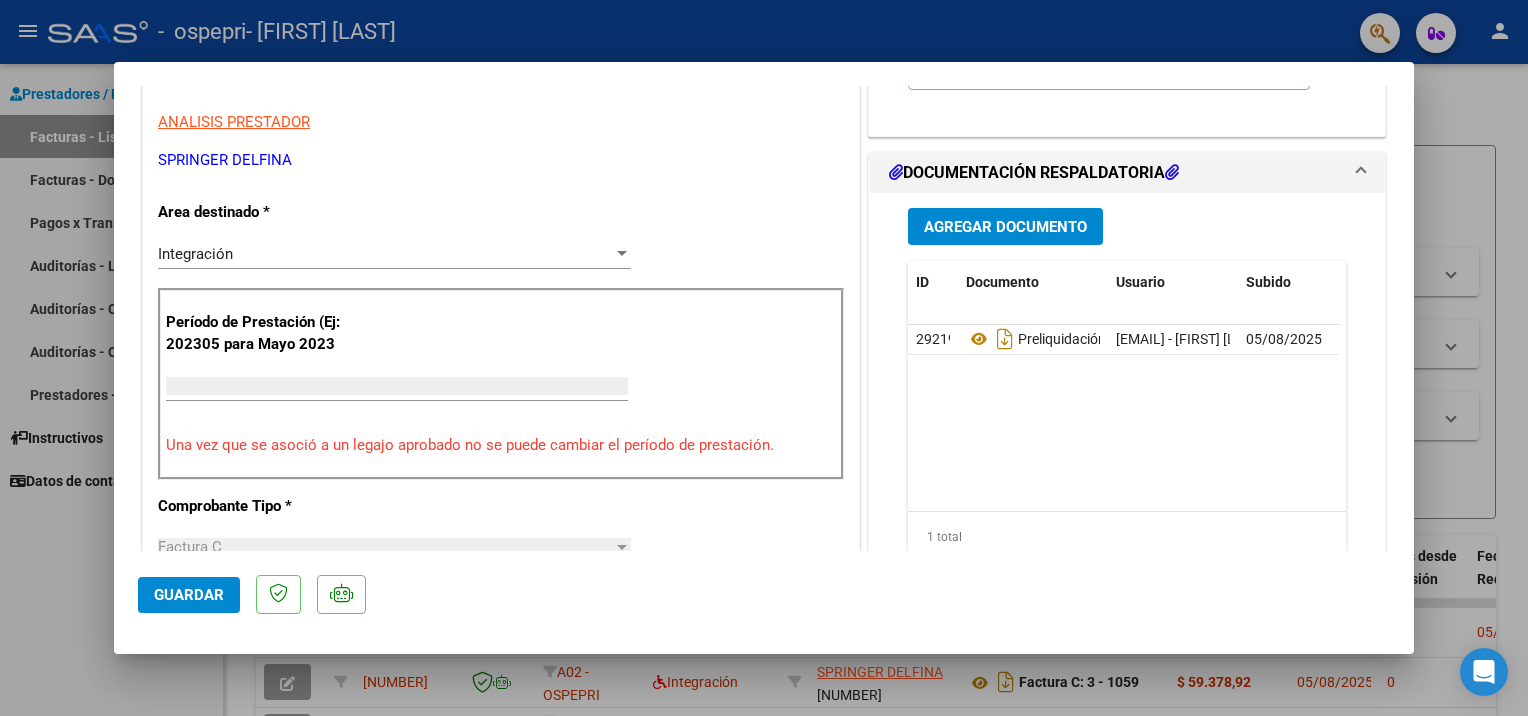 scroll, scrollTop: 334, scrollLeft: 0, axis: vertical 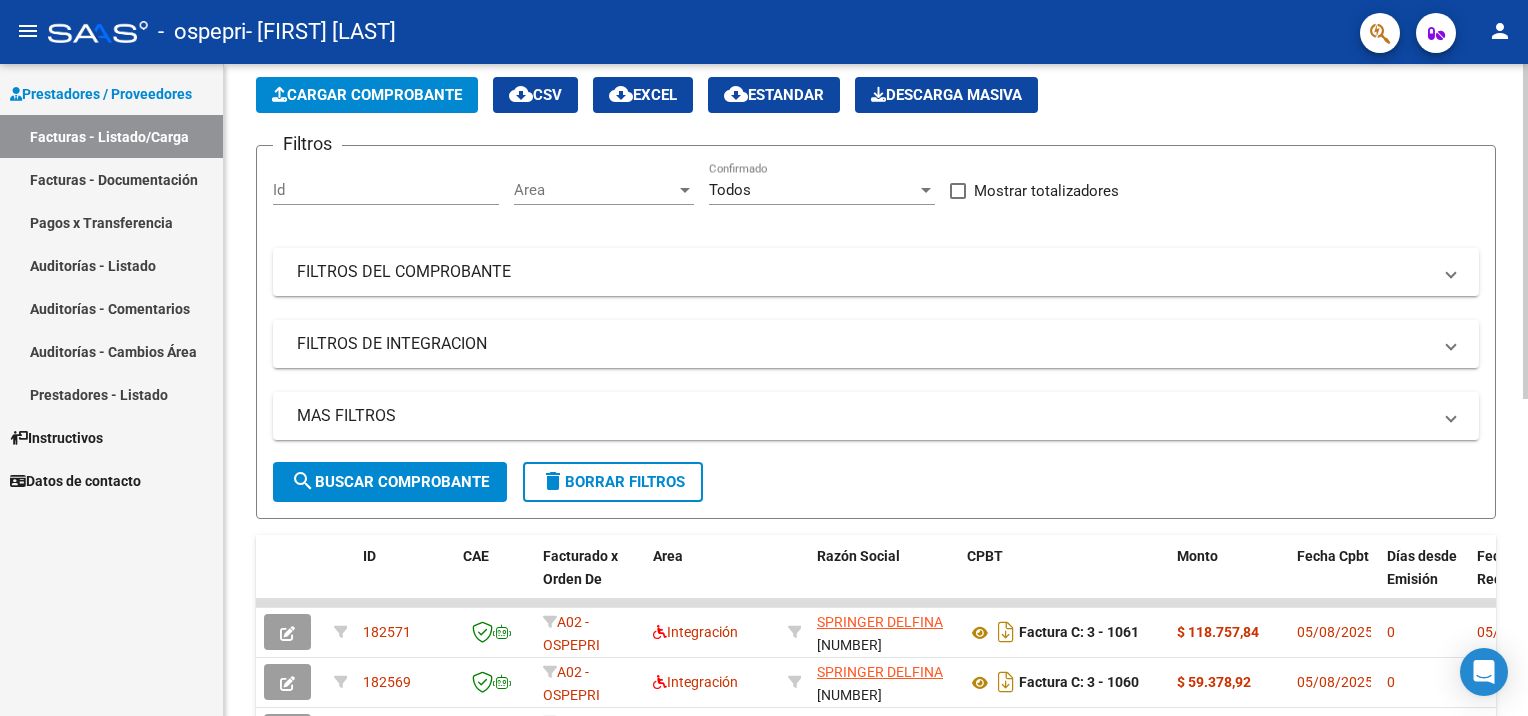 click on "Cargar Comprobante" 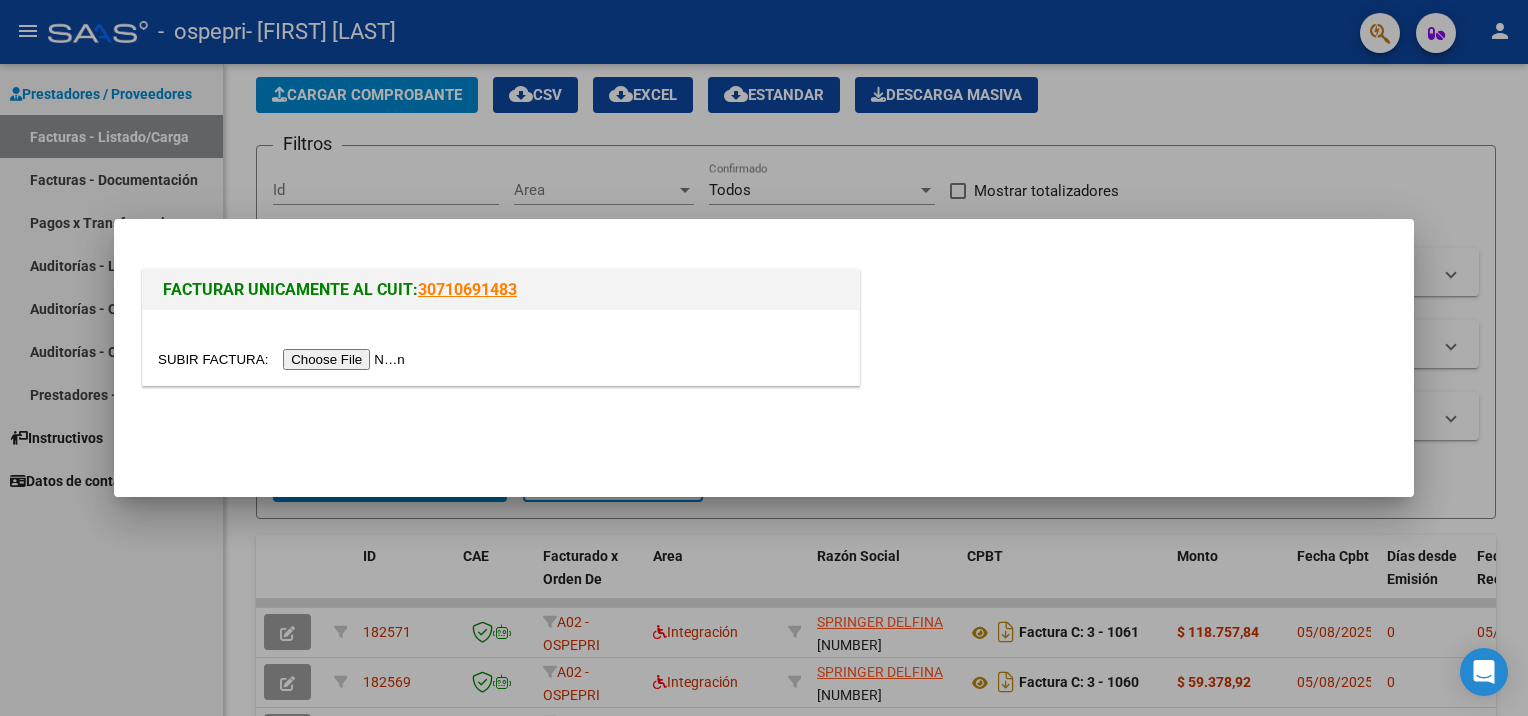 click at bounding box center [284, 359] 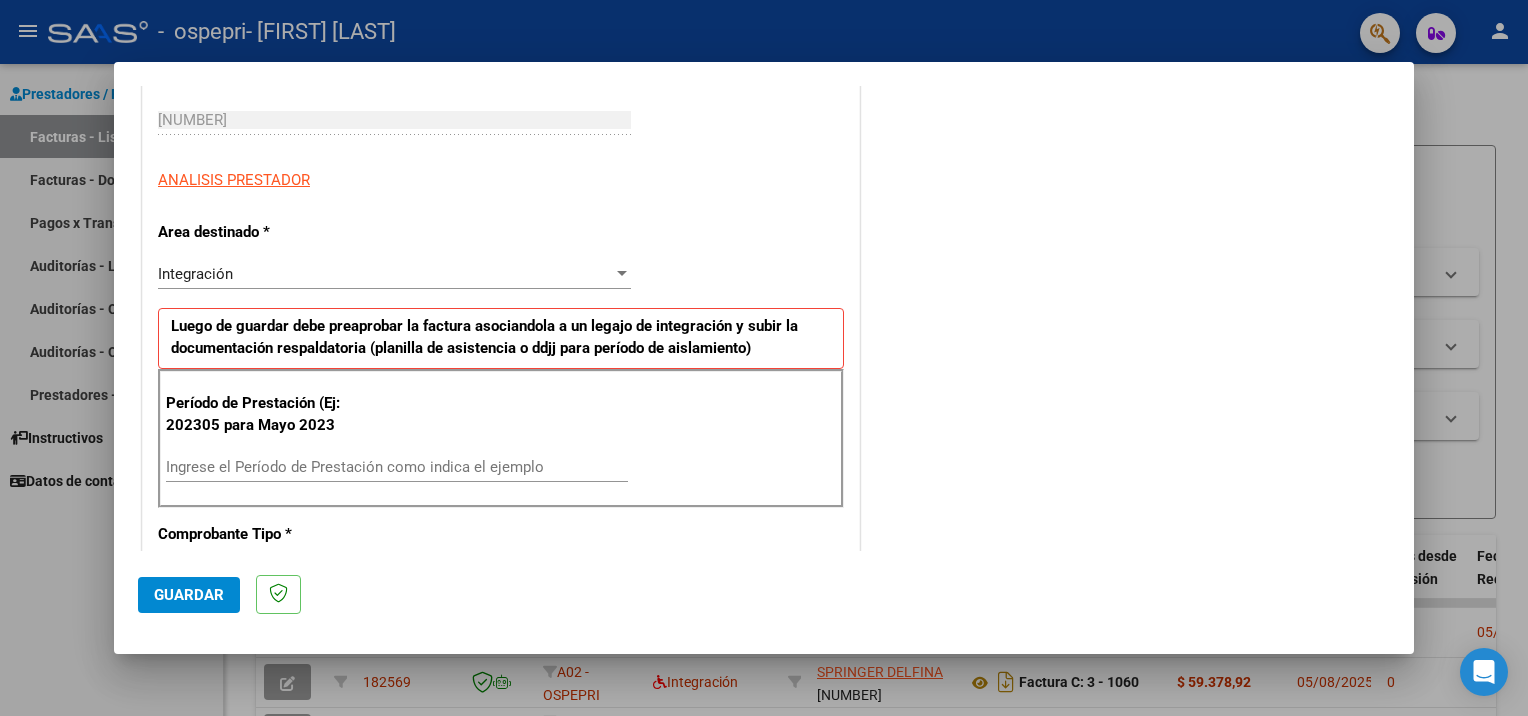 scroll, scrollTop: 305, scrollLeft: 0, axis: vertical 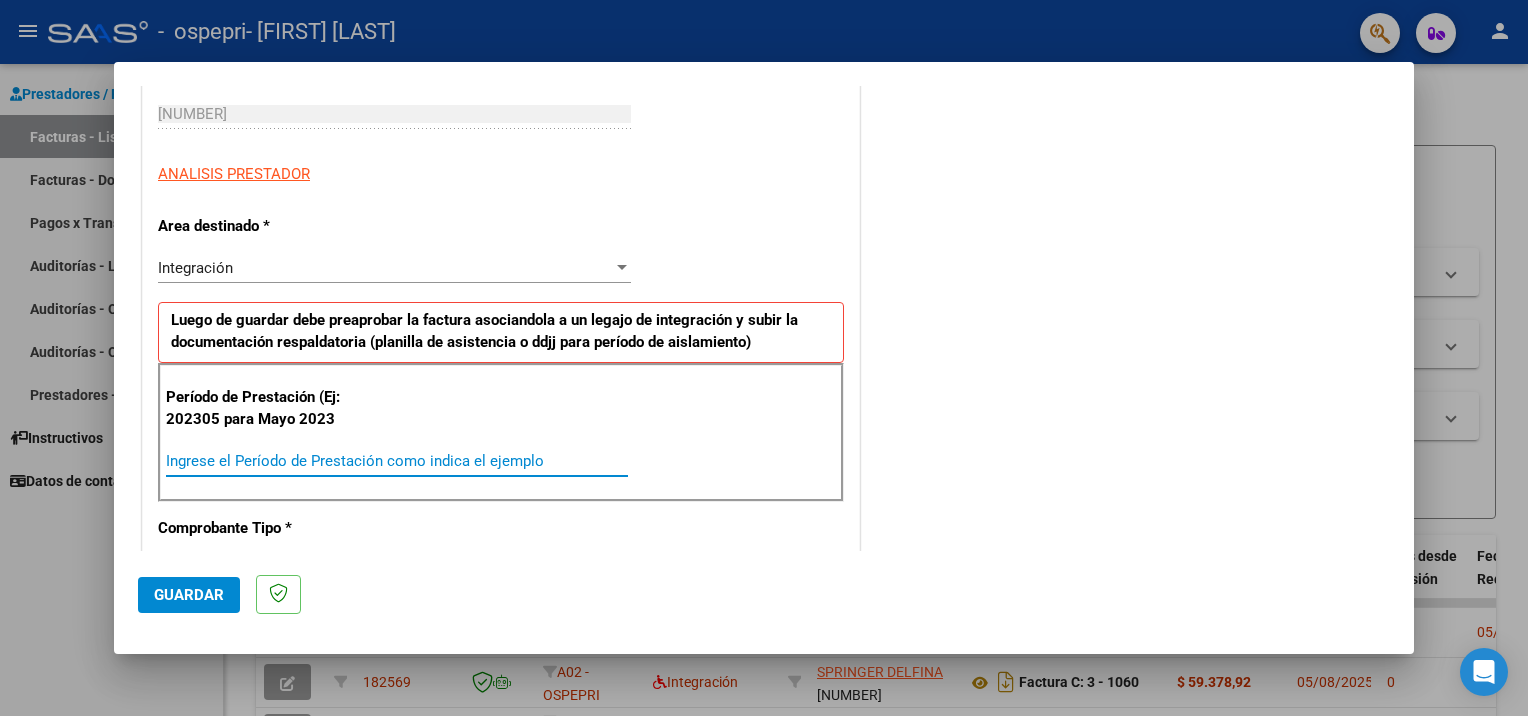 click on "Ingrese el Período de Prestación como indica el ejemplo" at bounding box center (397, 461) 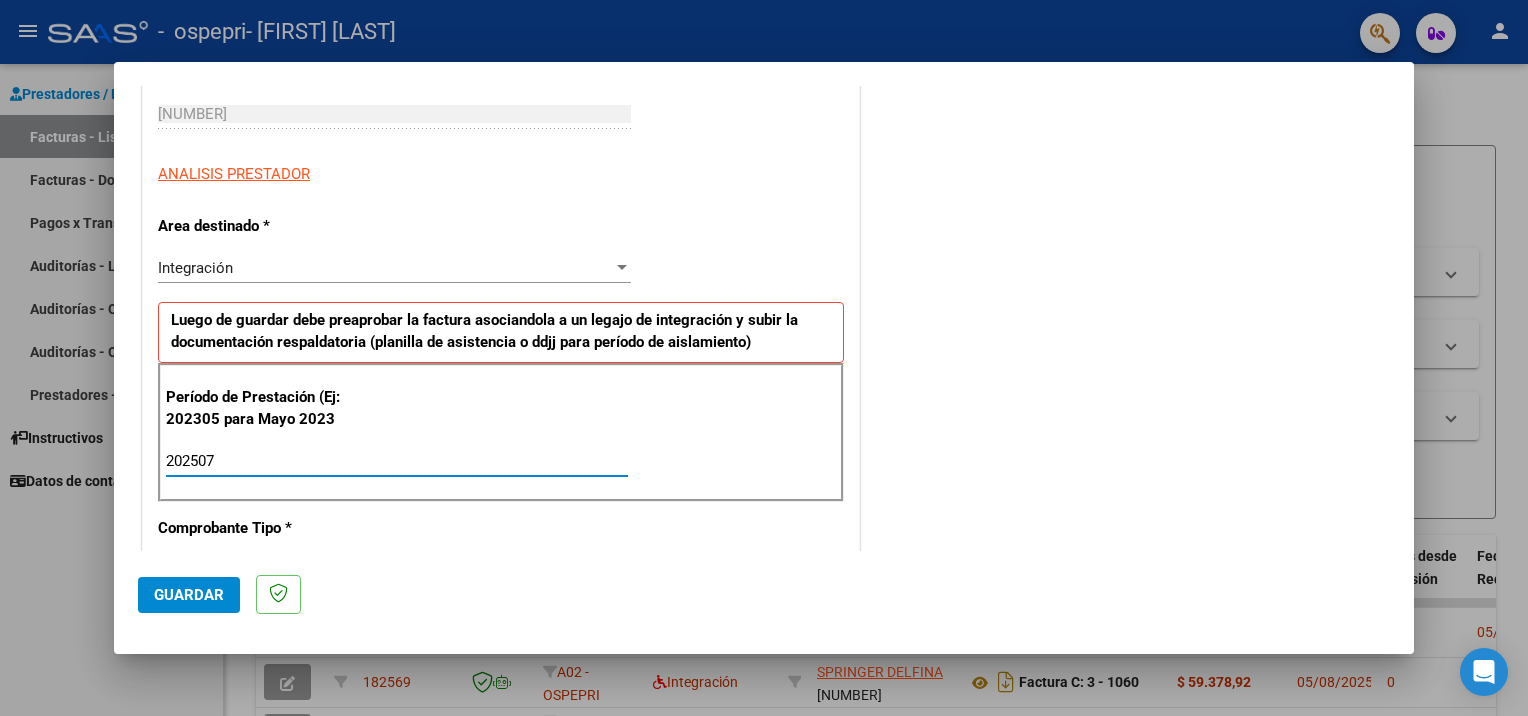 type on "202507" 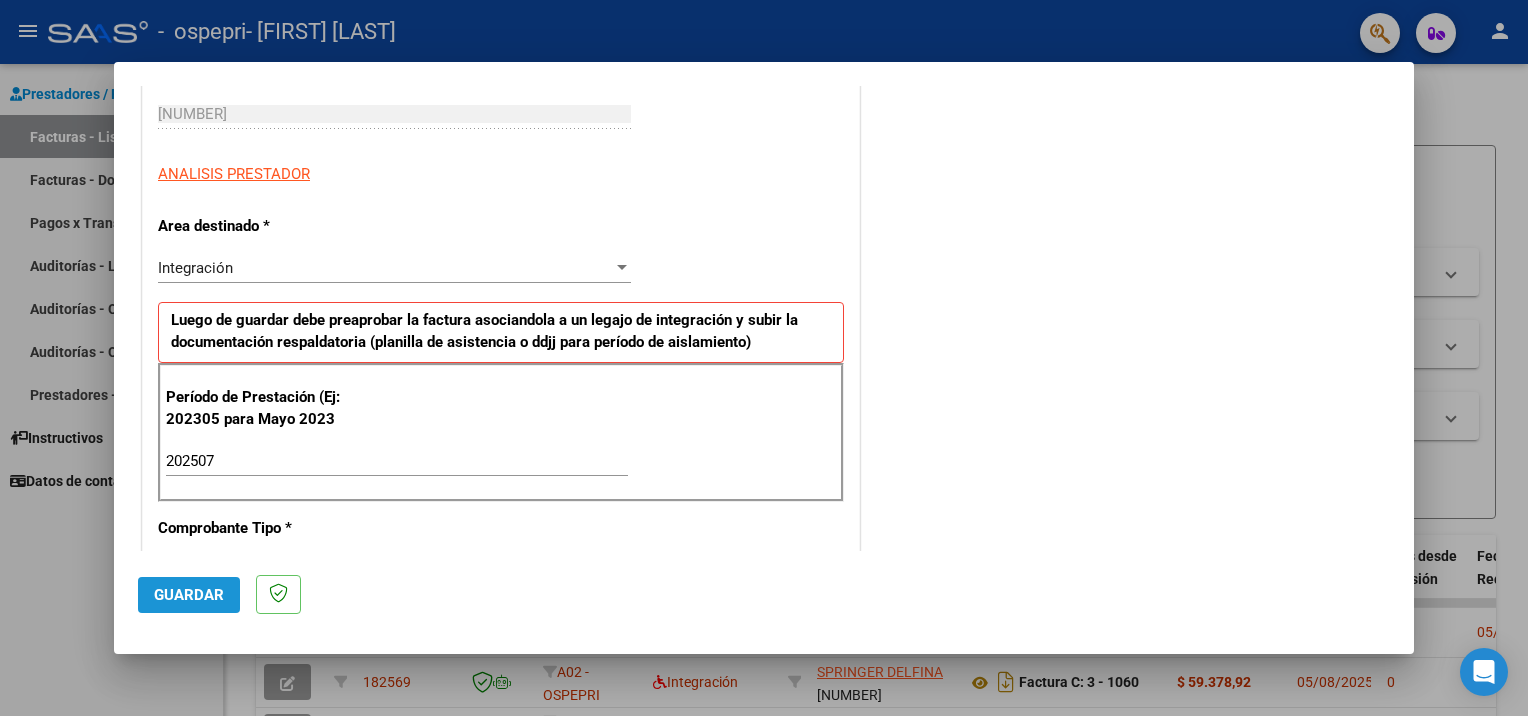 click on "Guardar" 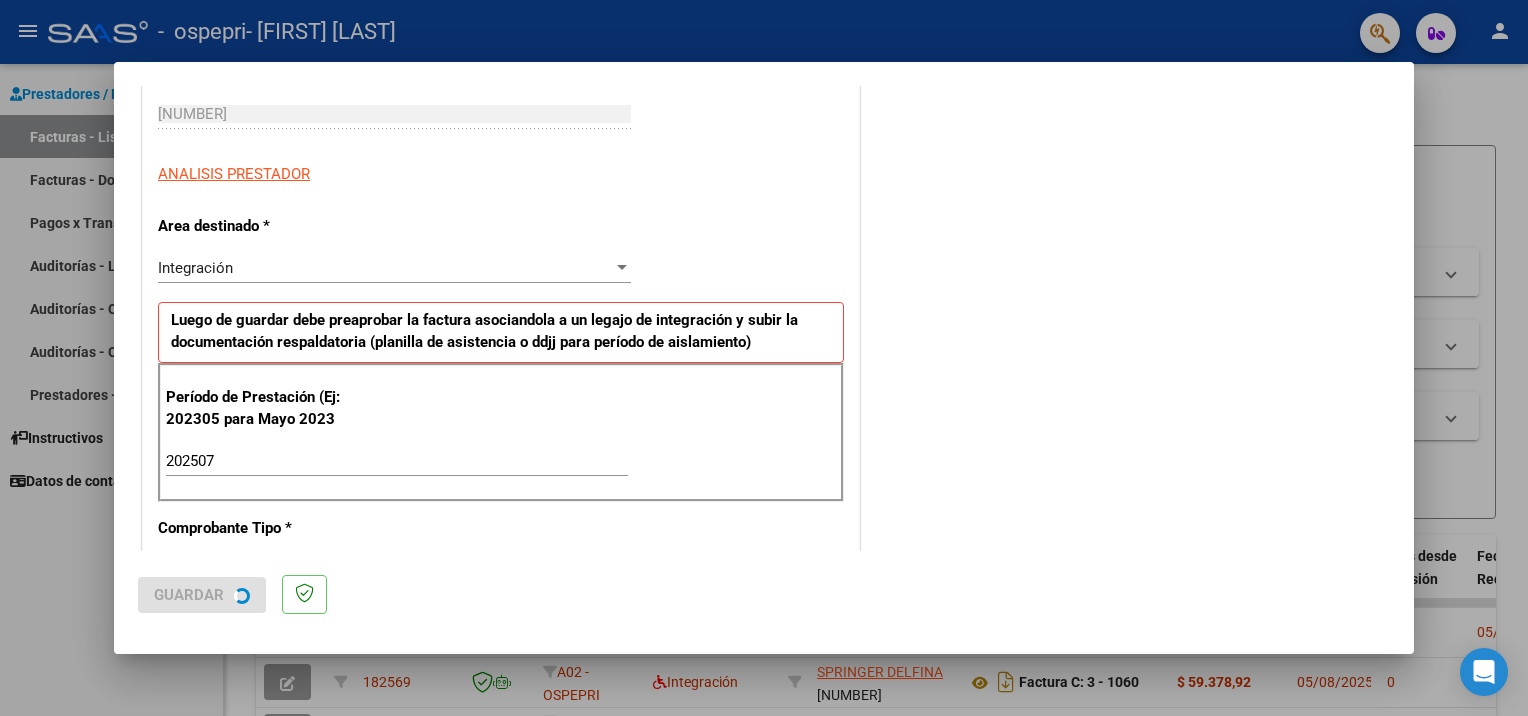 scroll, scrollTop: 0, scrollLeft: 0, axis: both 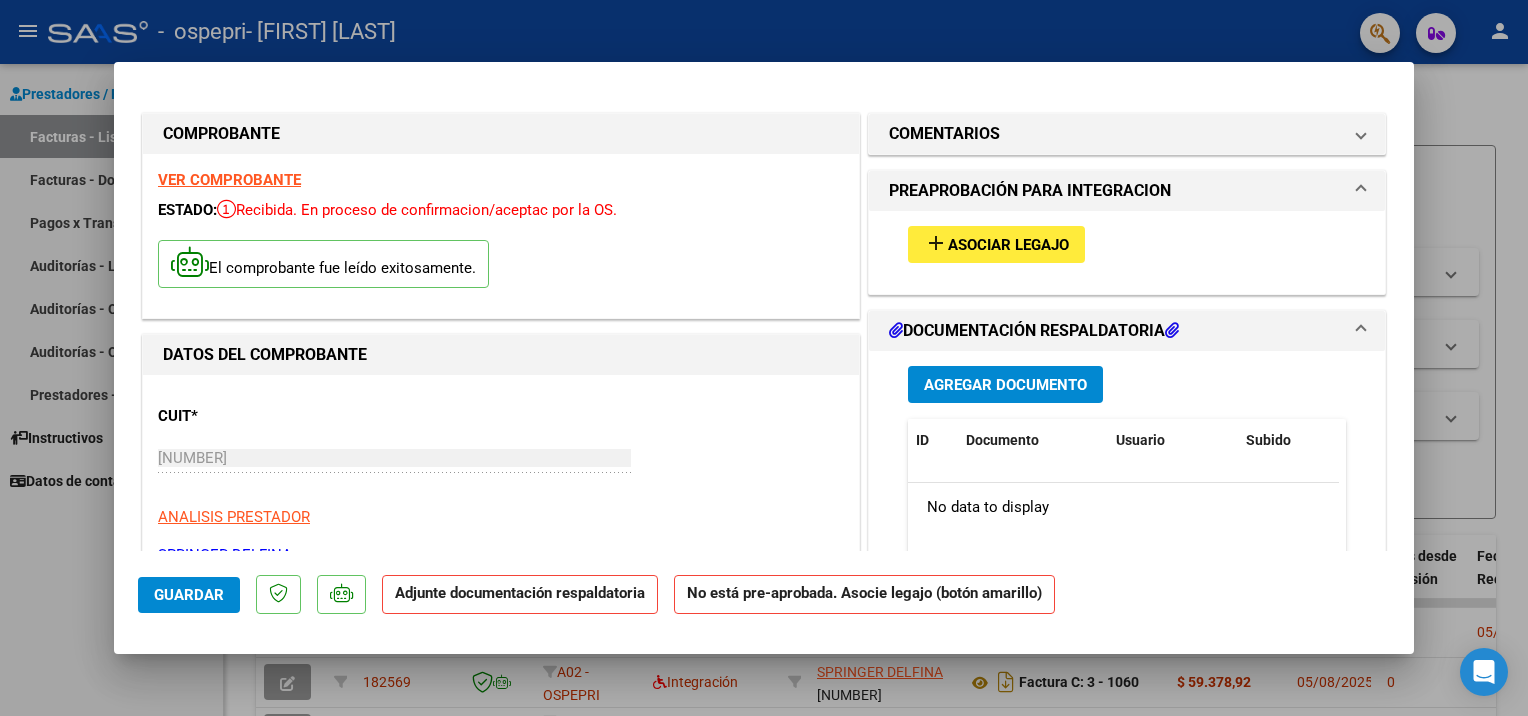 click on "add Asociar Legajo" at bounding box center (996, 244) 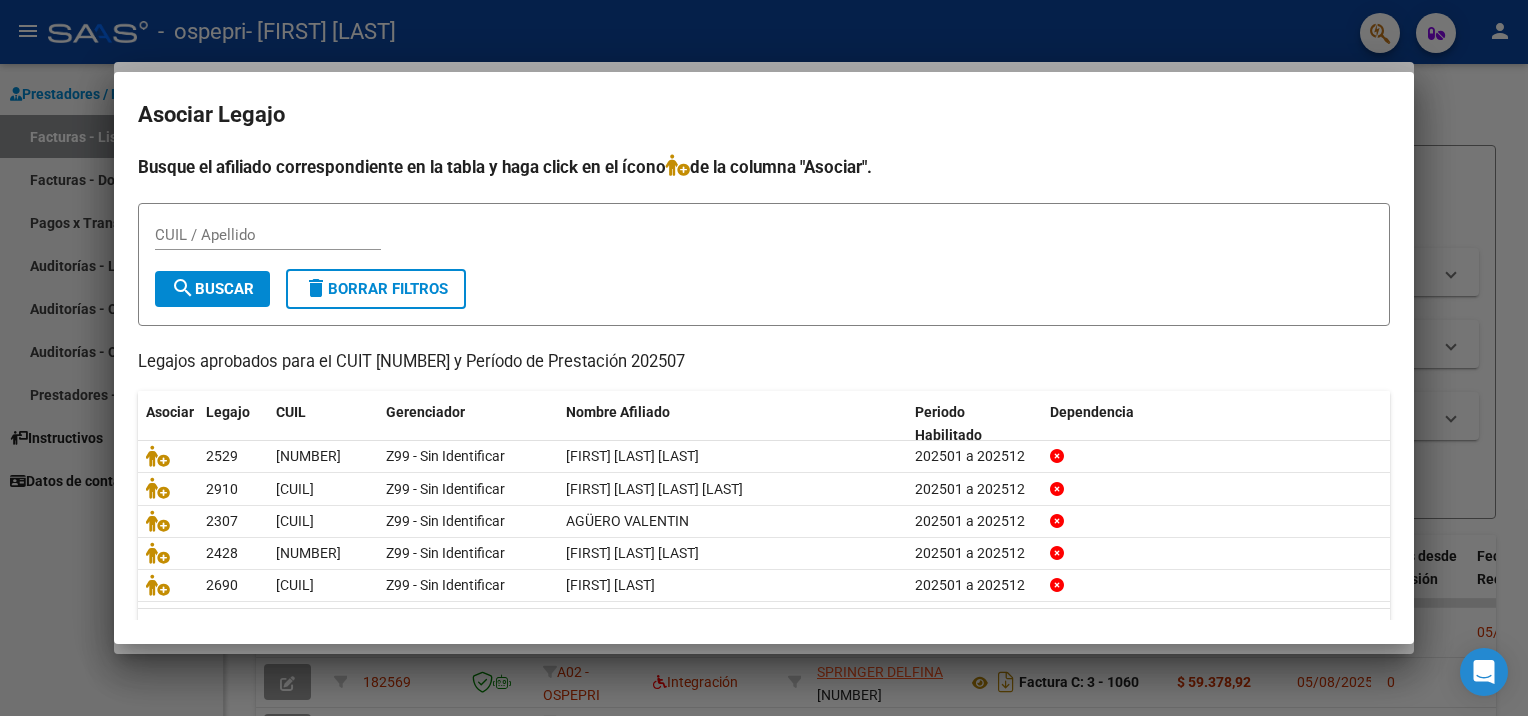 scroll, scrollTop: 53, scrollLeft: 0, axis: vertical 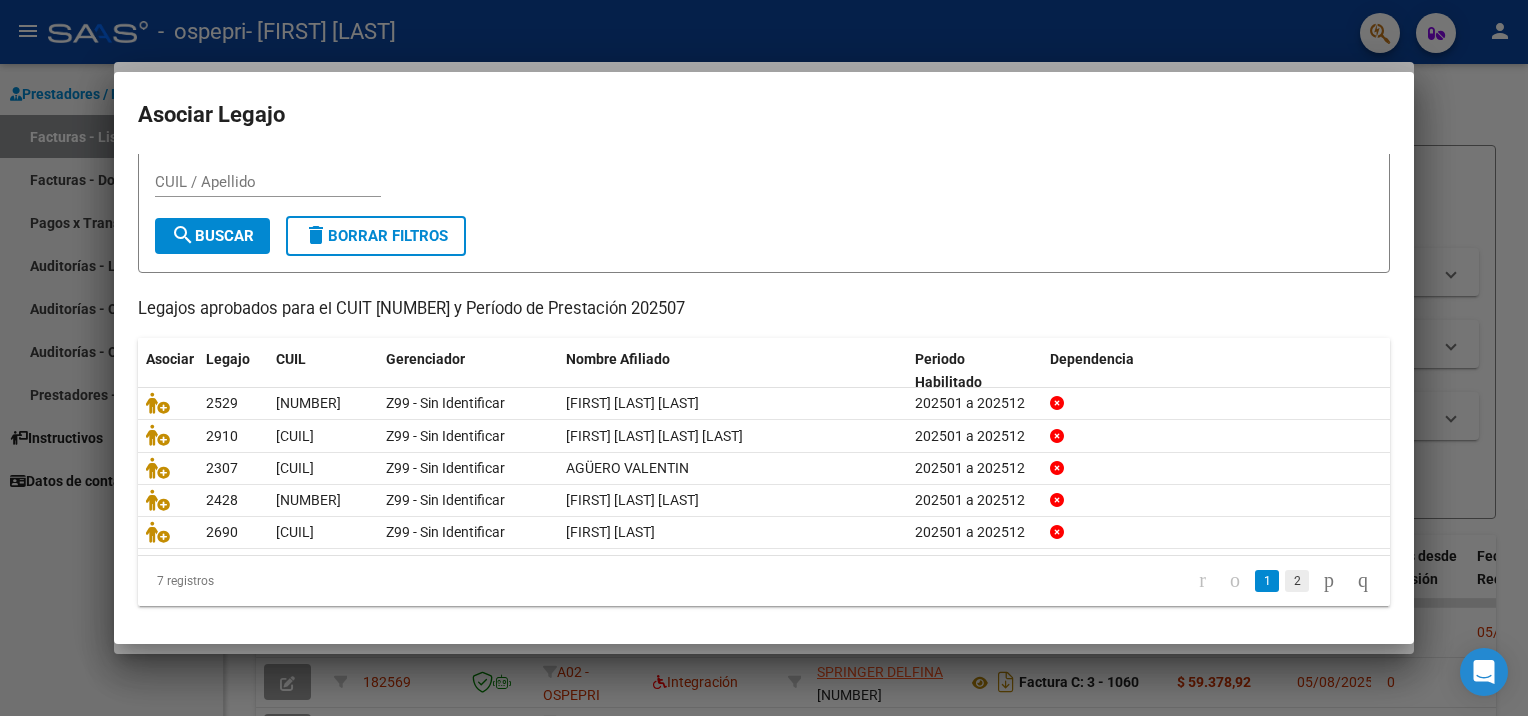 click on "2" 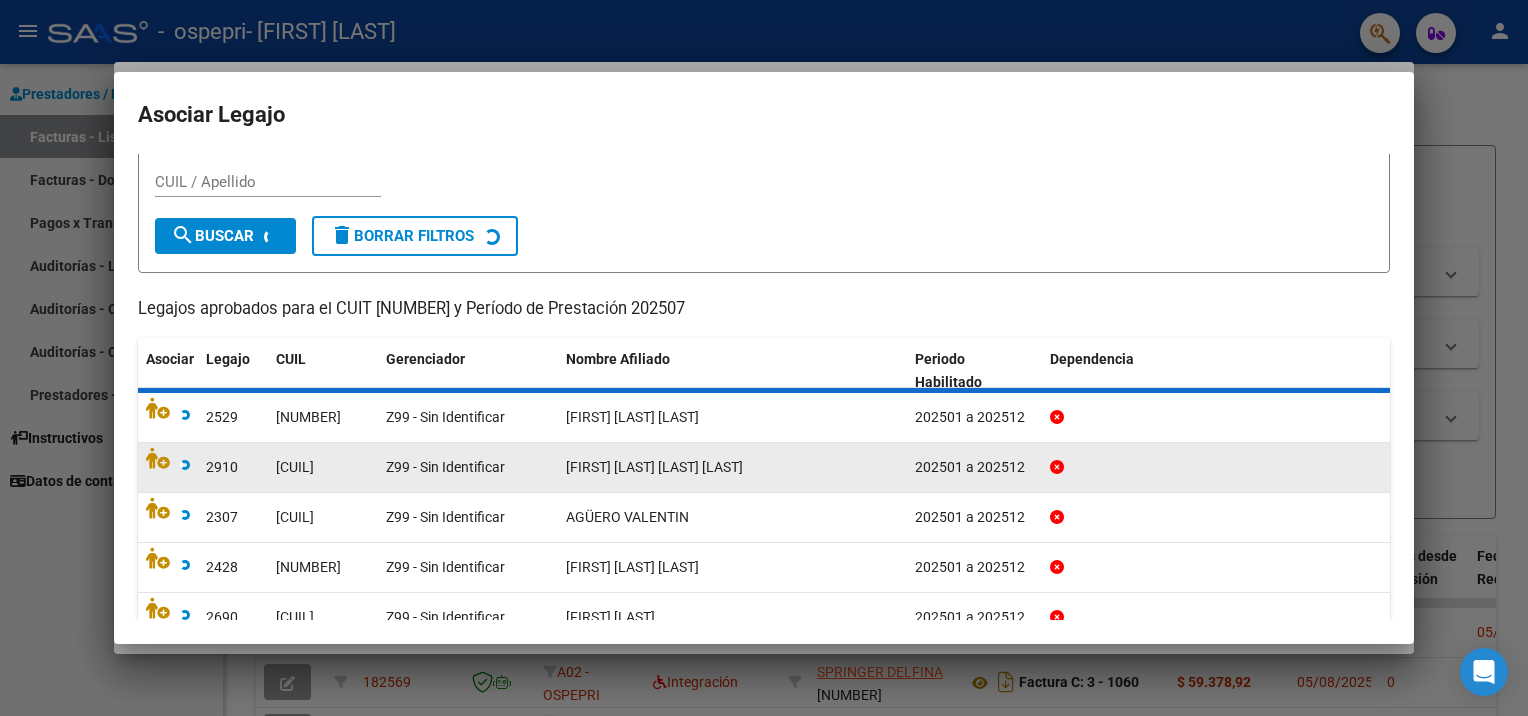 scroll, scrollTop: 0, scrollLeft: 0, axis: both 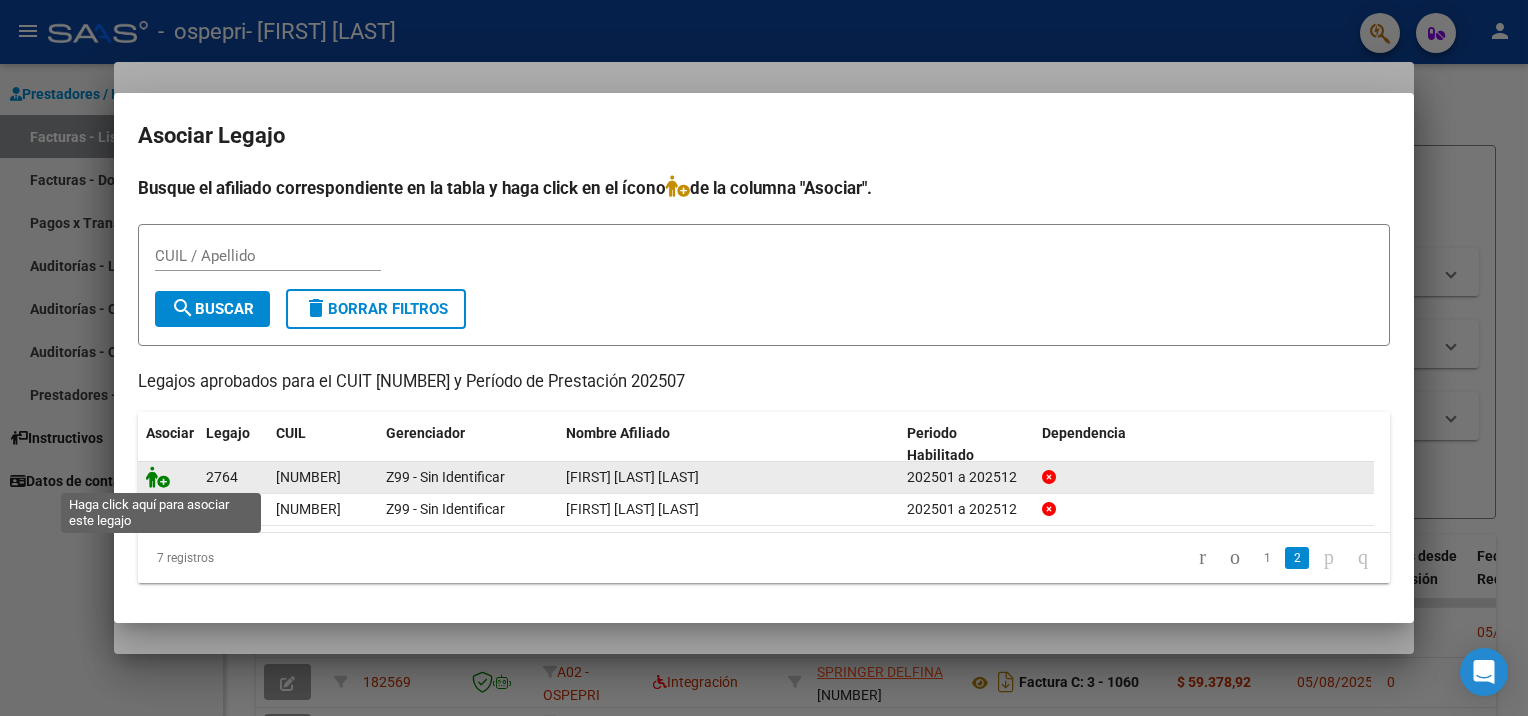 click 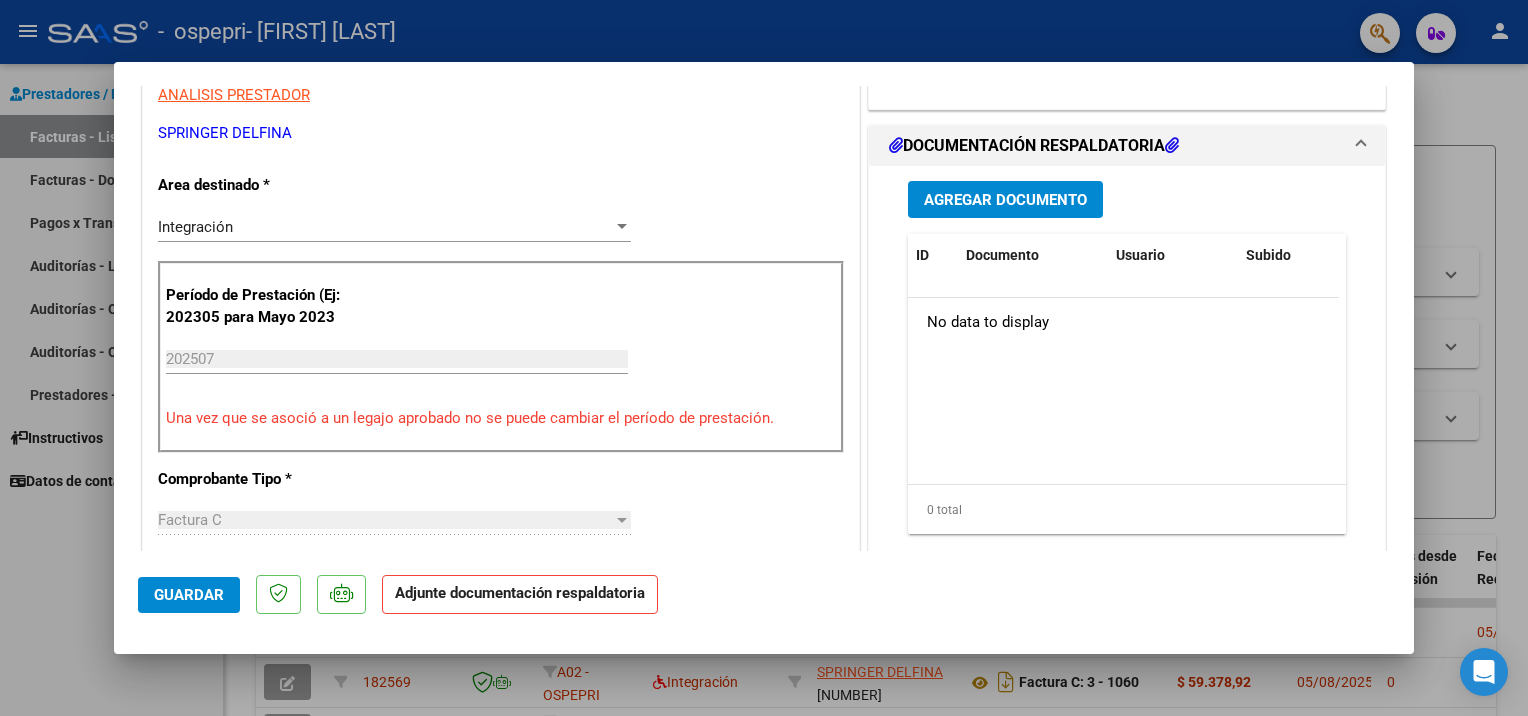 scroll, scrollTop: 398, scrollLeft: 0, axis: vertical 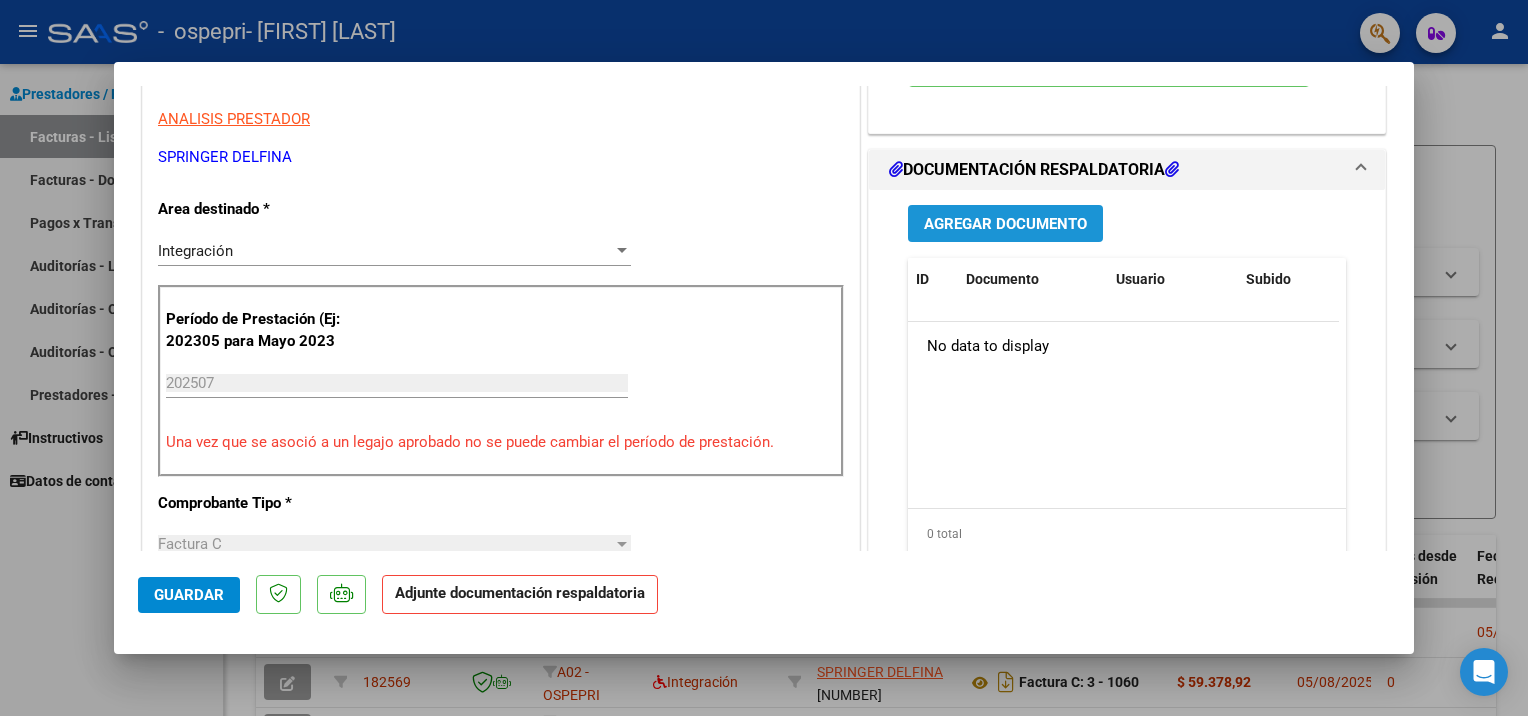 click on "Agregar Documento" at bounding box center (1005, 224) 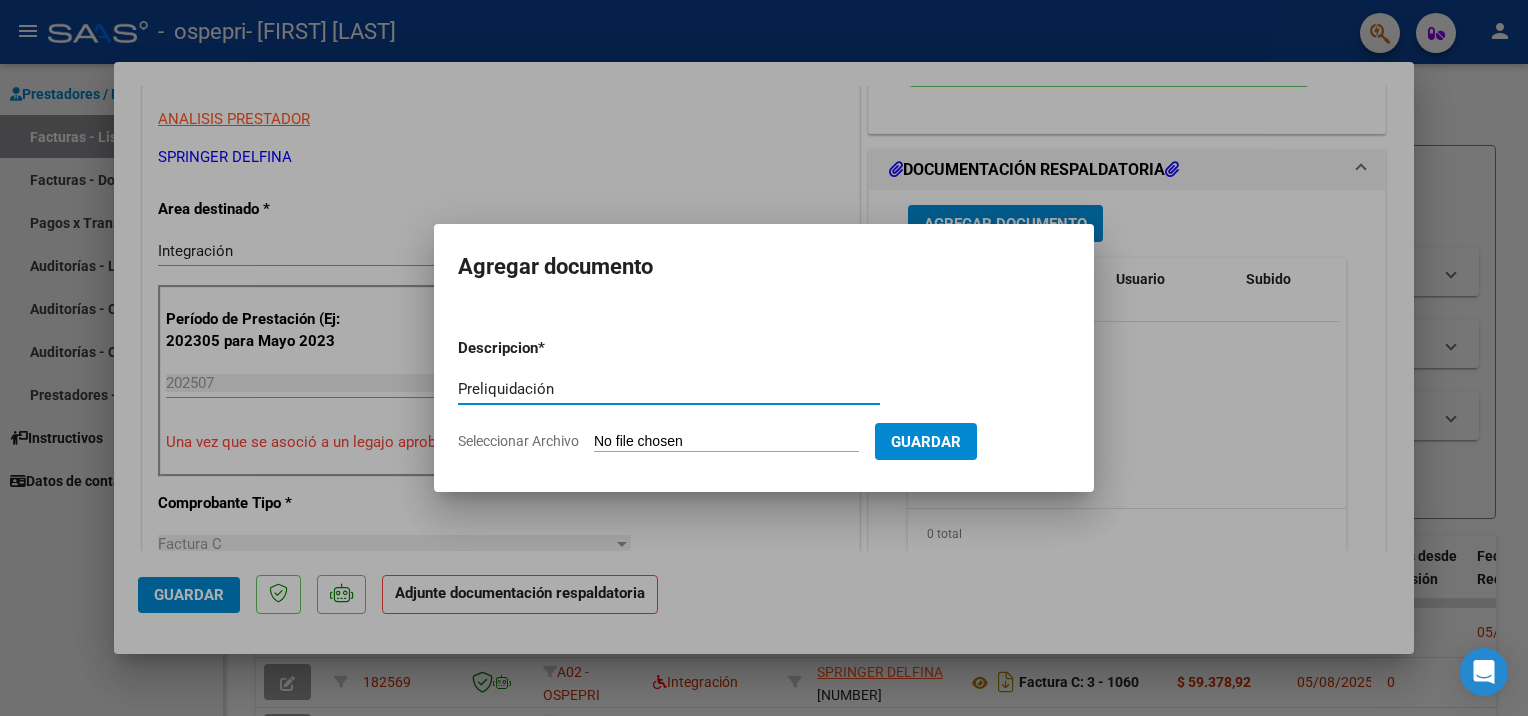 type on "Preliquidación" 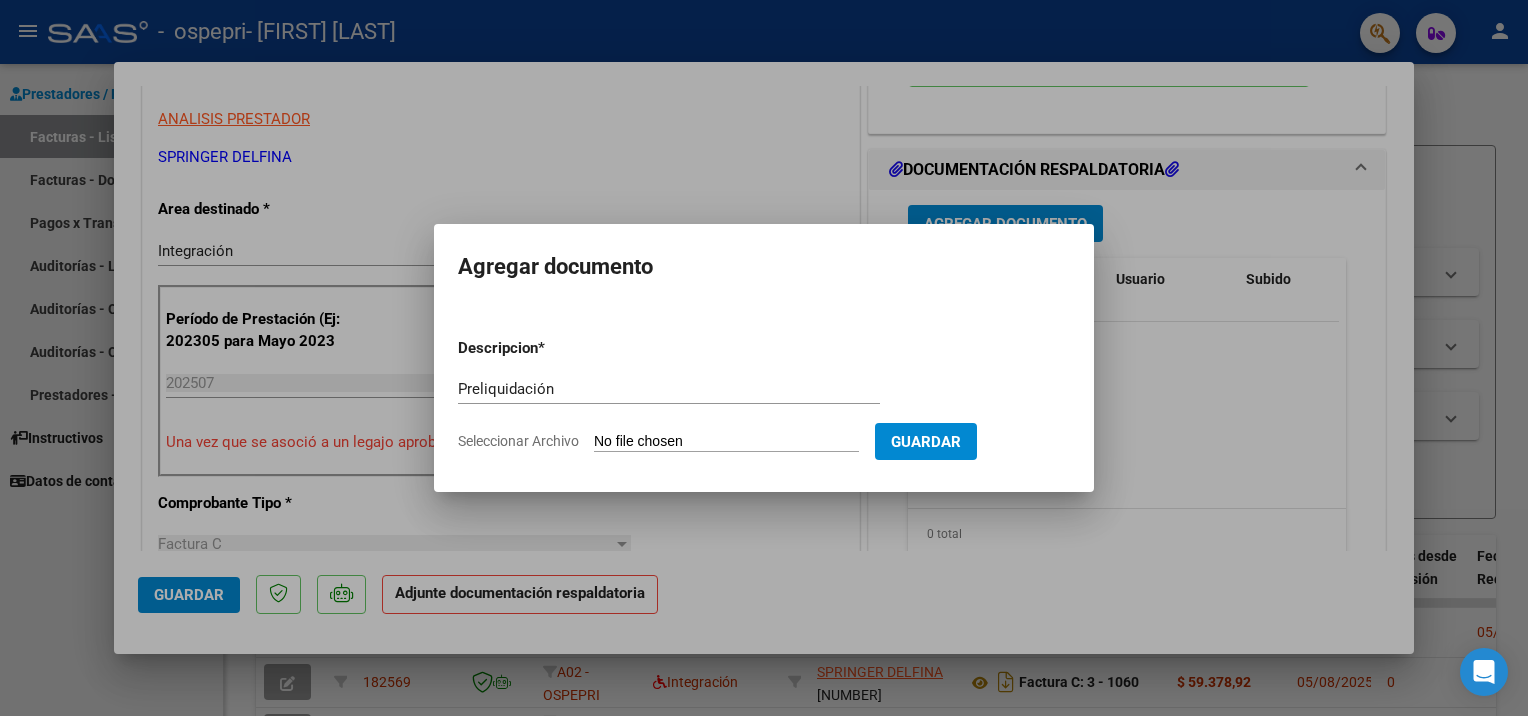 click on "Seleccionar Archivo" at bounding box center (726, 442) 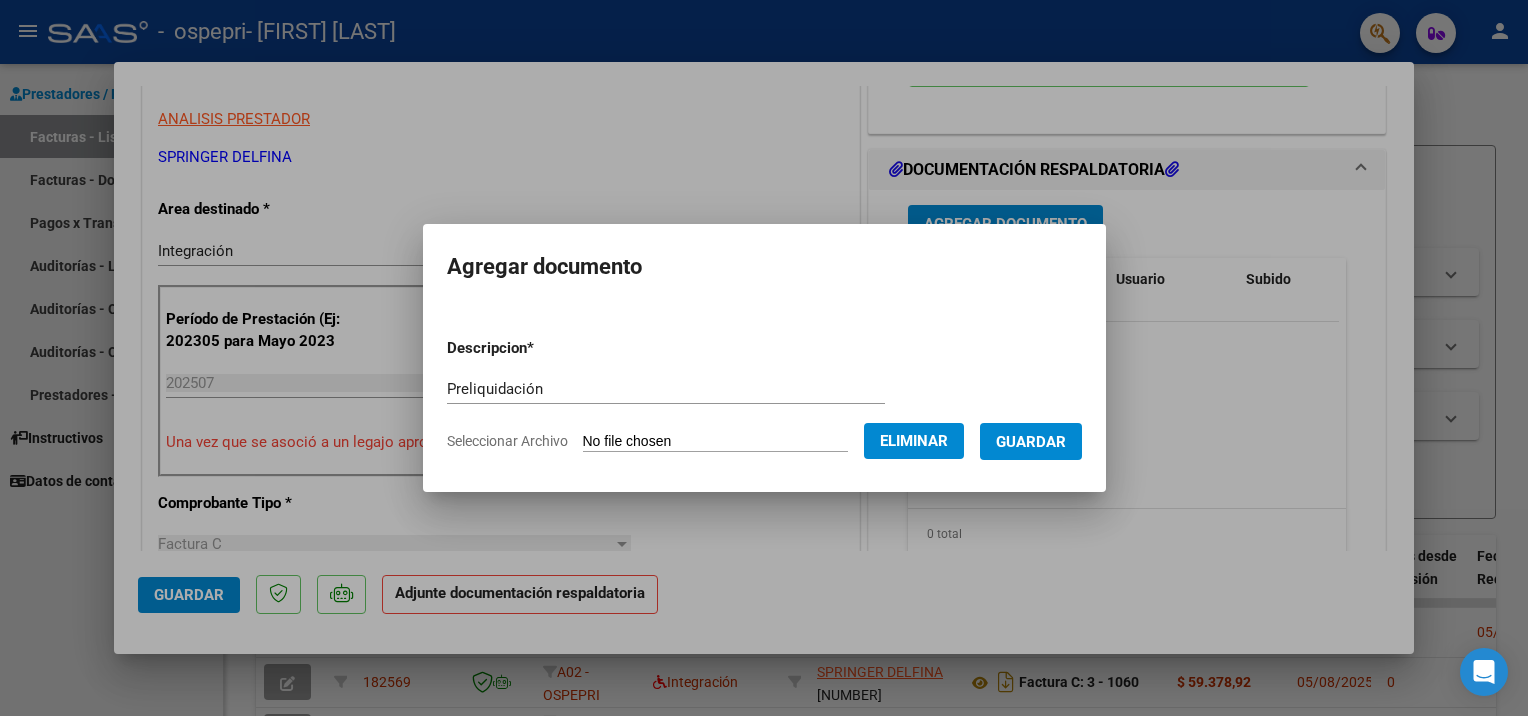 click on "Guardar" at bounding box center (1031, 442) 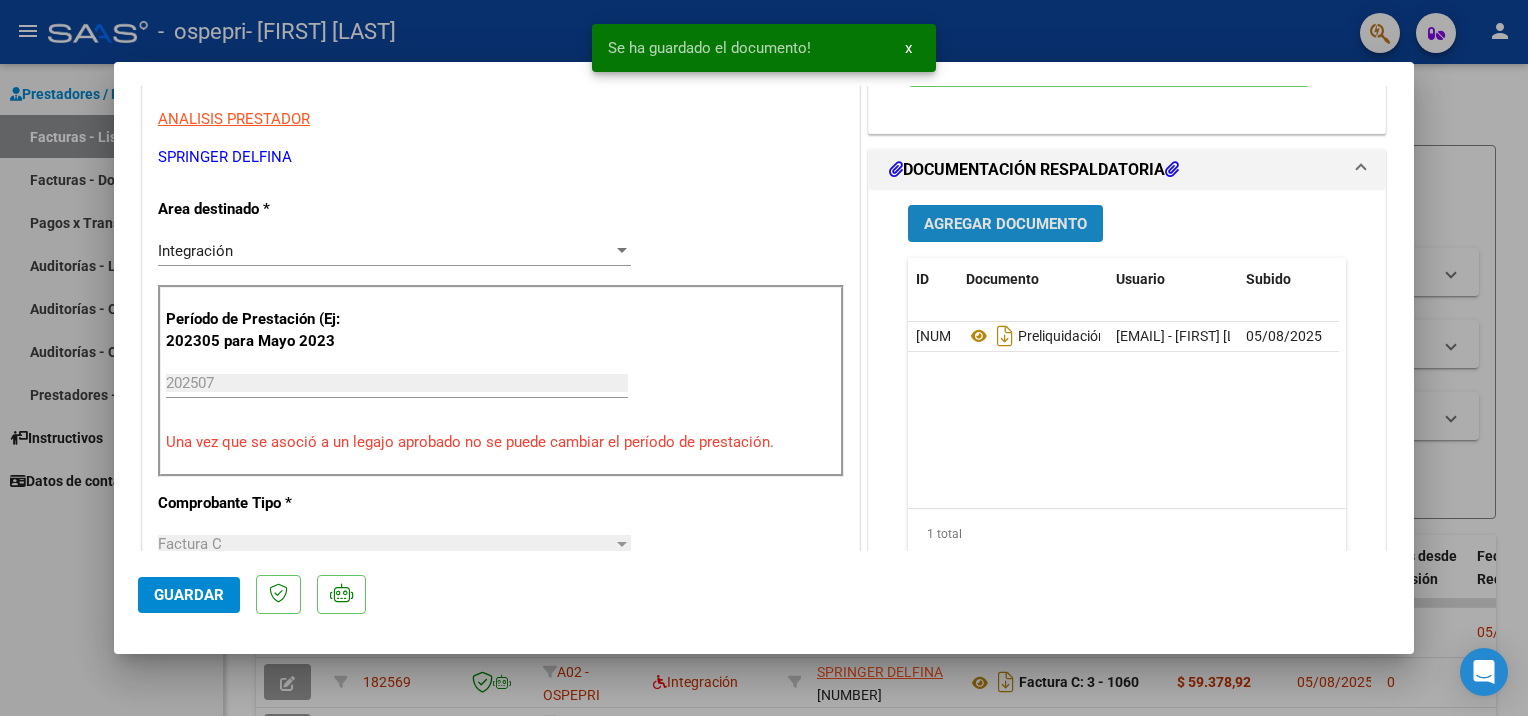 click on "Agregar Documento" at bounding box center [1005, 224] 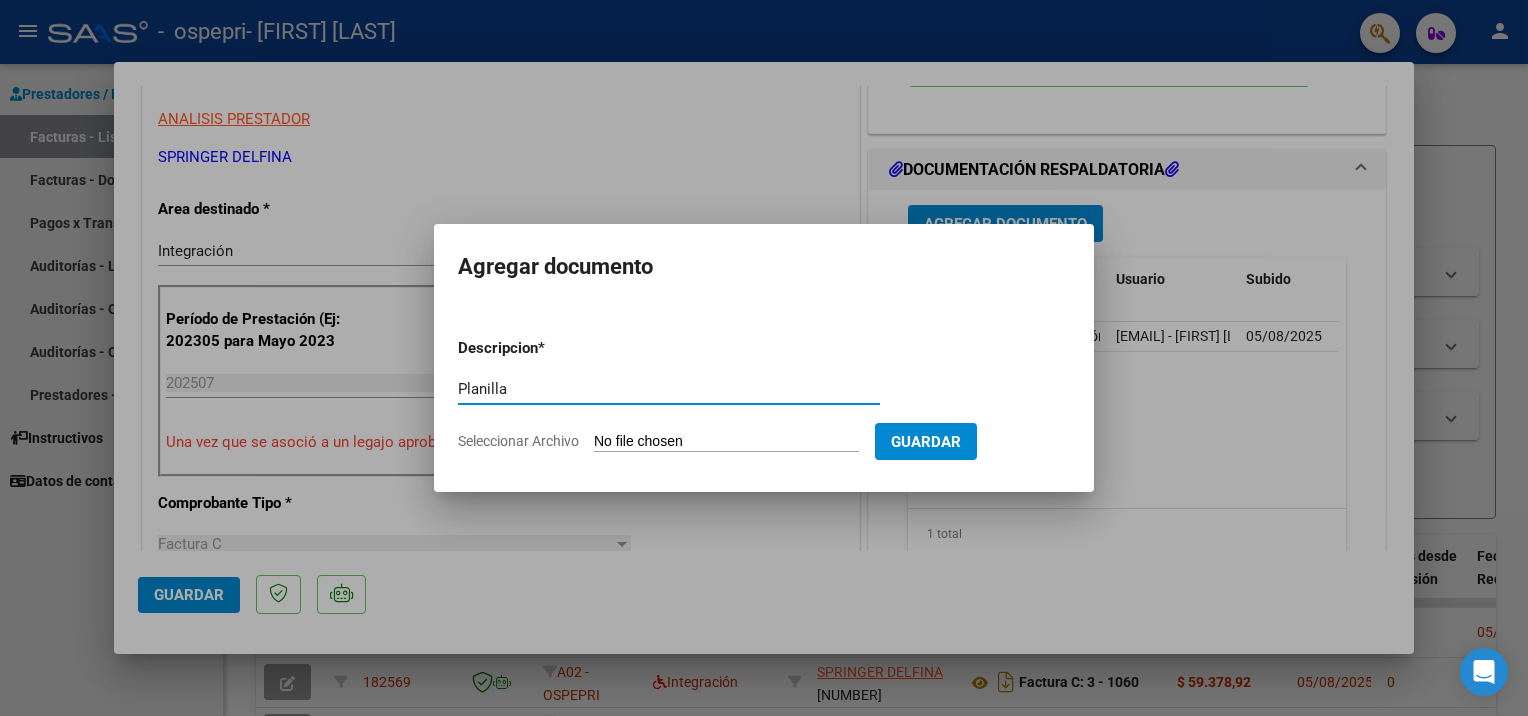 type on "Planilla" 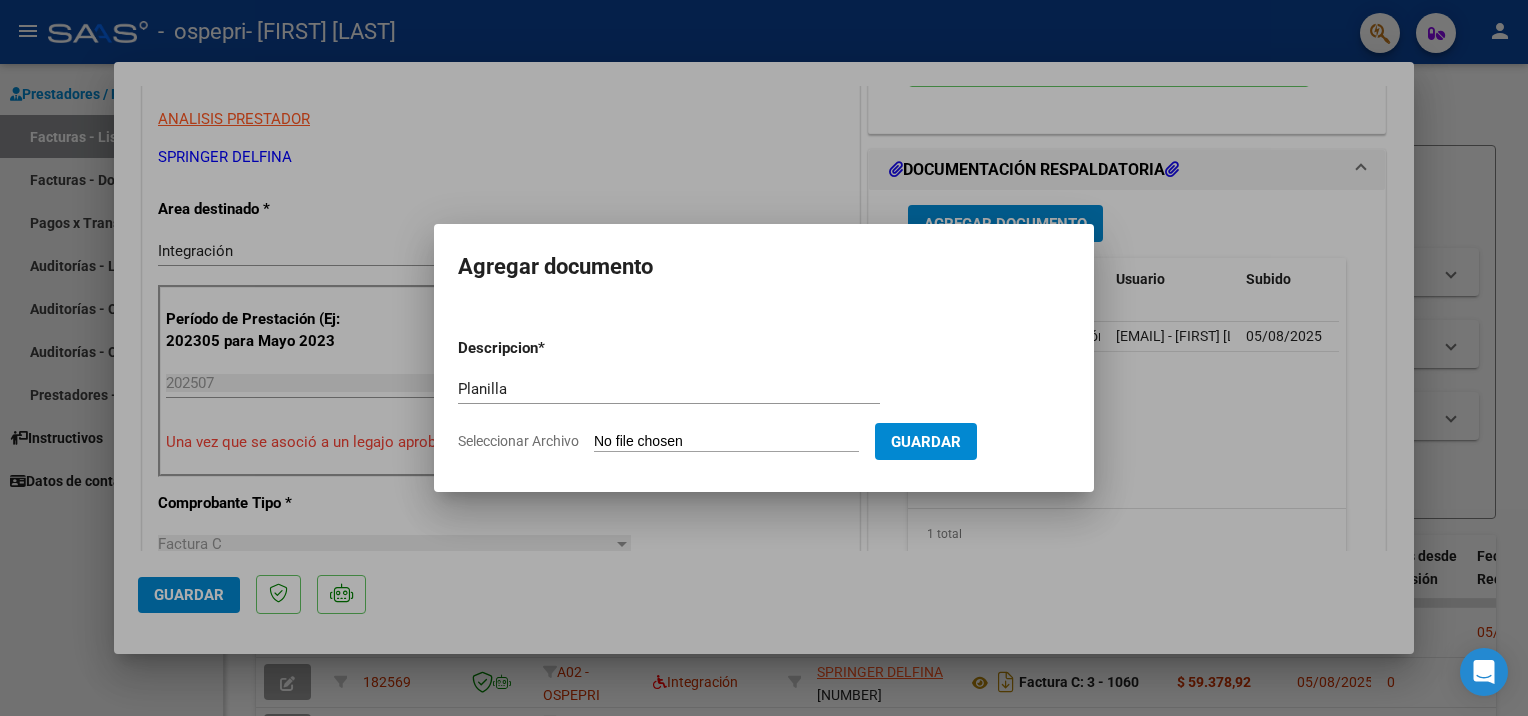 click on "Seleccionar Archivo" at bounding box center [726, 442] 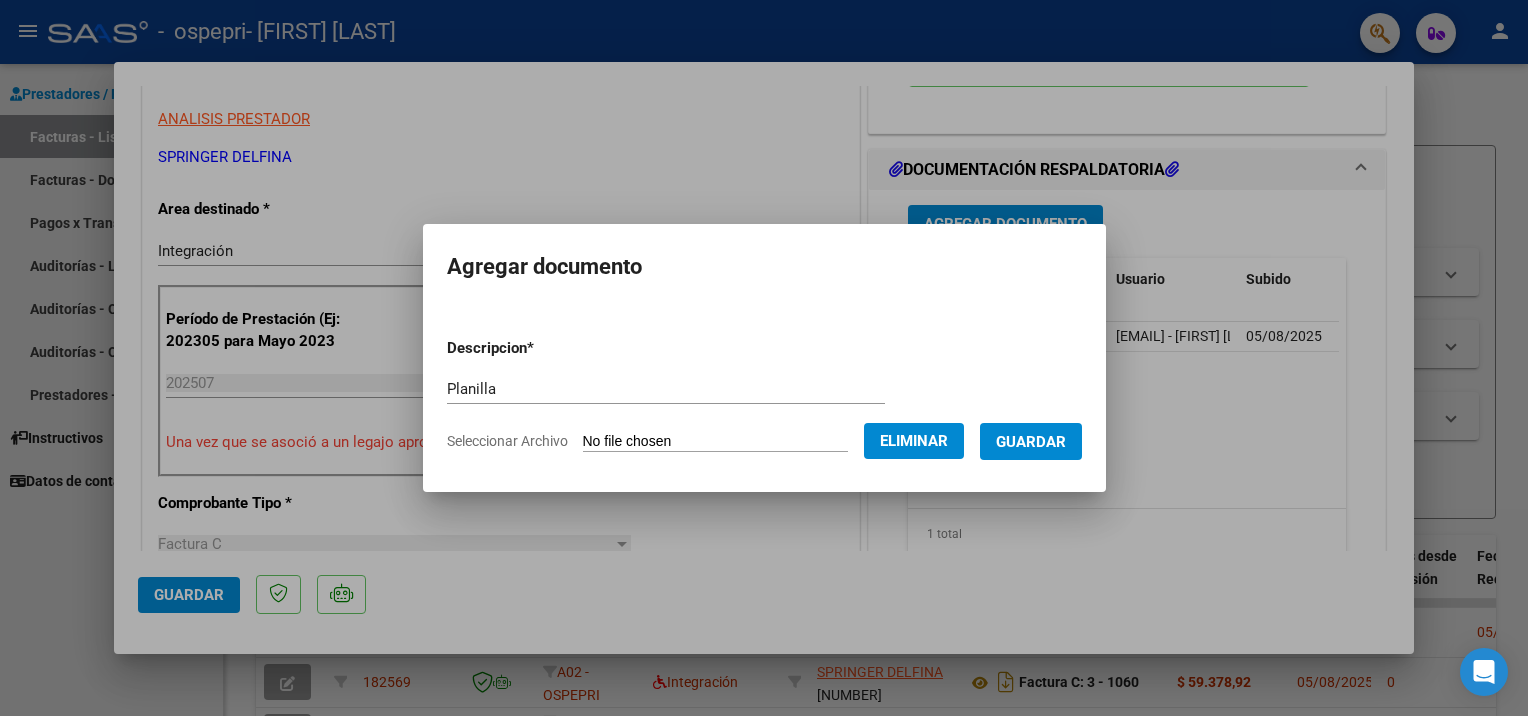 click on "Guardar" at bounding box center (1031, 442) 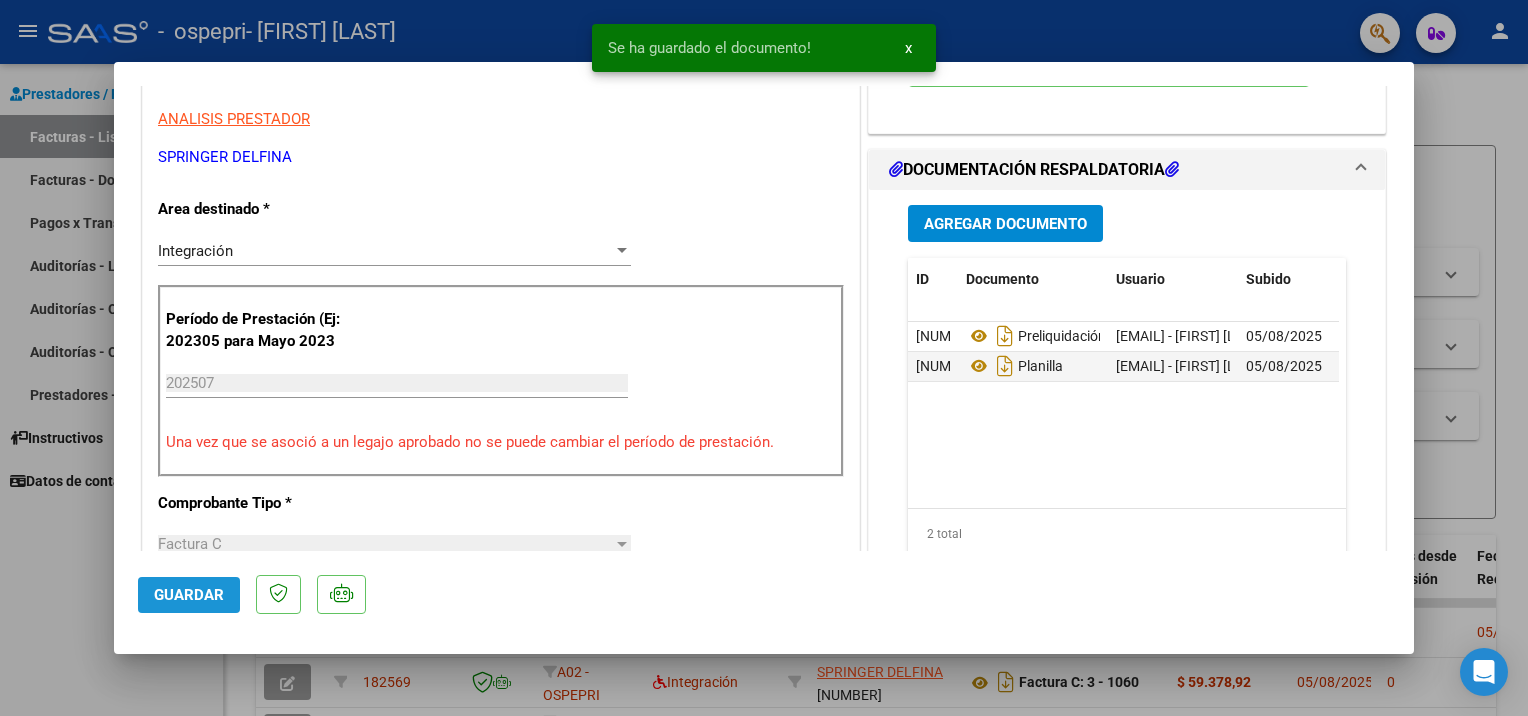 click on "Guardar" 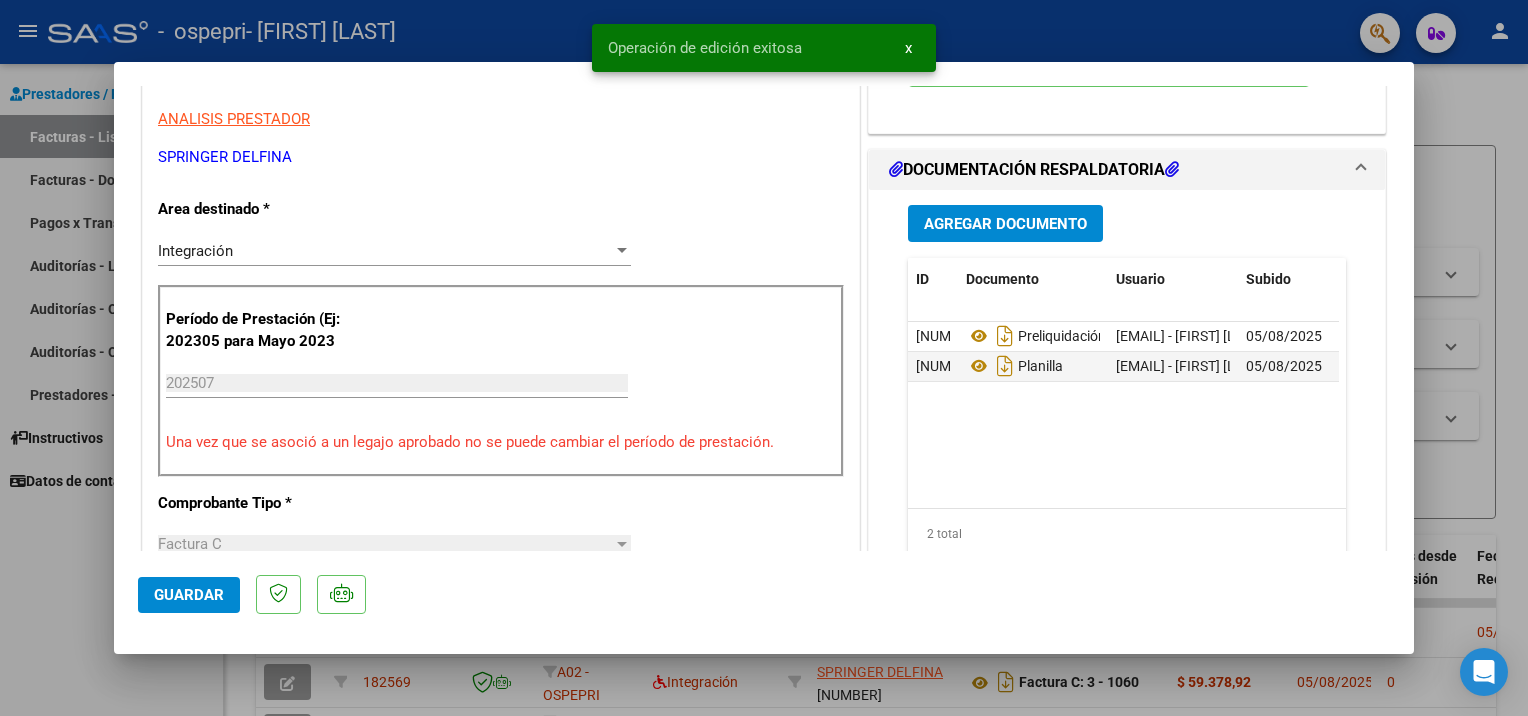 click at bounding box center [764, 358] 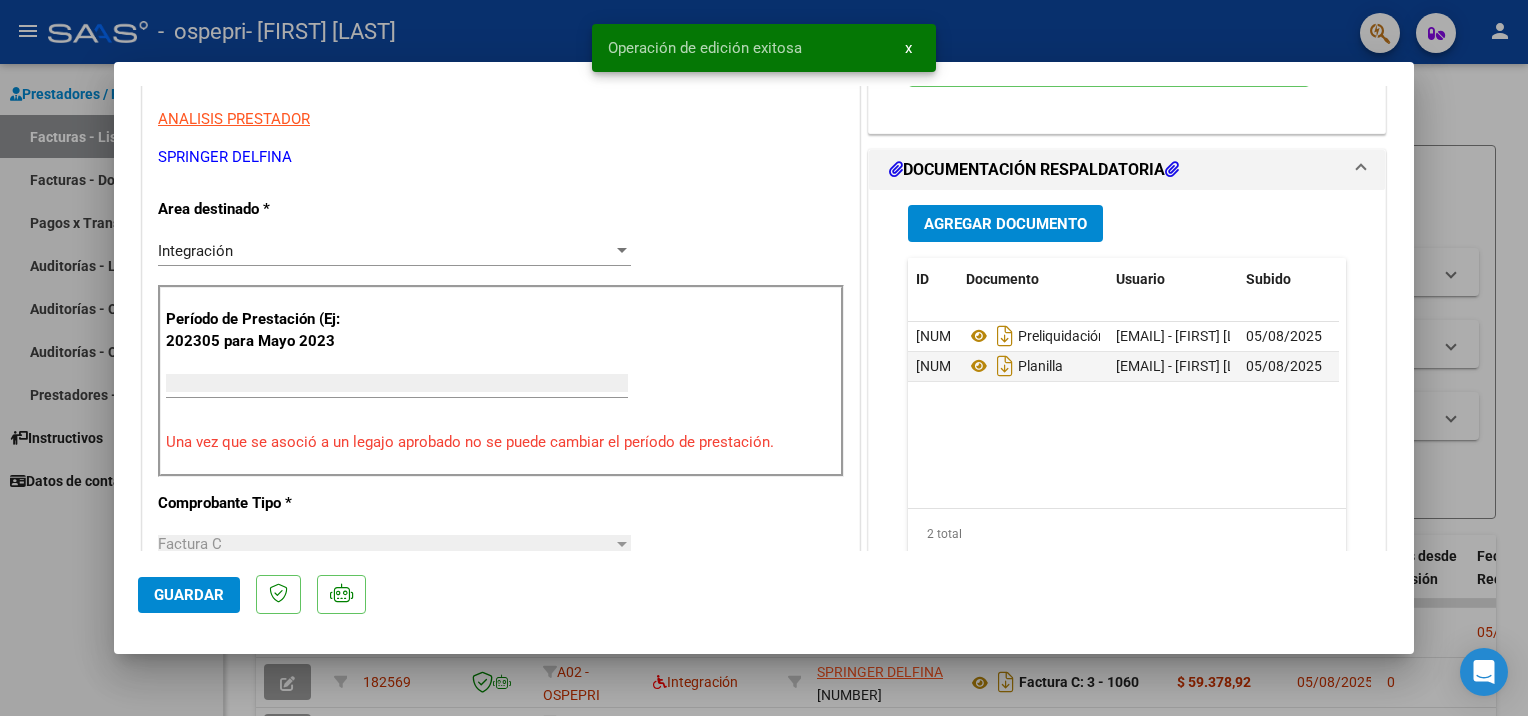 scroll, scrollTop: 337, scrollLeft: 0, axis: vertical 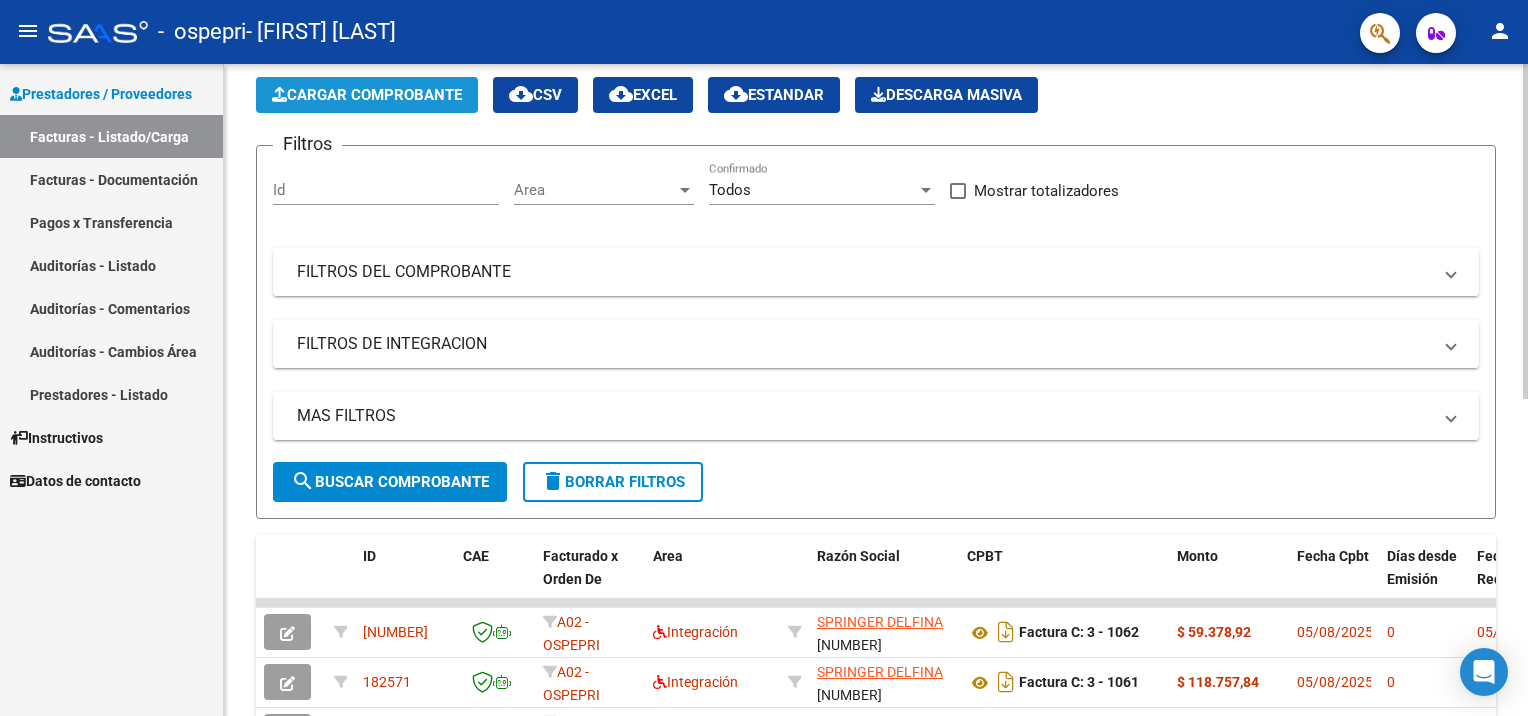 click on "Cargar Comprobante" 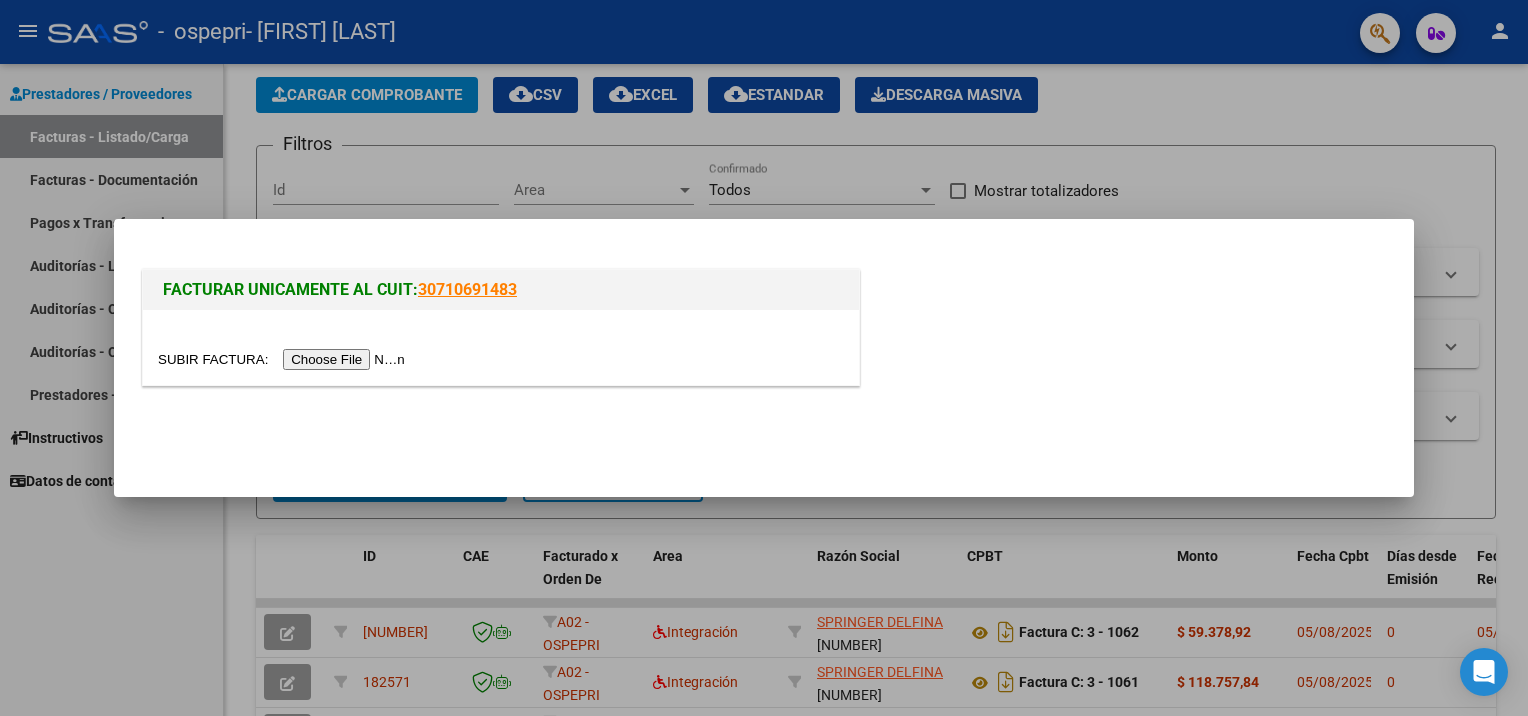 click at bounding box center (284, 359) 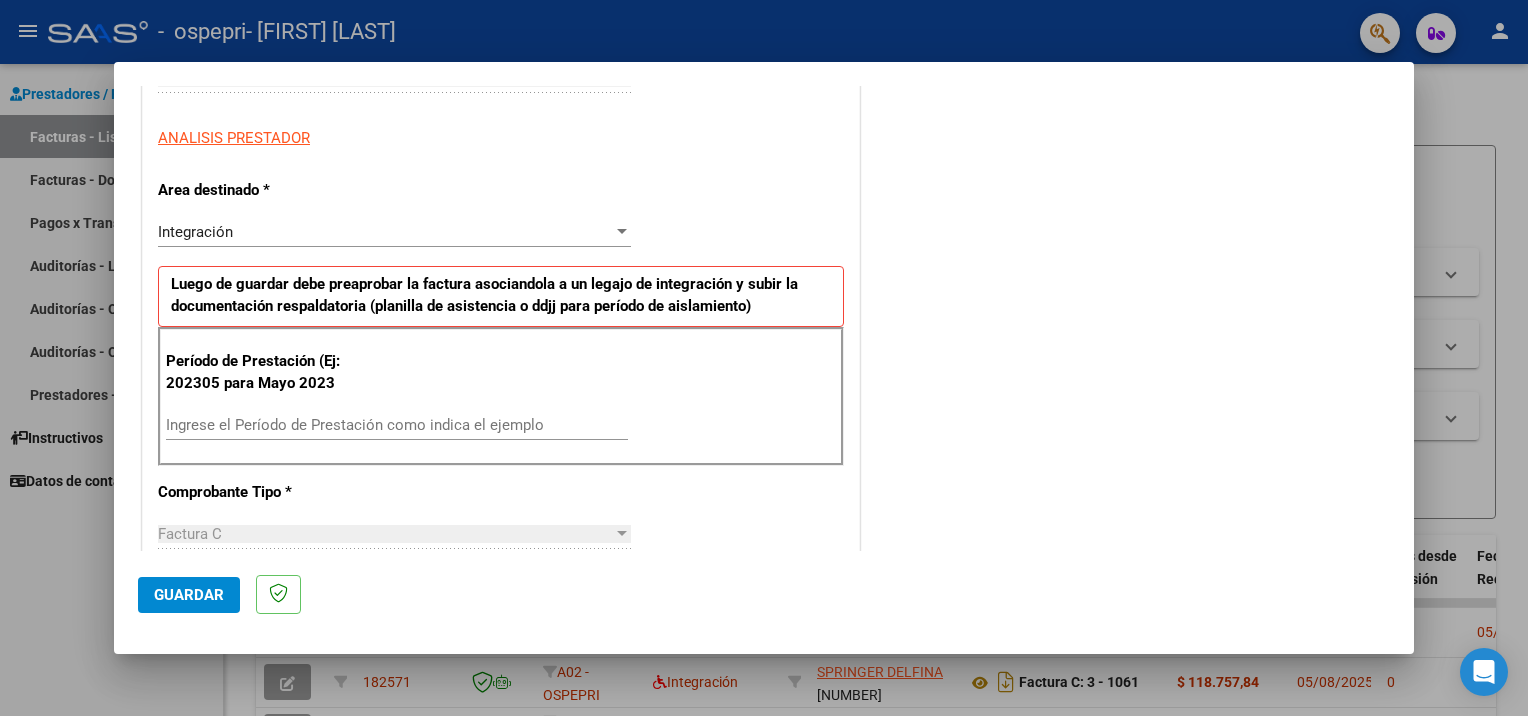 scroll, scrollTop: 361, scrollLeft: 0, axis: vertical 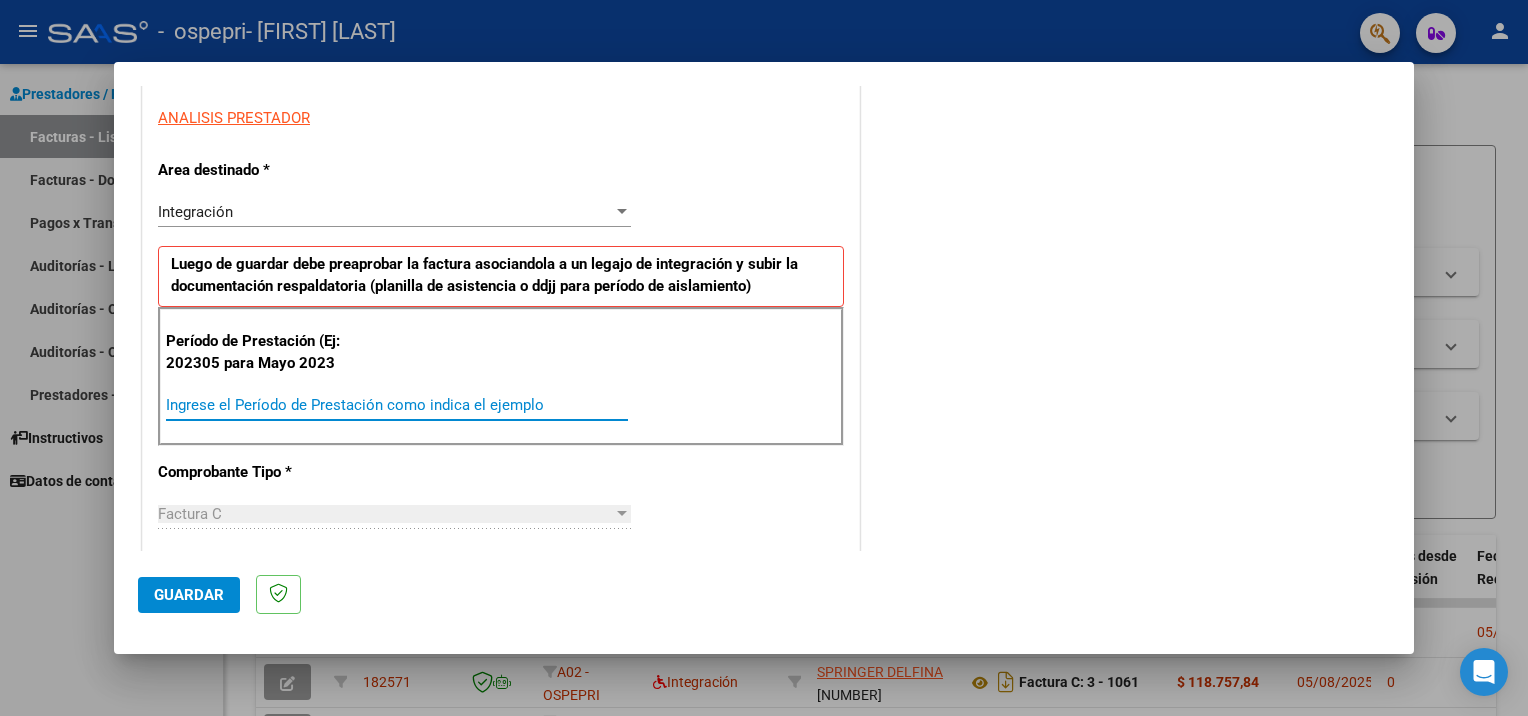 click on "Ingrese el Período de Prestación como indica el ejemplo" at bounding box center (397, 405) 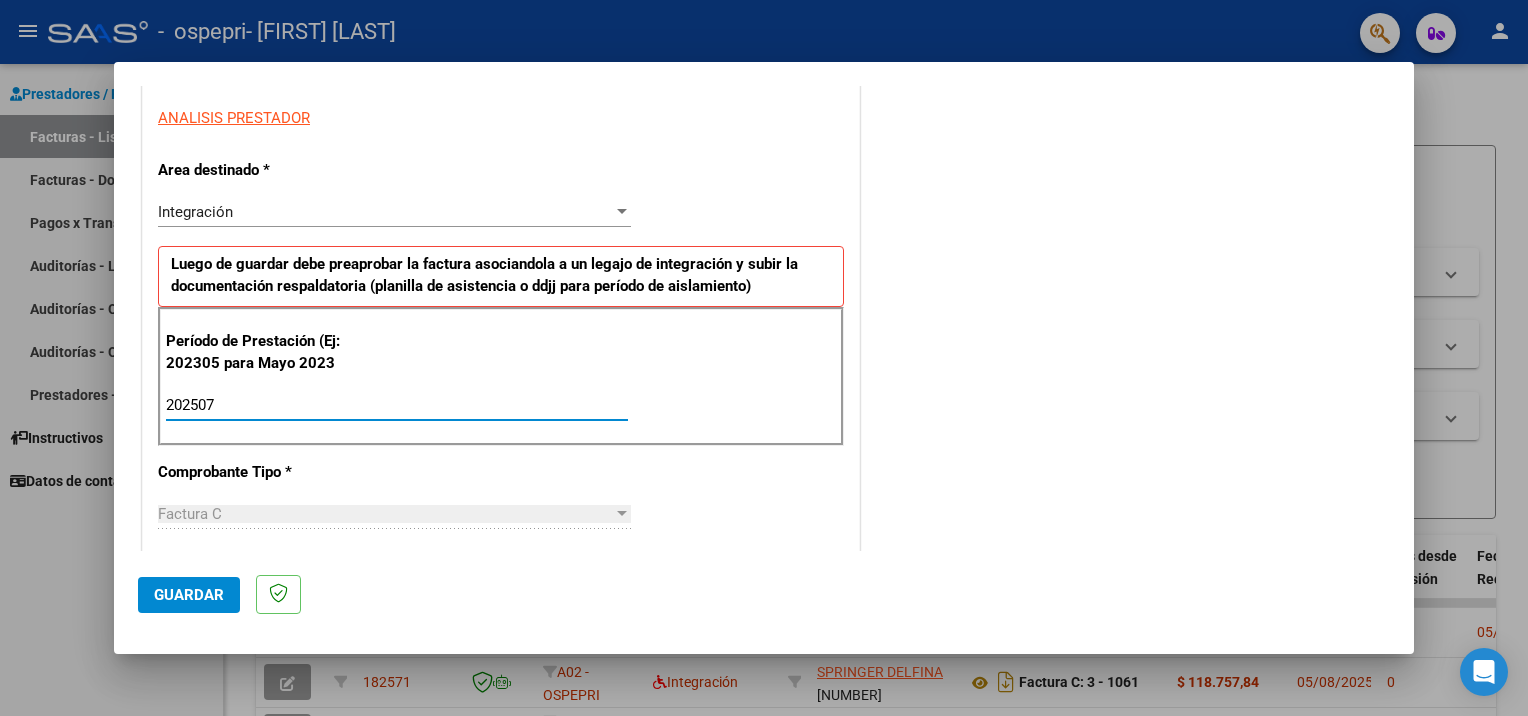 type on "202507" 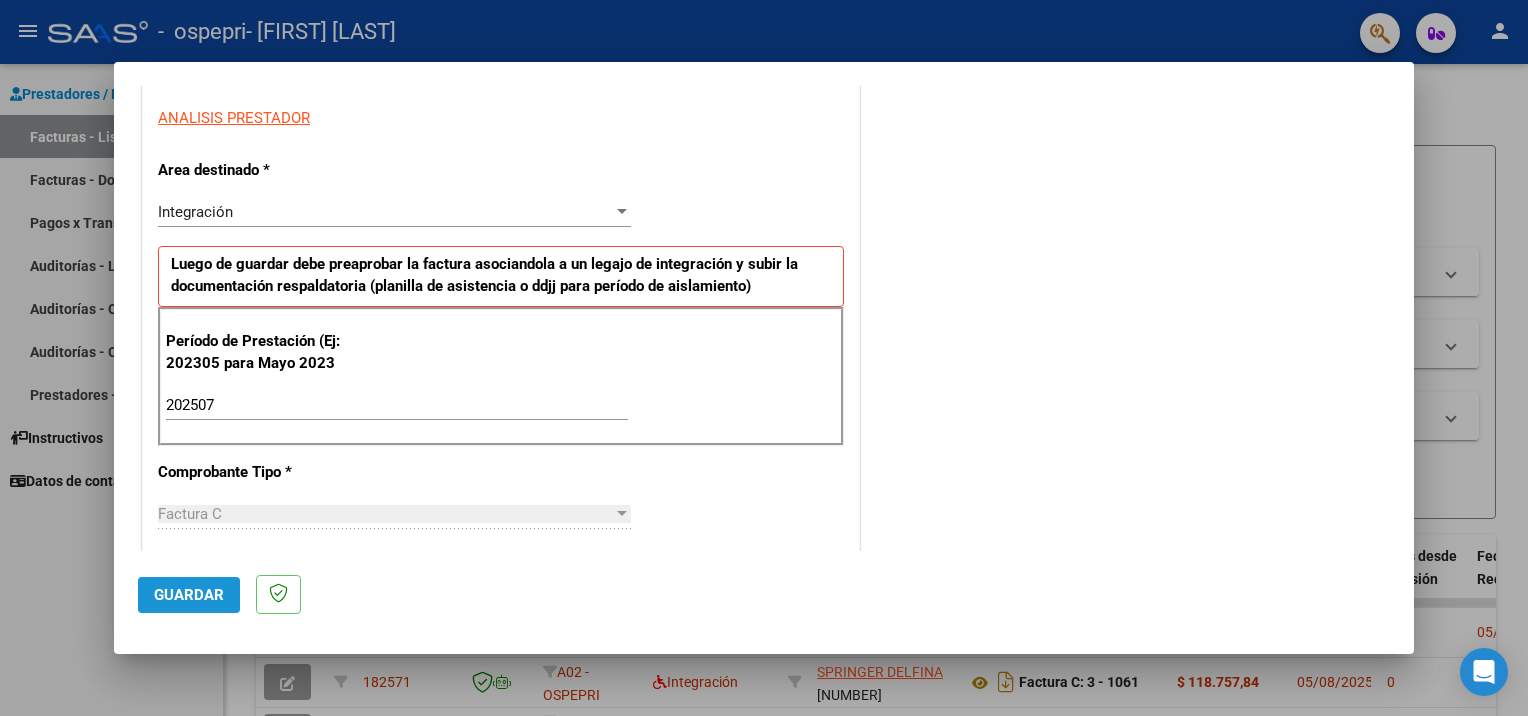 click on "Guardar" 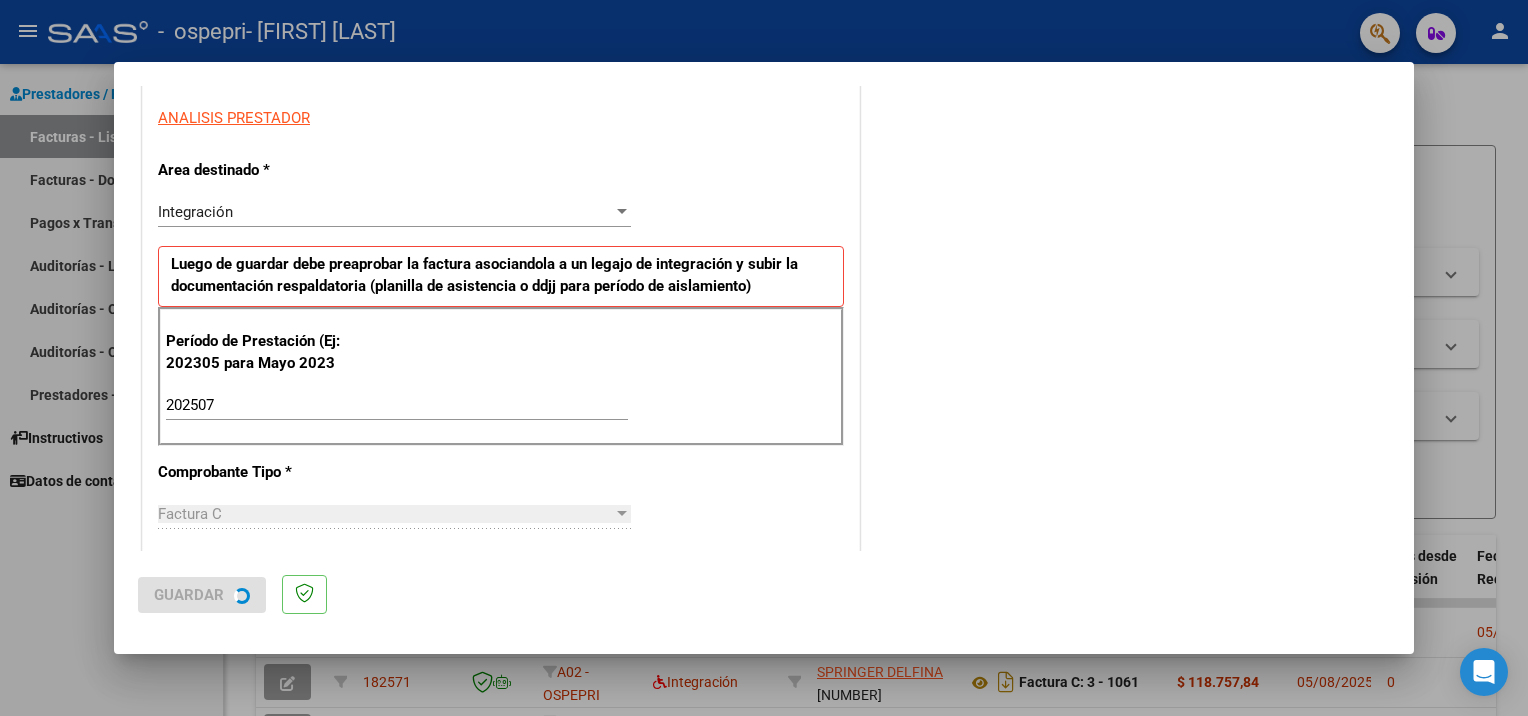 scroll, scrollTop: 0, scrollLeft: 0, axis: both 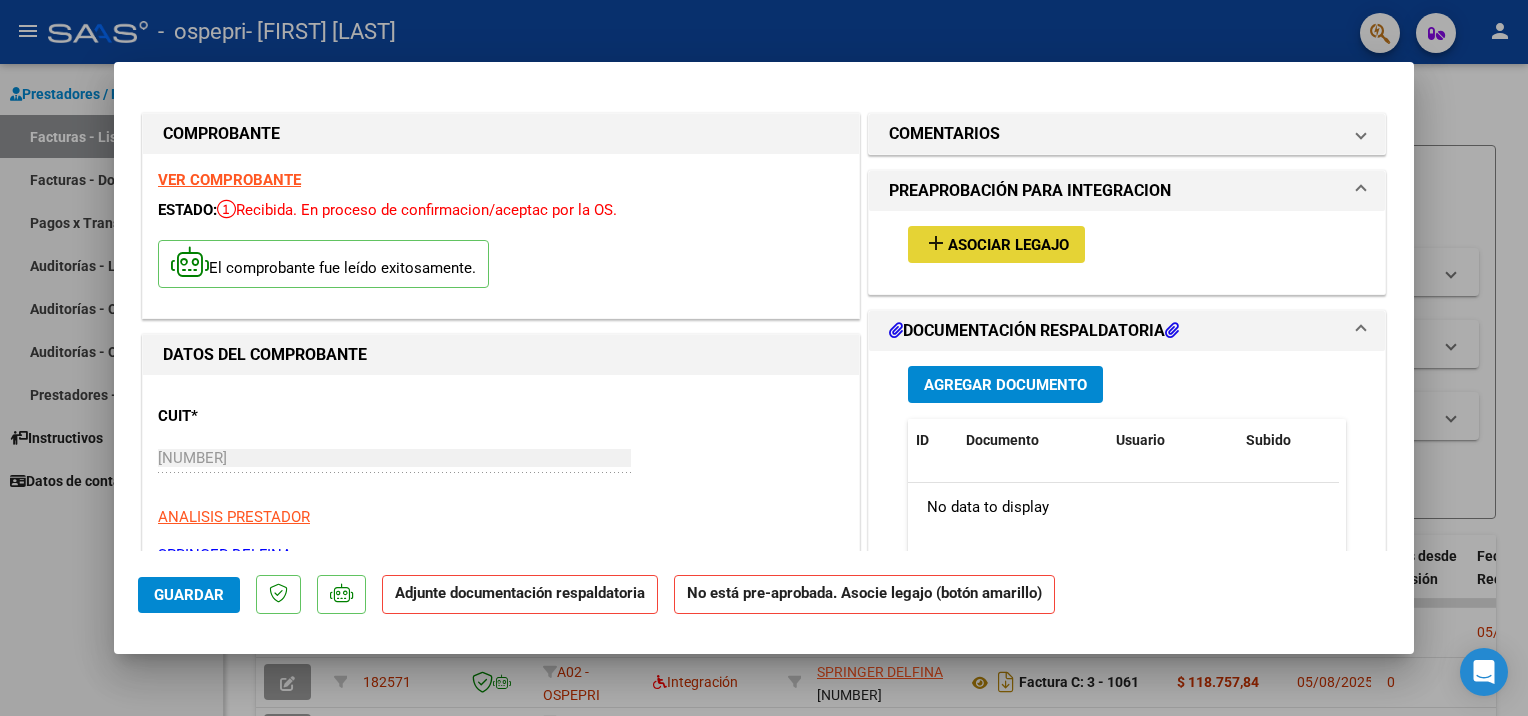 click on "add Asociar Legajo" at bounding box center (996, 244) 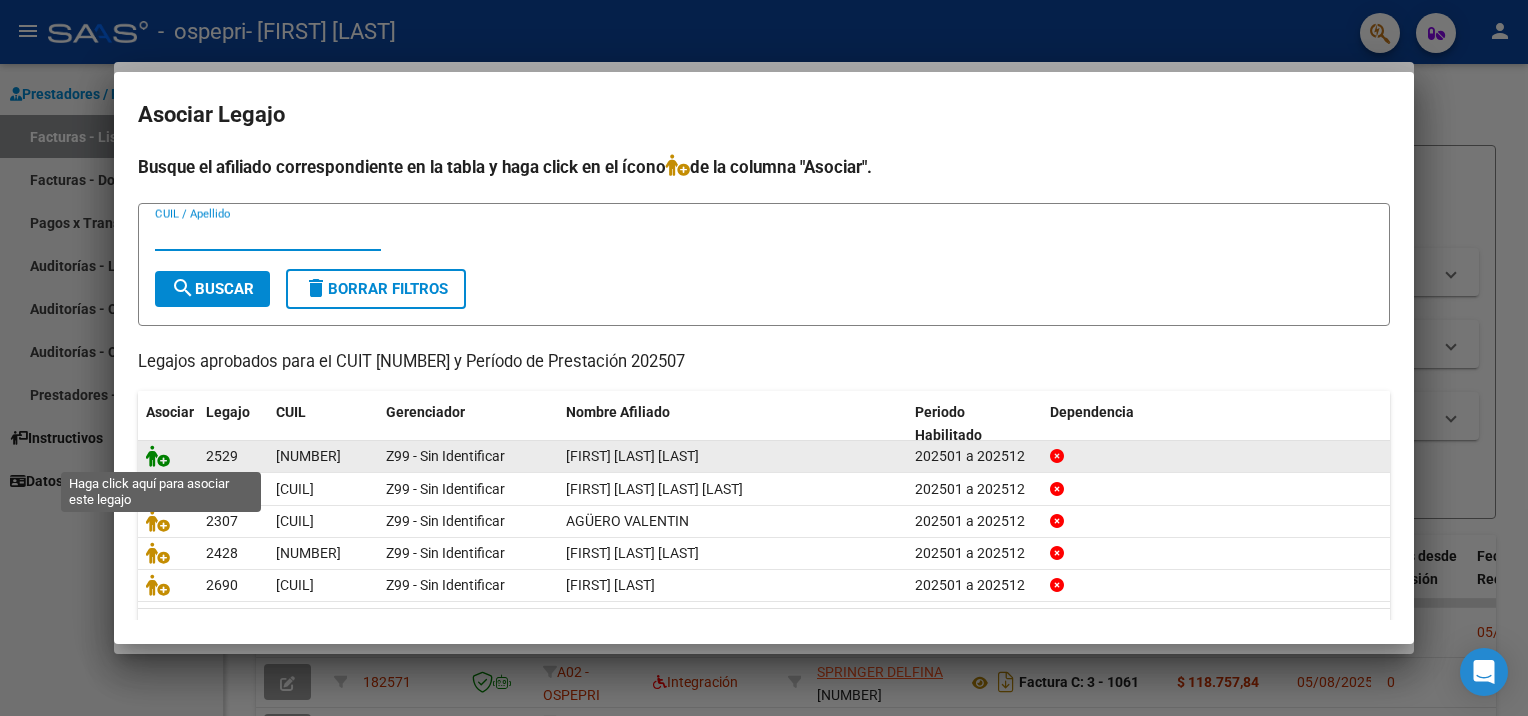 click 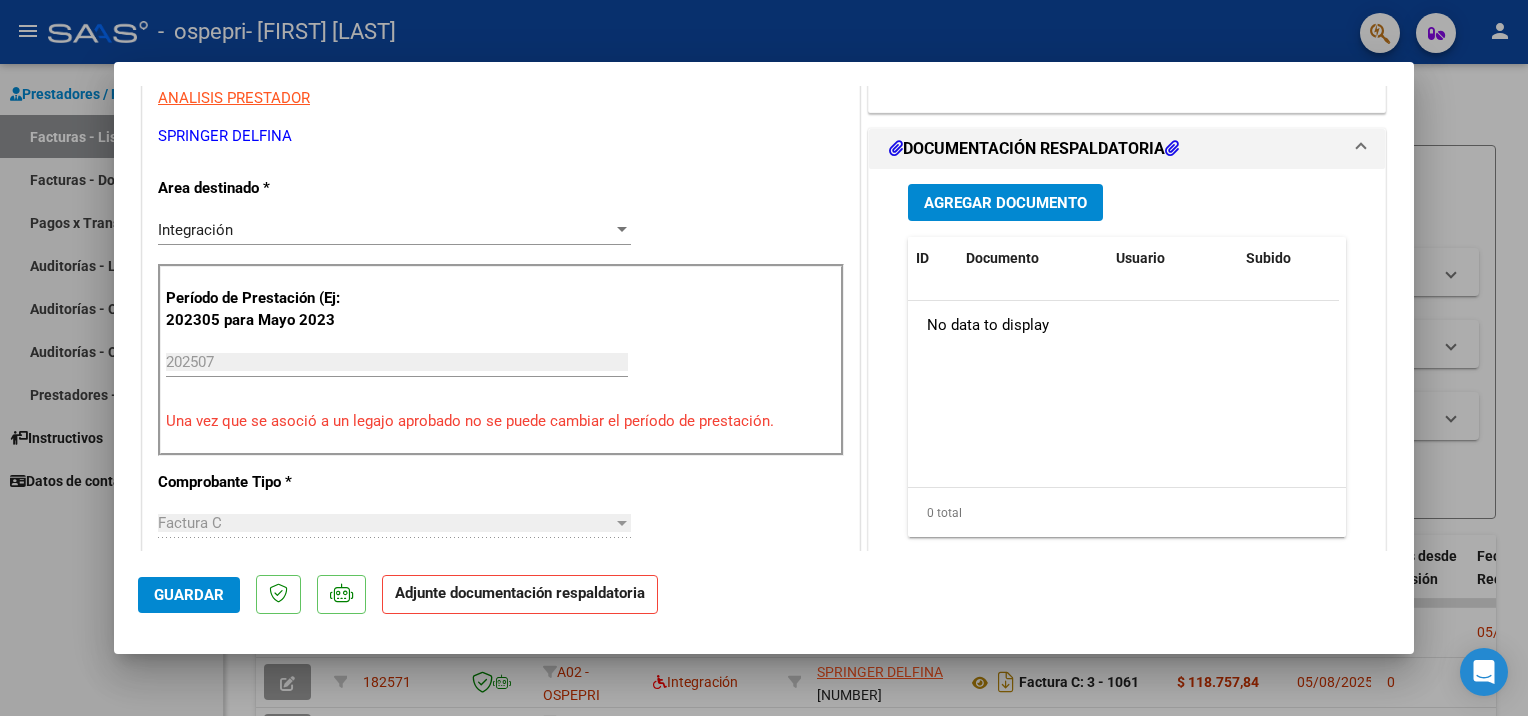scroll, scrollTop: 440, scrollLeft: 0, axis: vertical 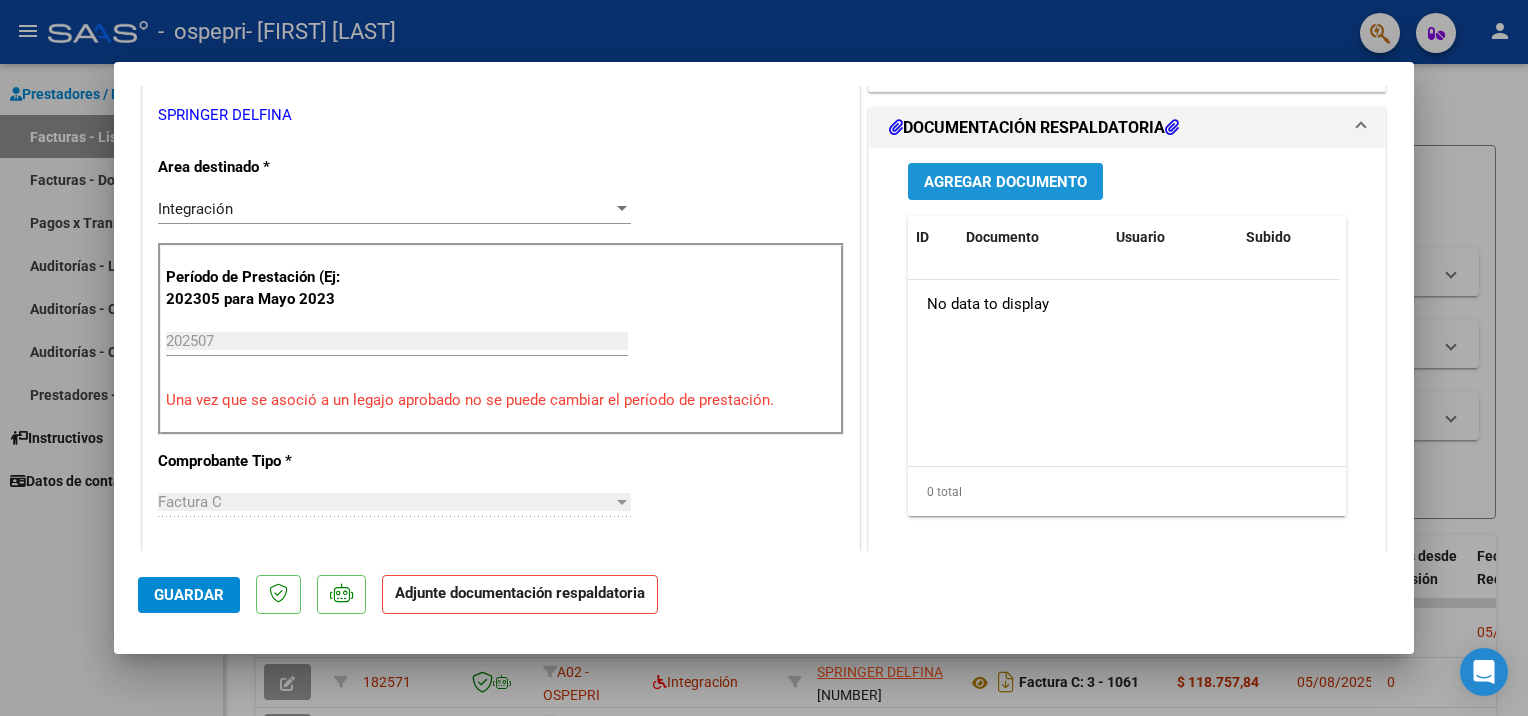 click on "Agregar Documento" at bounding box center (1005, 182) 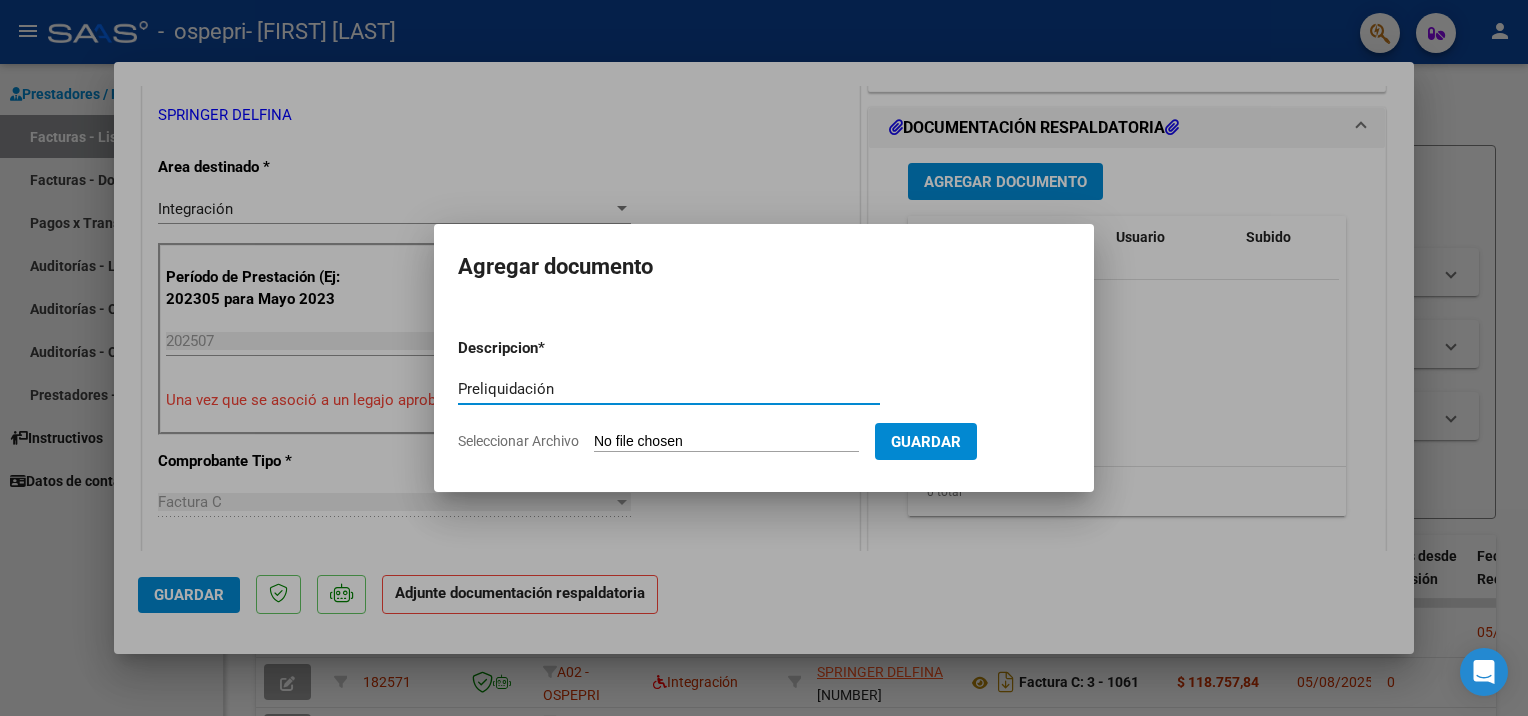 type on "Preliquidación" 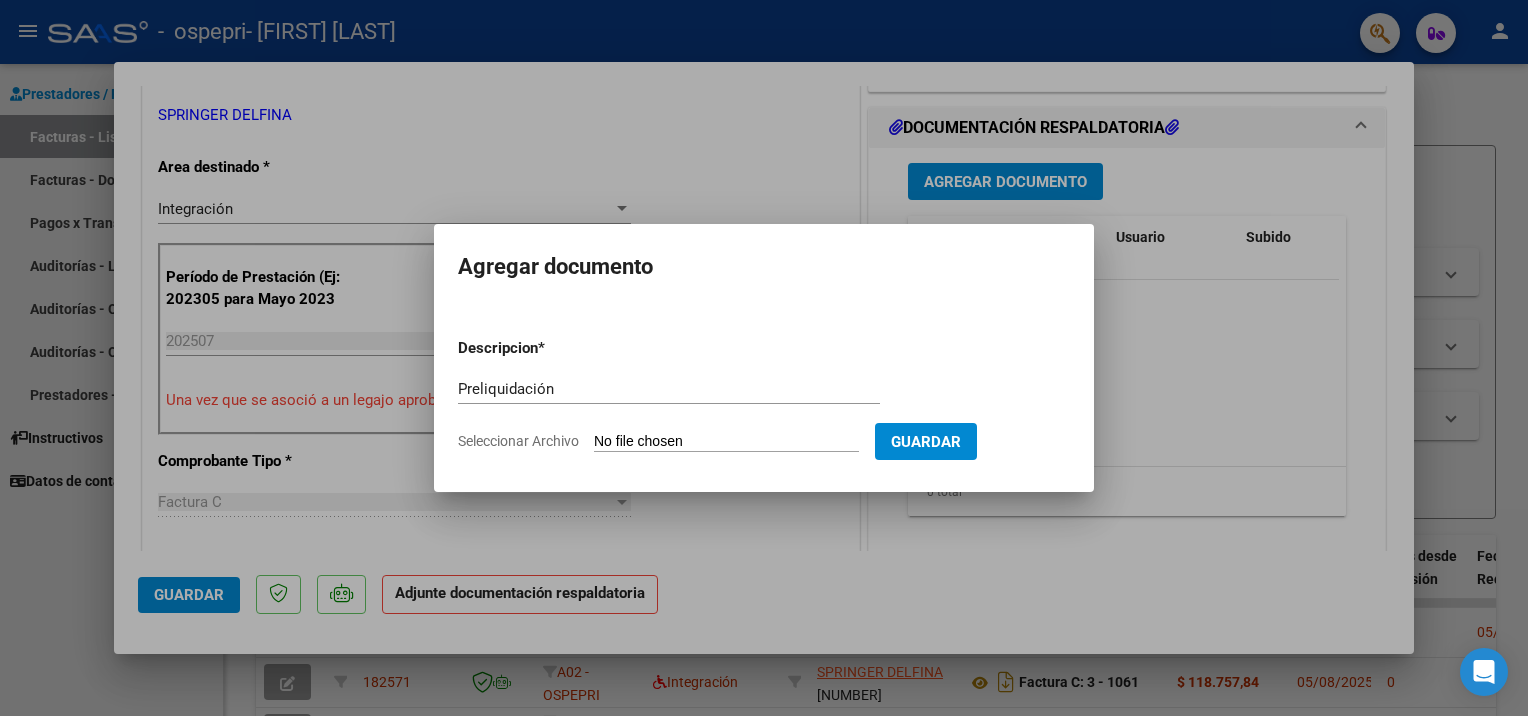 type on "C:\fakepath\PRELIQUIDACION SPRINGER  julio 2025.pdf" 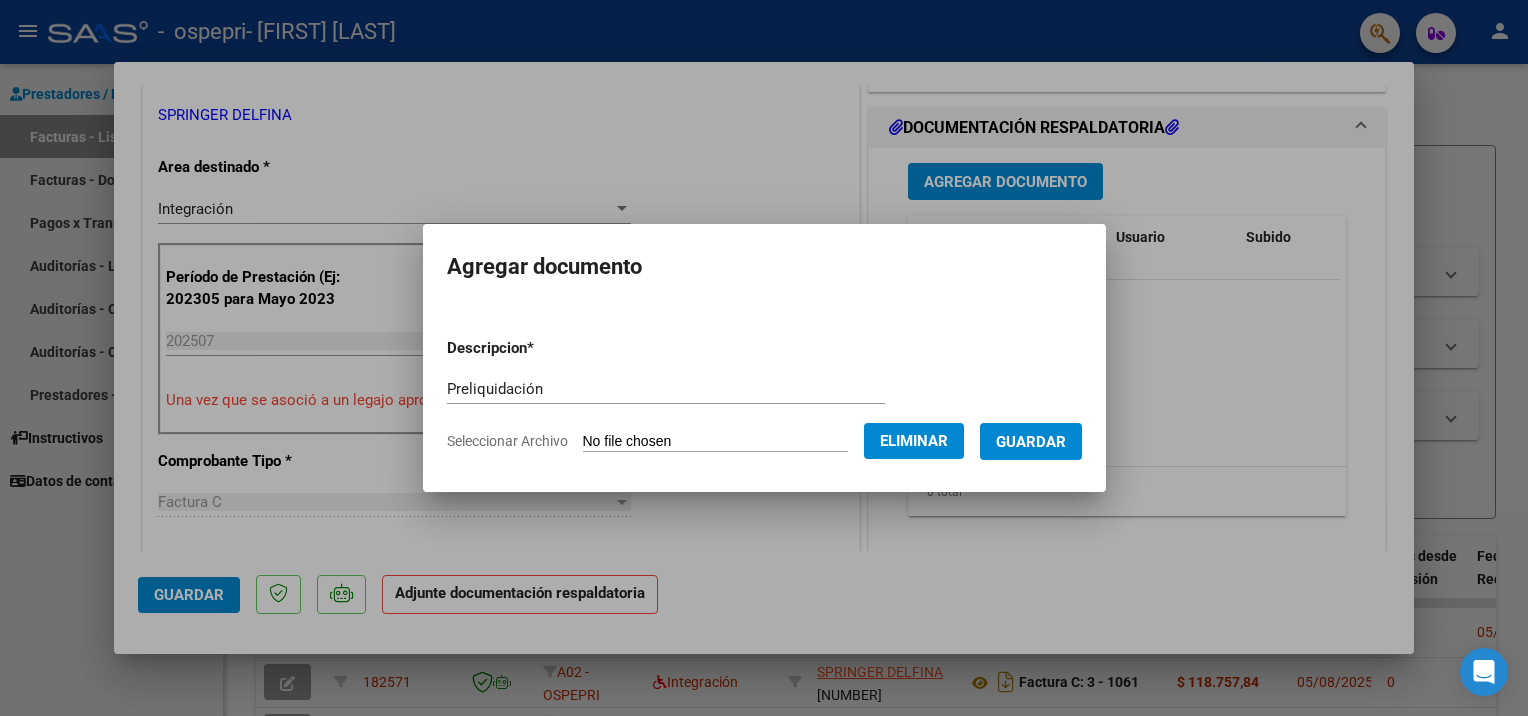 click on "Guardar" at bounding box center (1031, 442) 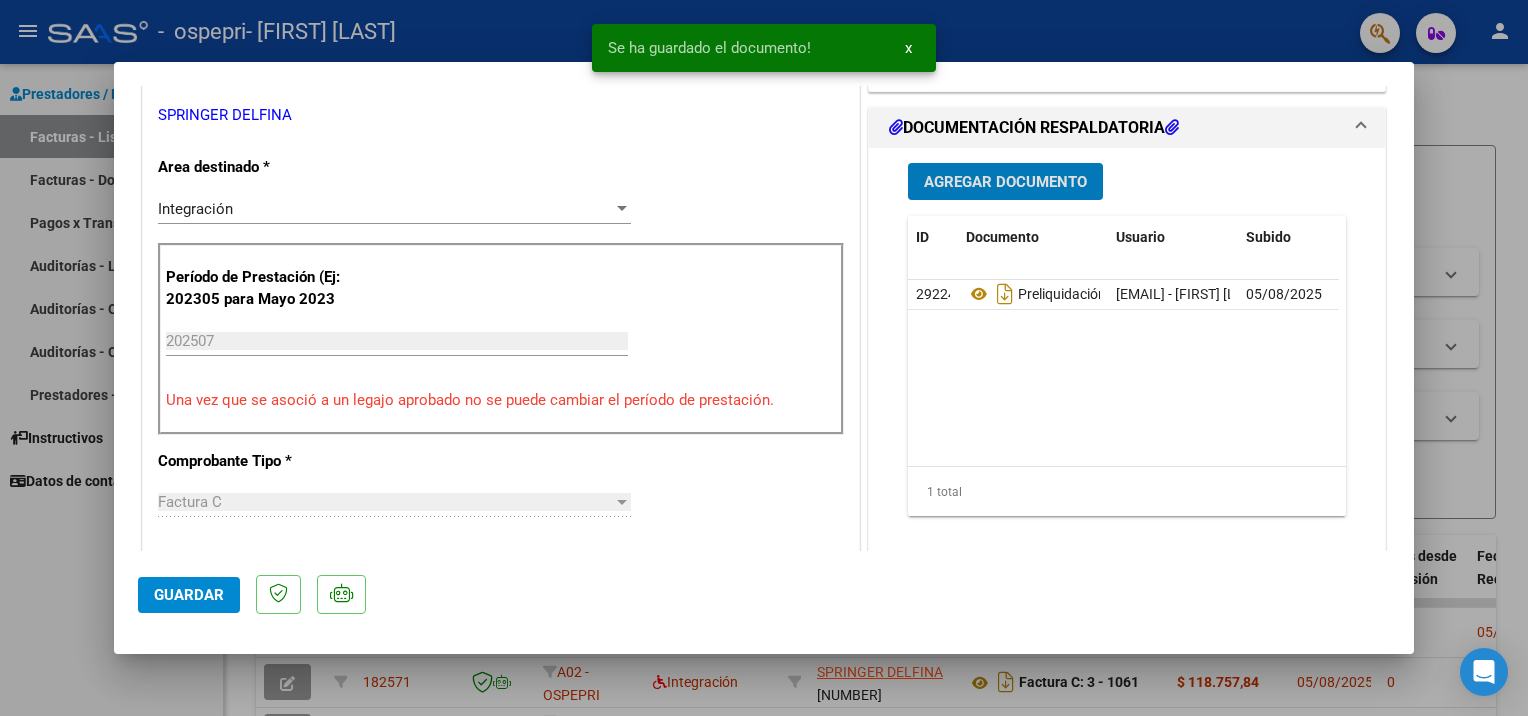 click on "Agregar Documento" at bounding box center [1005, 182] 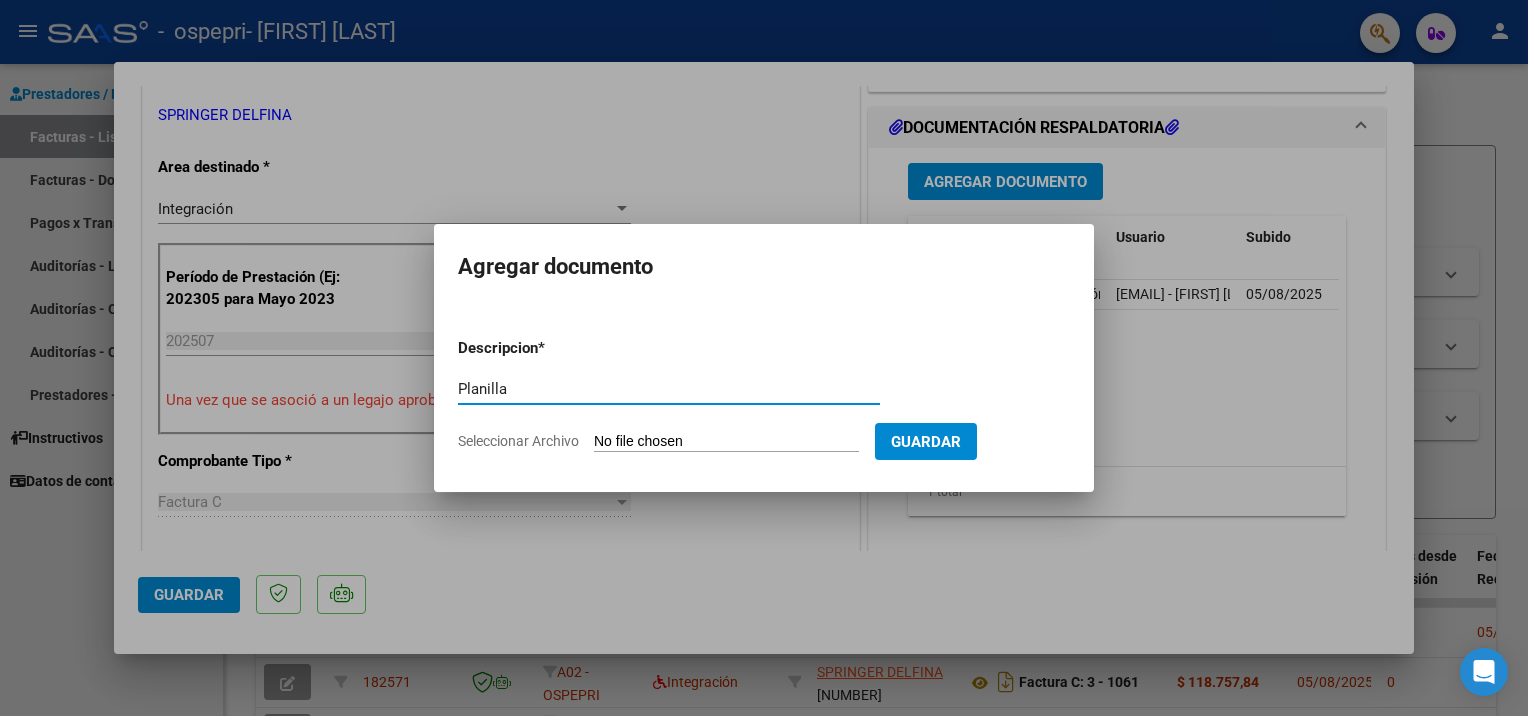 type on "Planilla" 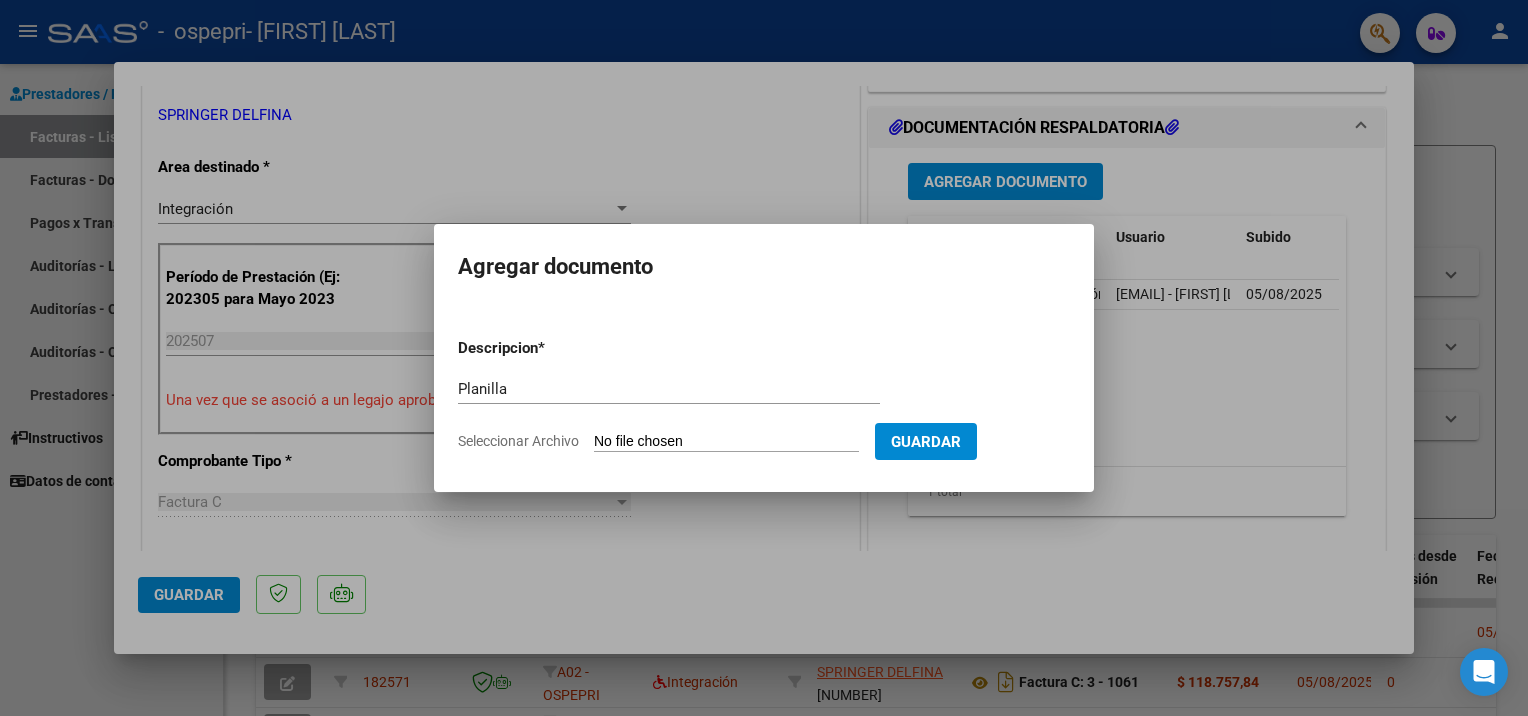type on "C:\fakepath\Asistencia [FIRST] julio 2025.pdf" 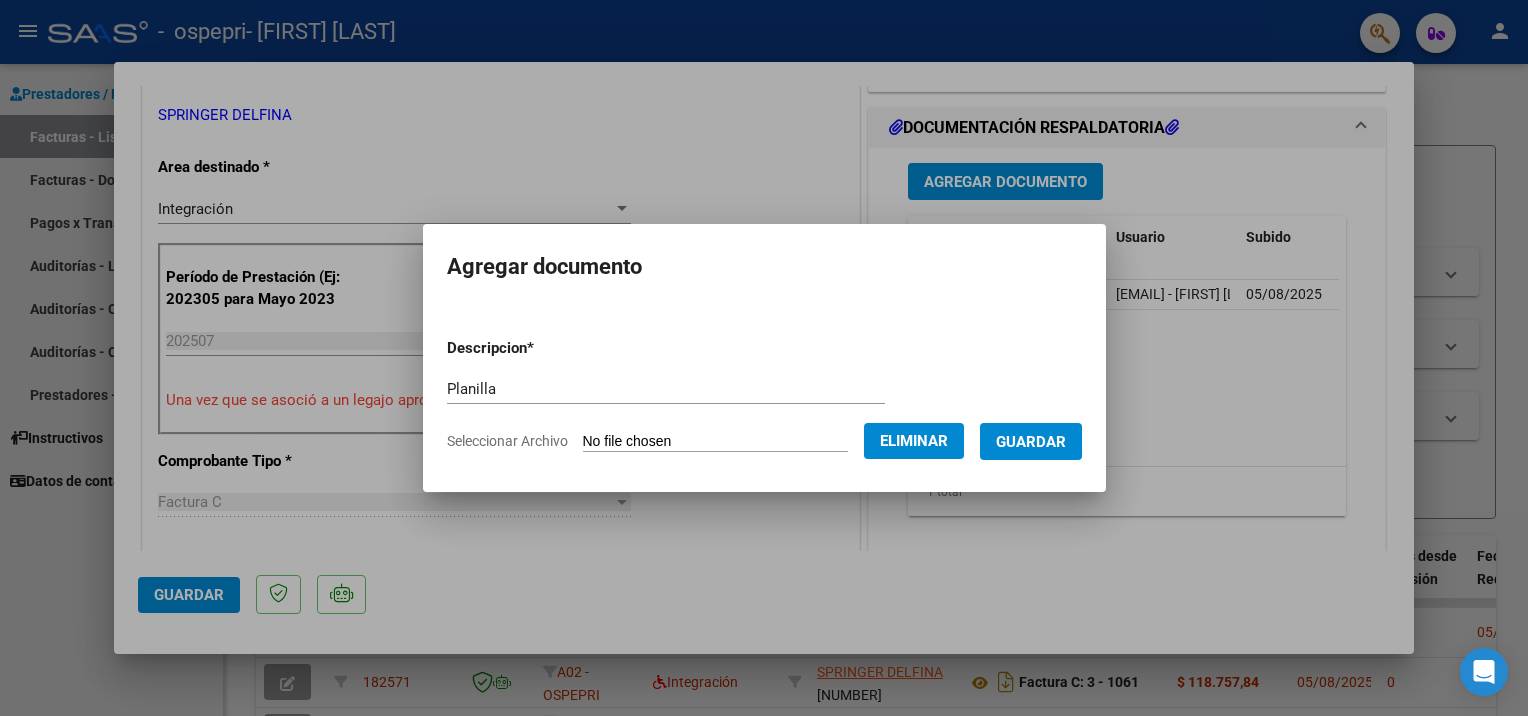 click on "Guardar" at bounding box center (1031, 442) 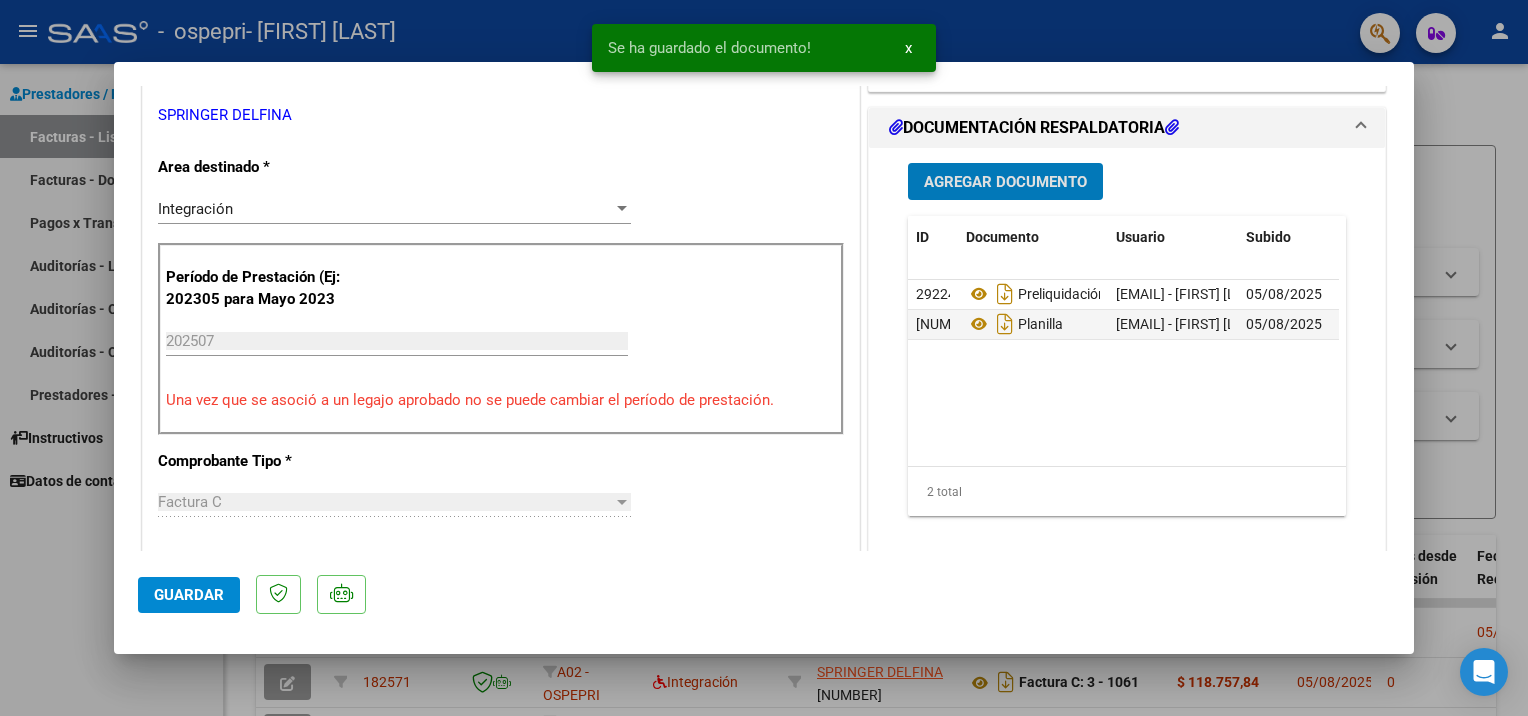 click on "Guardar" 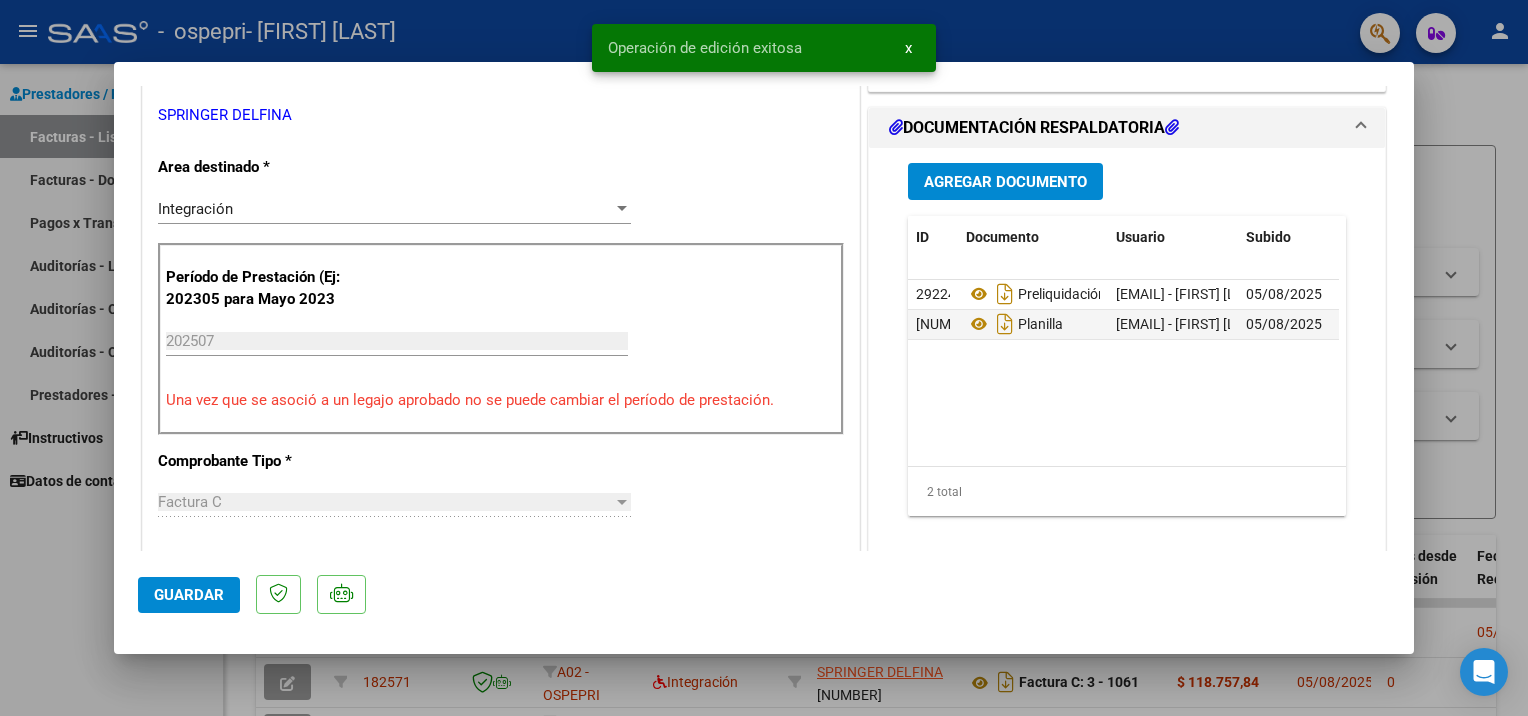 click at bounding box center [764, 358] 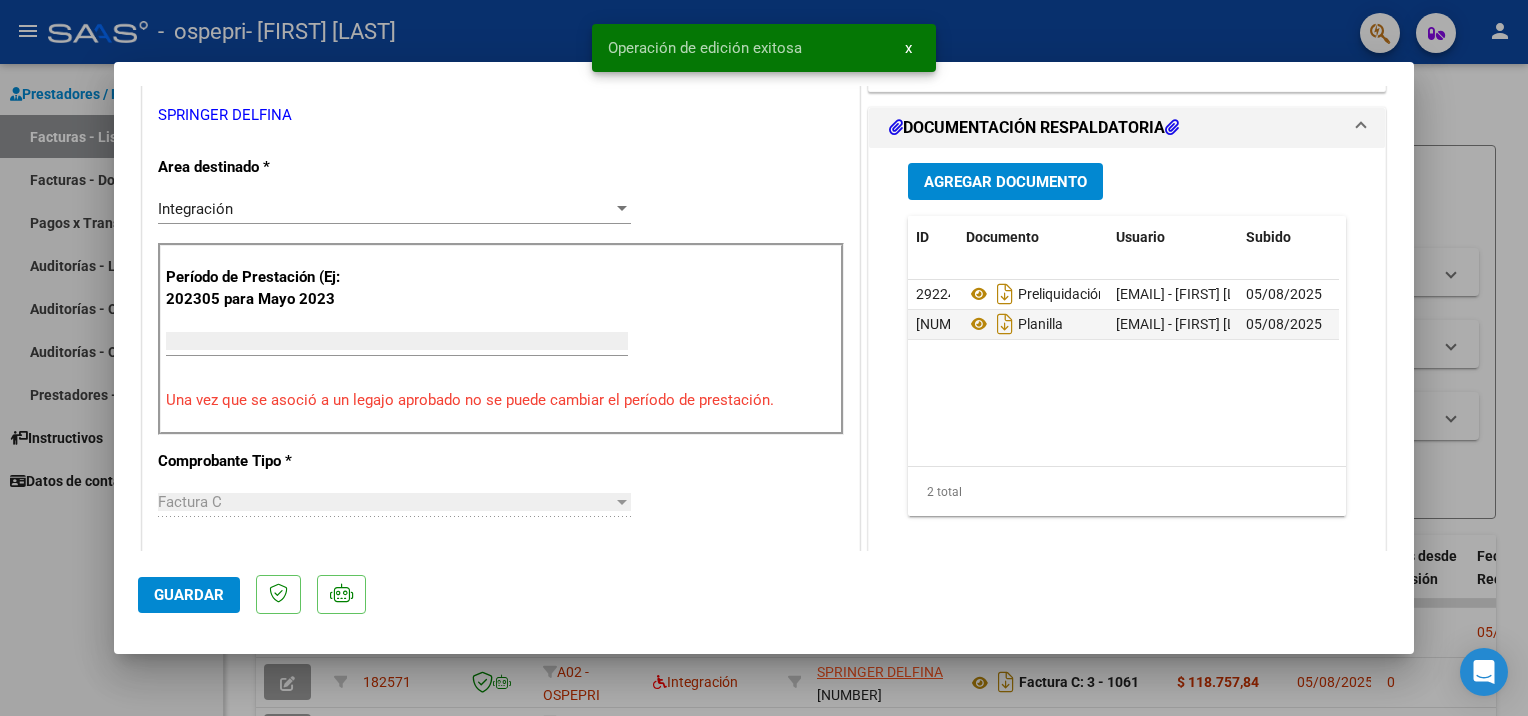 scroll, scrollTop: 353, scrollLeft: 0, axis: vertical 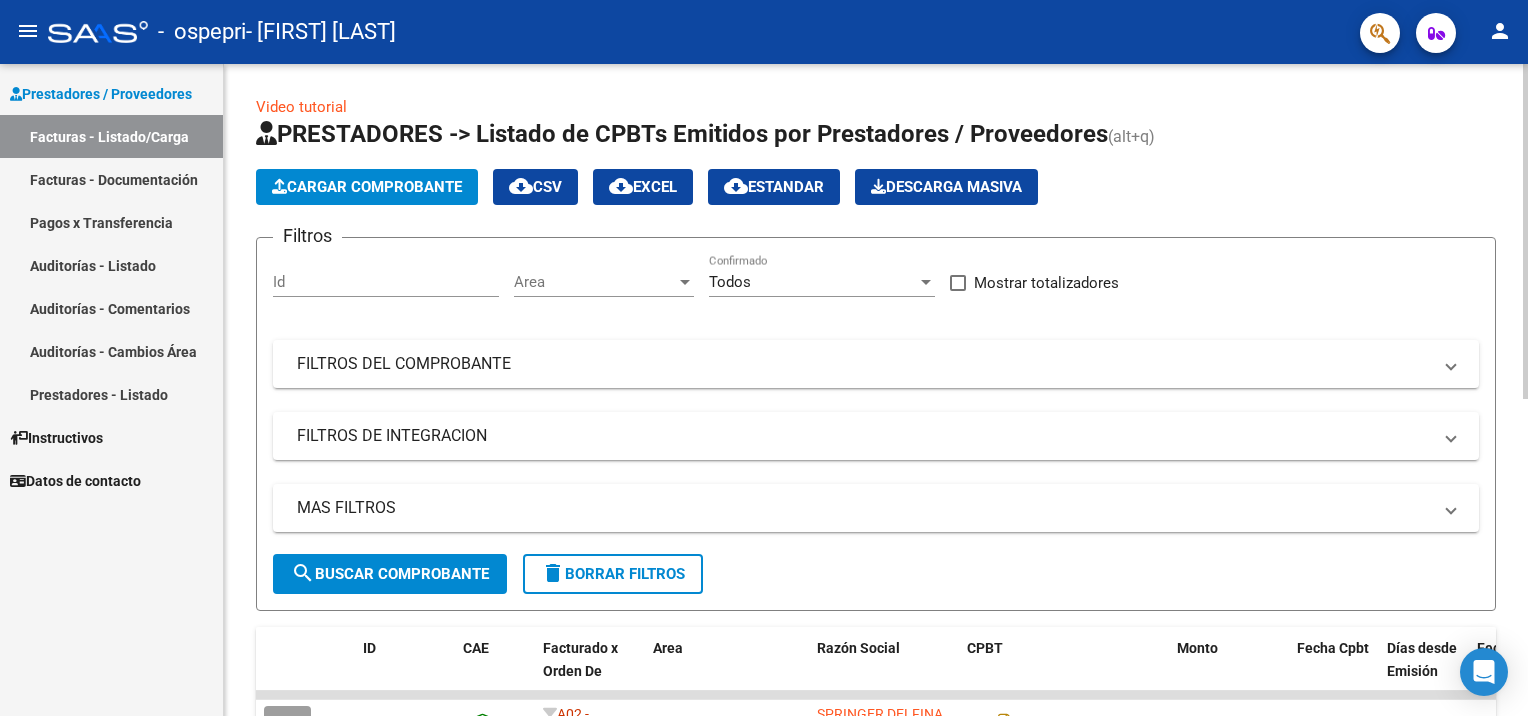 click on "Video tutorial   PRESTADORES -> Listado de CPBTs Emitidos por Prestadores / Proveedores (alt+q)   Cargar Comprobante
cloud_download  CSV  cloud_download  EXCEL  cloud_download  Estandar   Descarga Masiva
Filtros Id Area Area Todos Confirmado   Mostrar totalizadores   FILTROS DEL COMPROBANTE  Comprobante Tipo Comprobante Tipo Start date – End date Fec. Comprobante Desde / Hasta Días Emisión Desde(cant. días) Días Emisión Hasta(cant. días) CUIT / Razón Social Pto. Venta Nro. Comprobante Código SSS CAE Válido CAE Válido Todos Cargado Módulo Hosp. Todos Tiene facturacion Apócrifa Hospital Refes  FILTROS DE INTEGRACION  Período De Prestación Campos del Archivo de Rendición Devuelto x SSS (dr_envio) Todos Rendido x SSS (dr_envio) Tipo de Registro Tipo de Registro Período Presentación Período Presentación Campos del Legajo Asociado (preaprobación) Afiliado Legajo (cuil/nombre) Todos Solo facturas preaprobadas  MAS FILTROS  Todos Con Doc. Respaldatoria Todos Con Trazabilidad Todos – – 0" 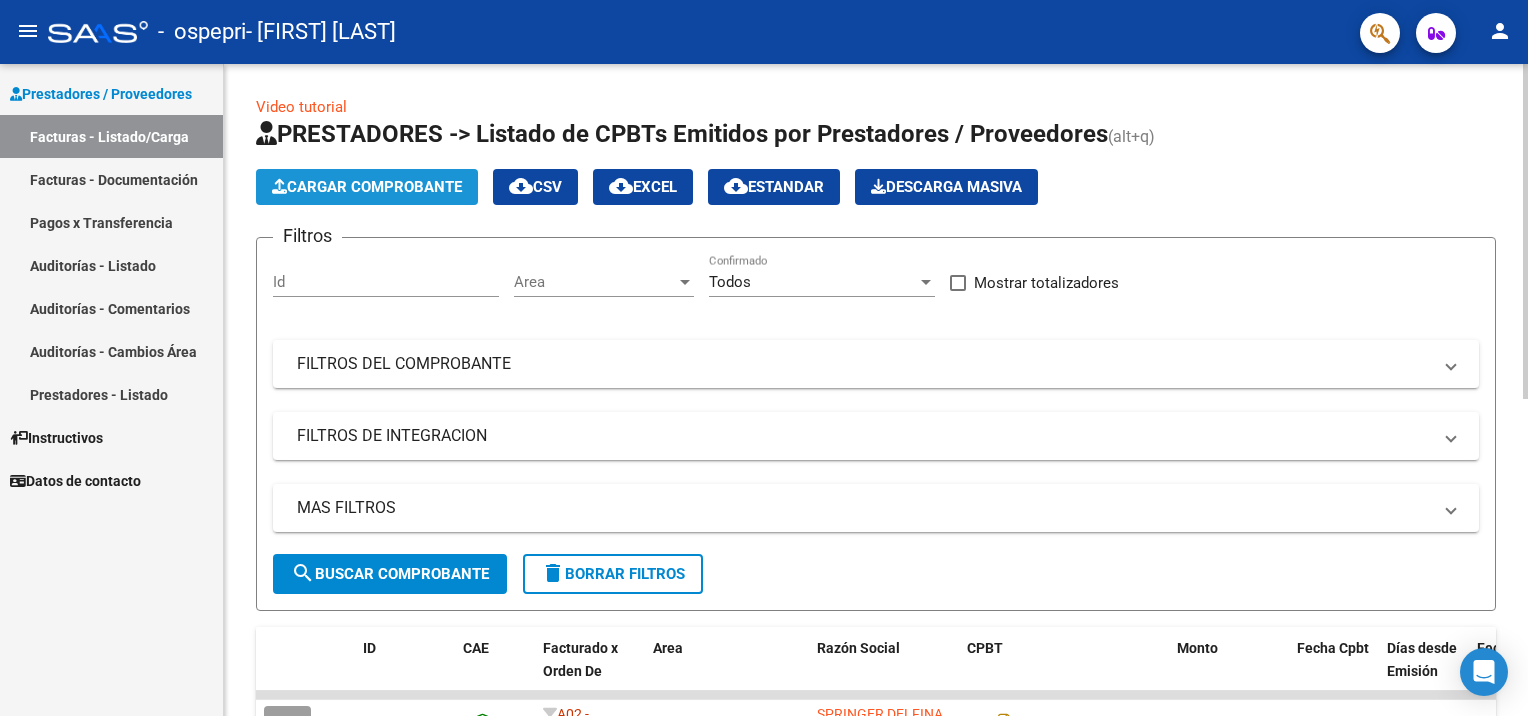 click on "Cargar Comprobante" 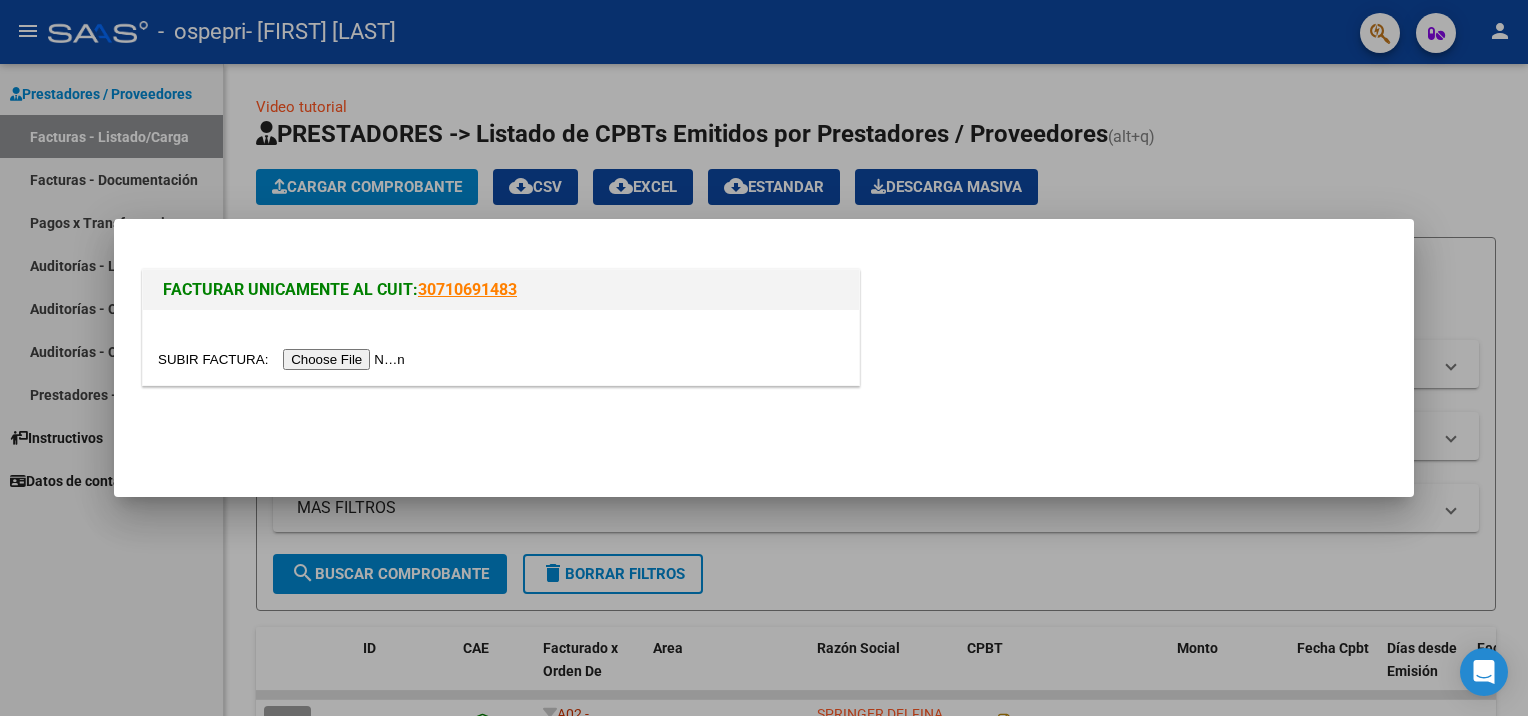 click at bounding box center (284, 359) 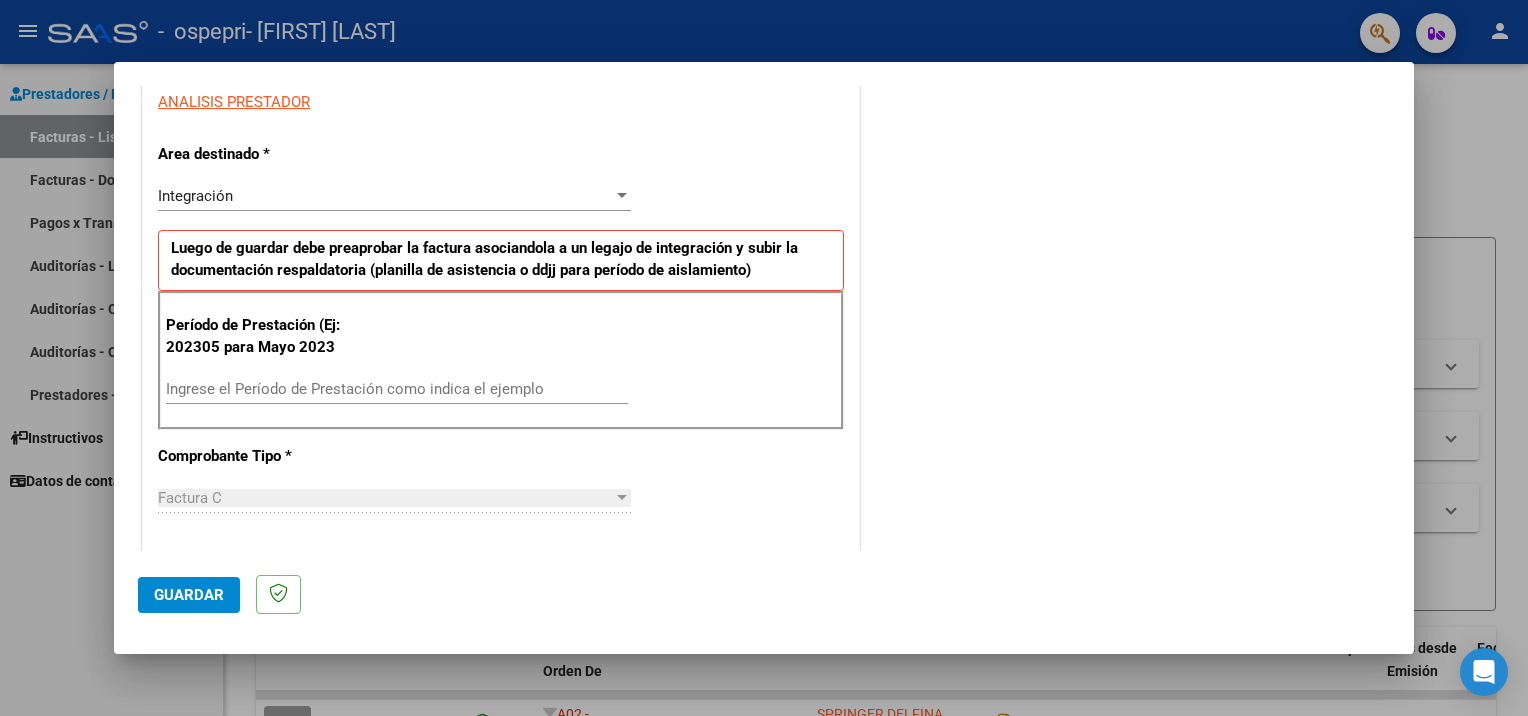 scroll, scrollTop: 394, scrollLeft: 0, axis: vertical 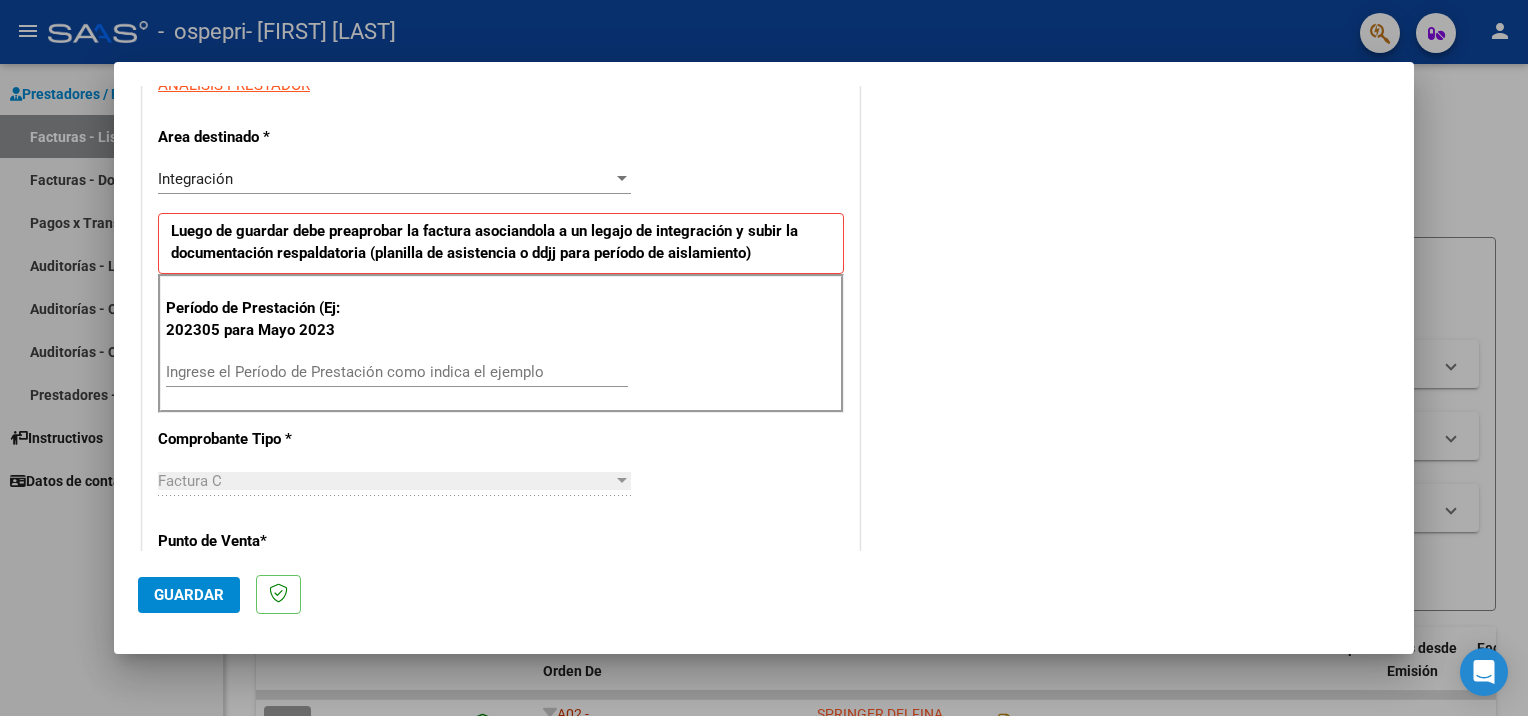 click on "Ingrese el Período de Prestación como indica el ejemplo" at bounding box center [397, 372] 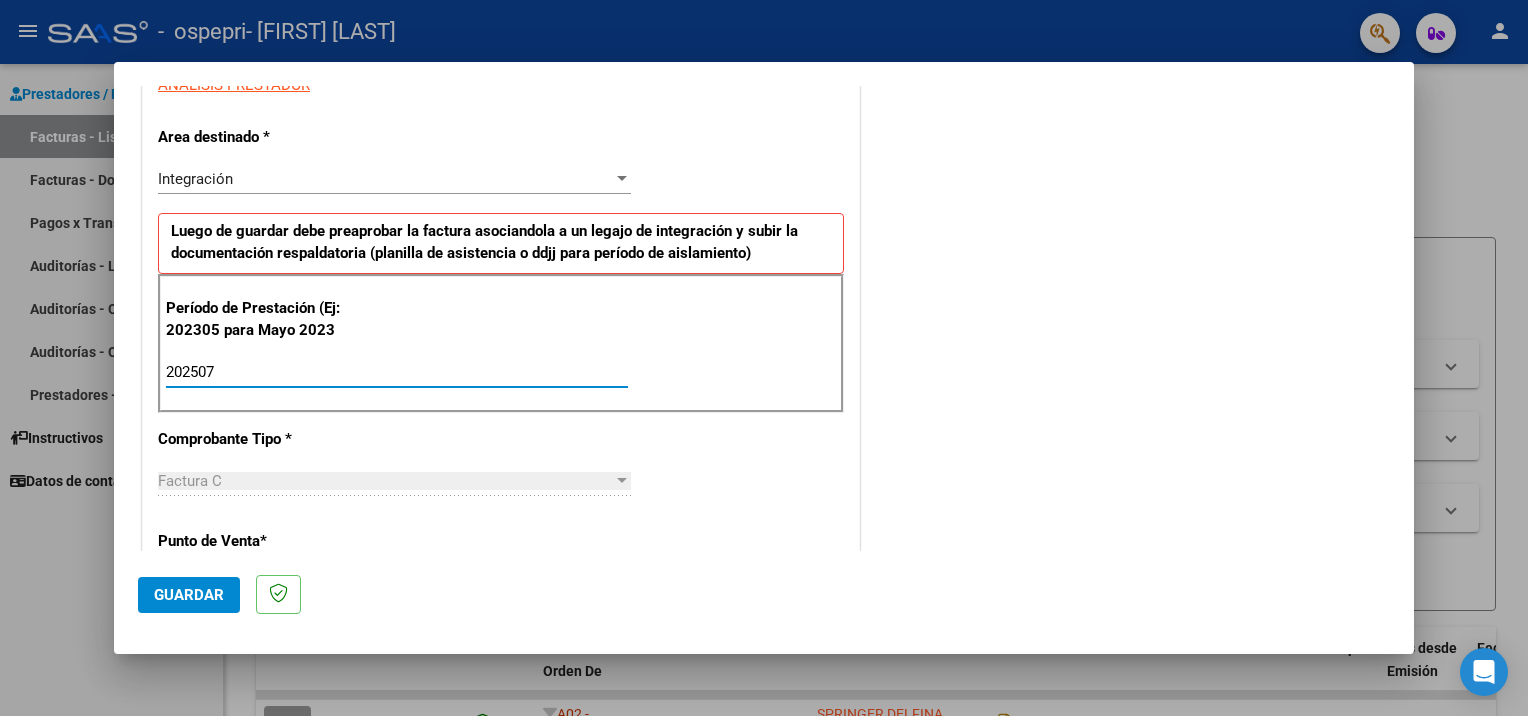 type on "202507" 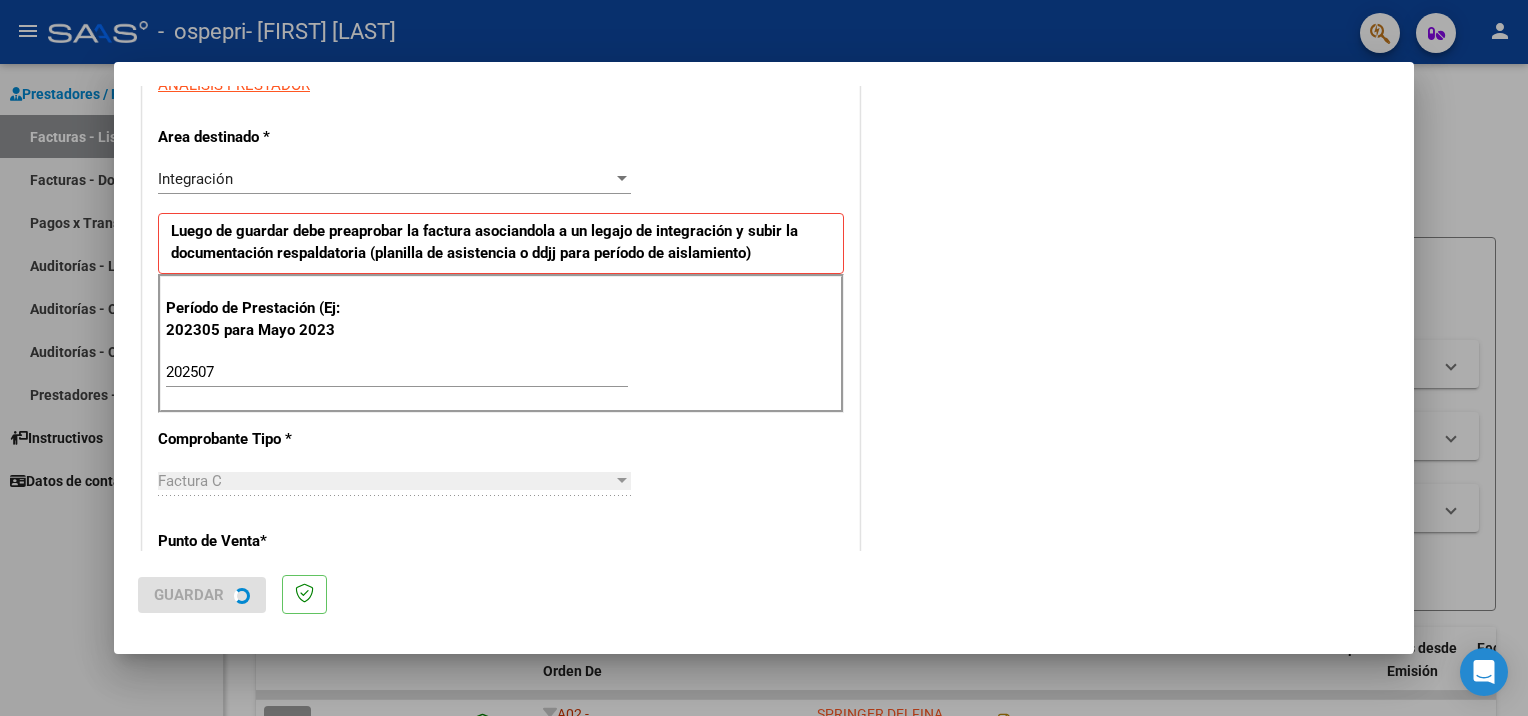 scroll, scrollTop: 0, scrollLeft: 0, axis: both 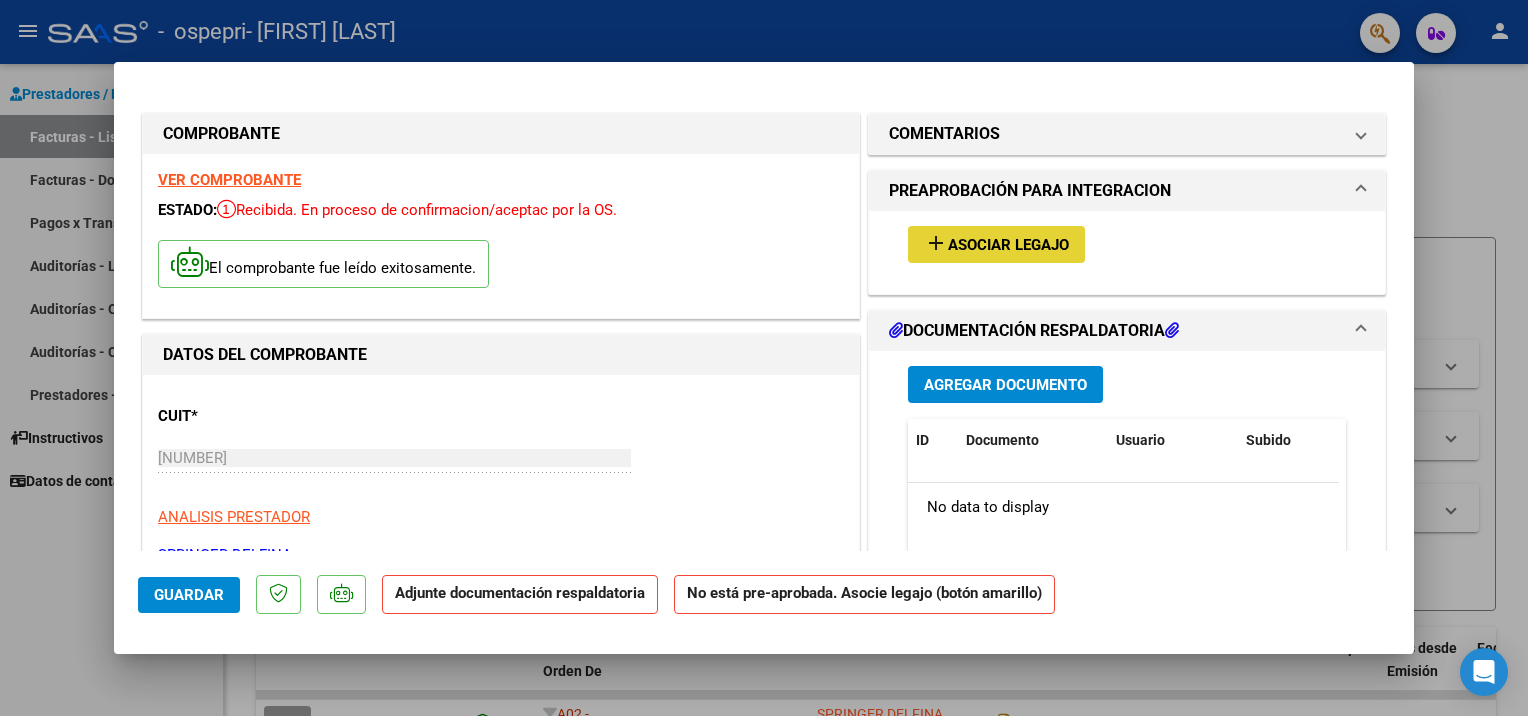 click on "Asociar Legajo" at bounding box center [1008, 245] 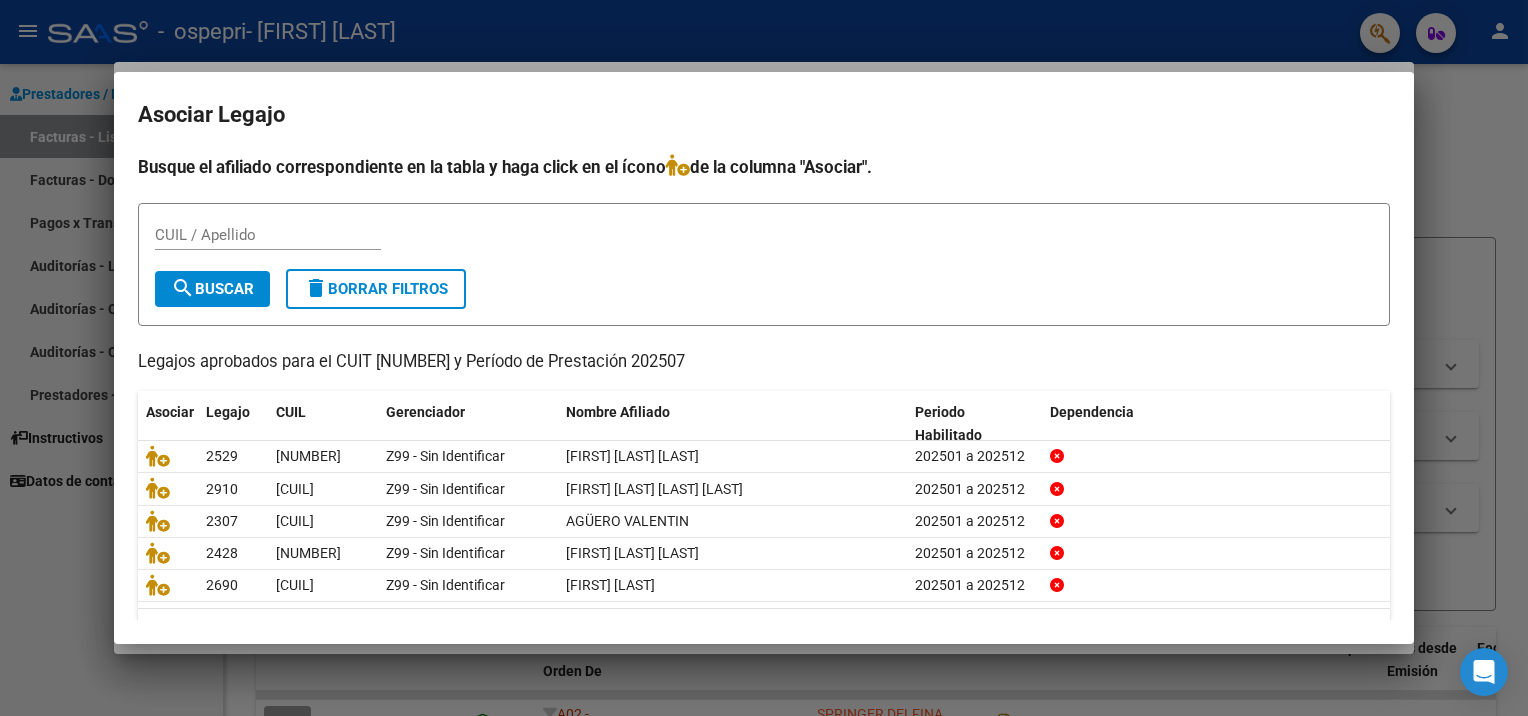 scroll, scrollTop: 53, scrollLeft: 0, axis: vertical 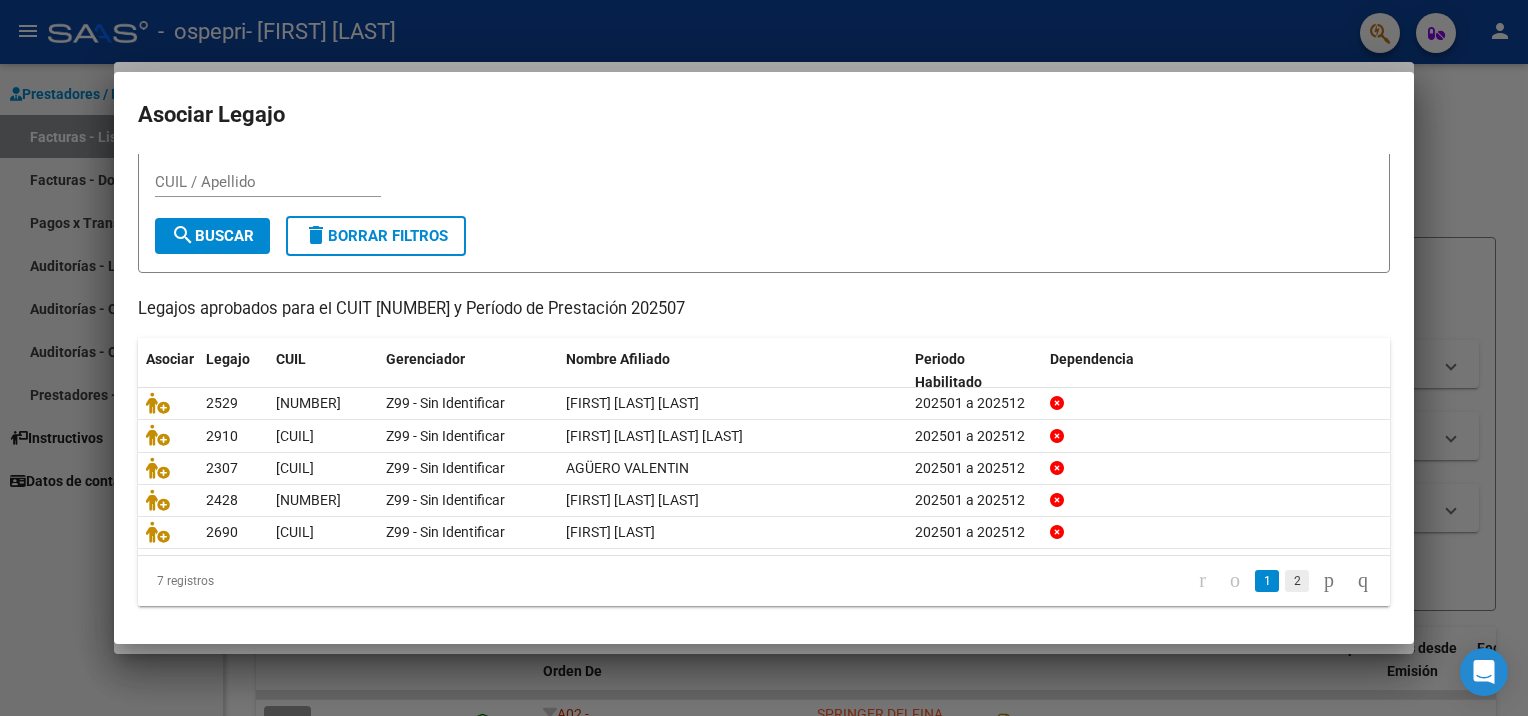 click on "2" 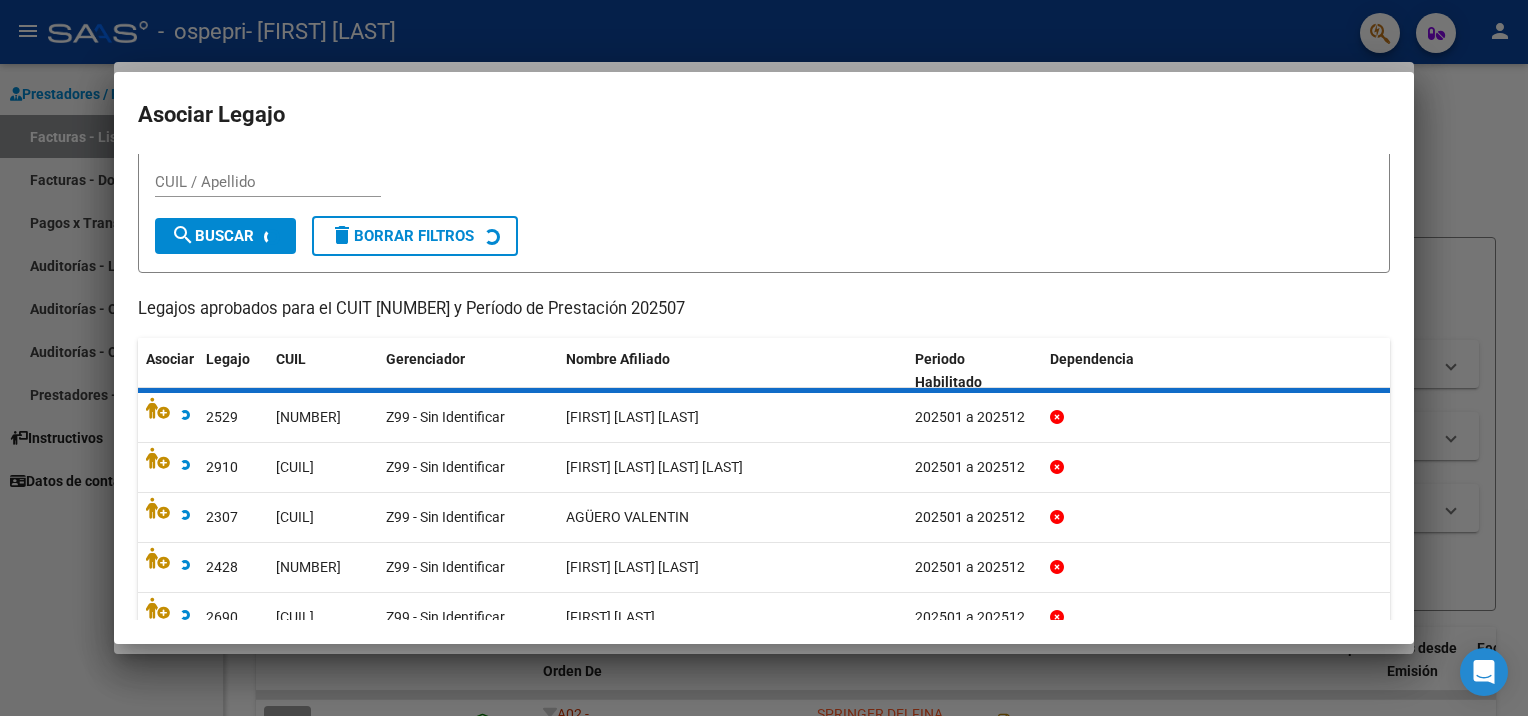 scroll, scrollTop: 0, scrollLeft: 0, axis: both 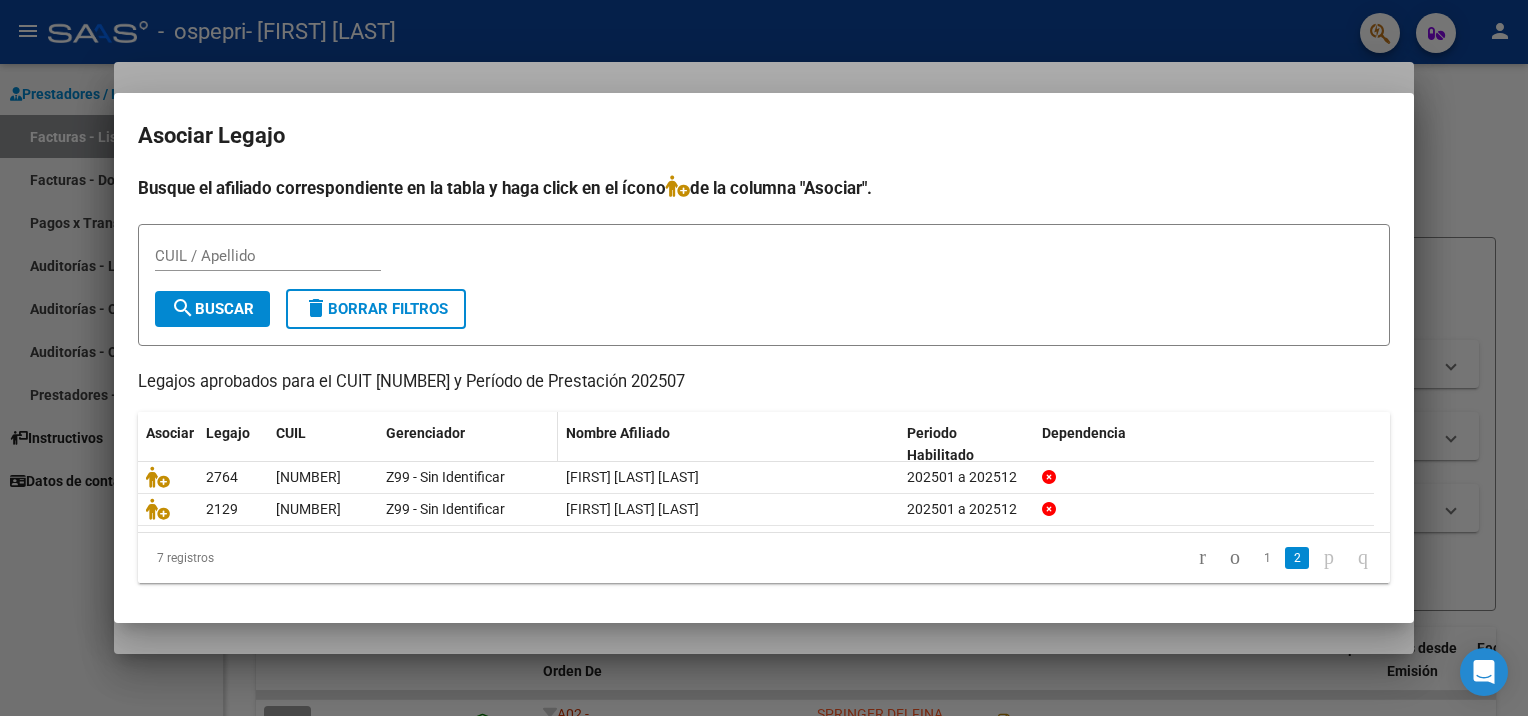 click on "Gerenciador" 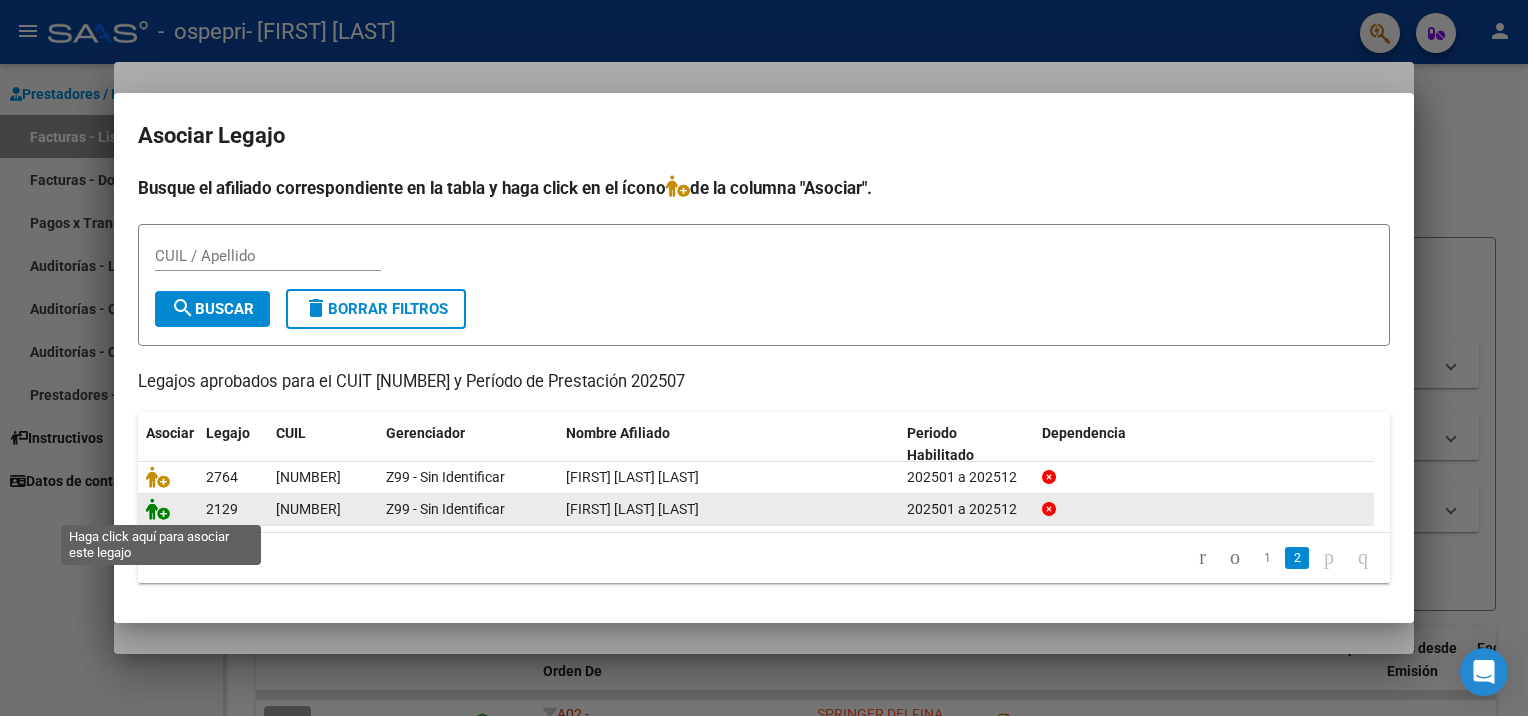click 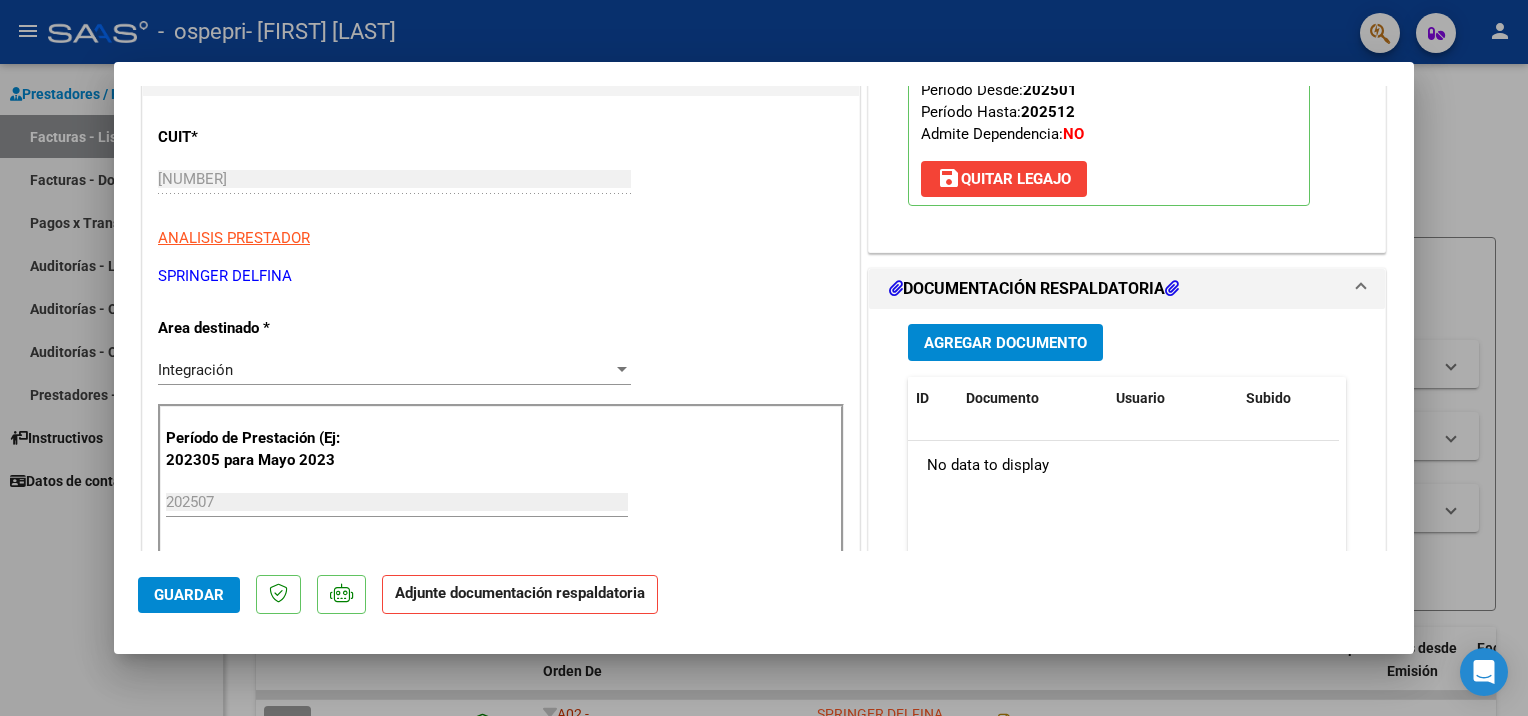 scroll, scrollTop: 300, scrollLeft: 0, axis: vertical 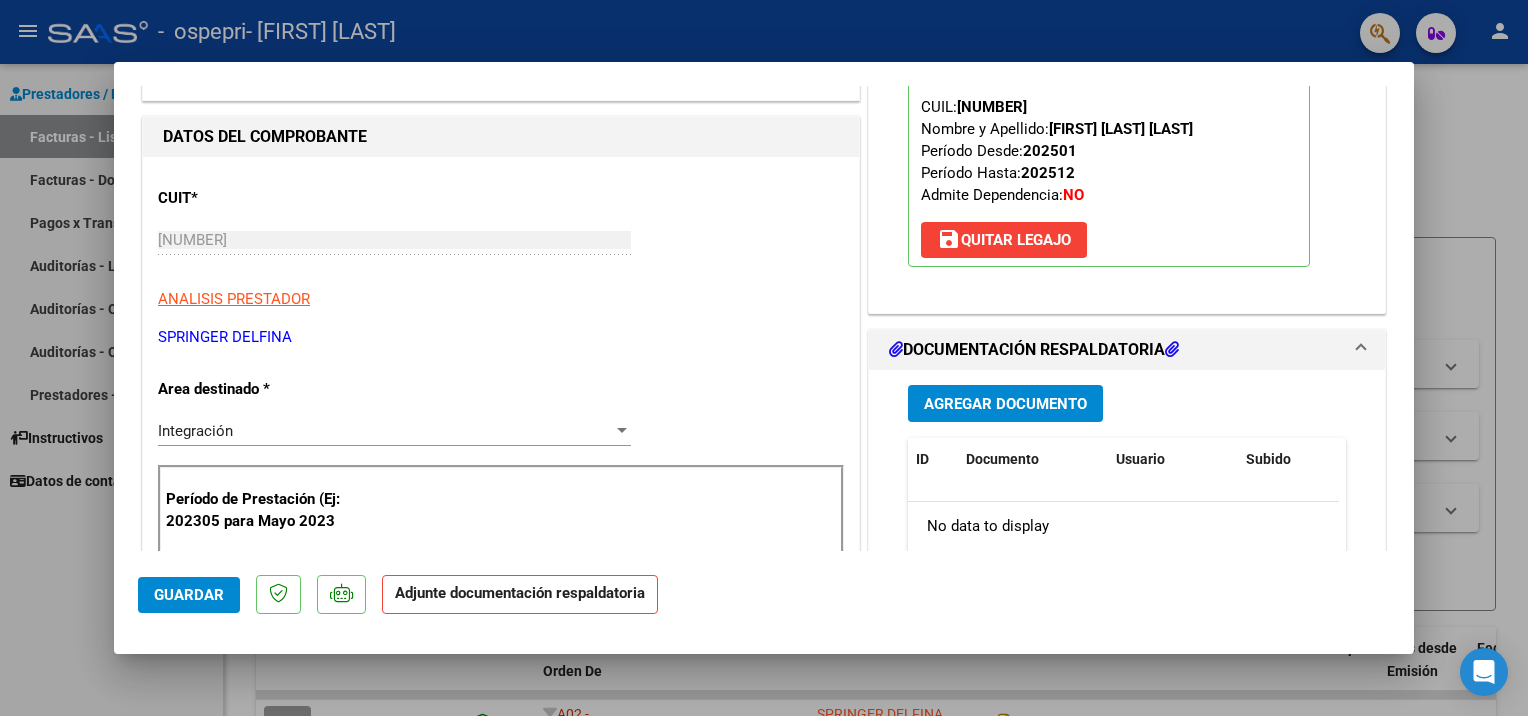 click on "Agregar Documento" at bounding box center (1005, 404) 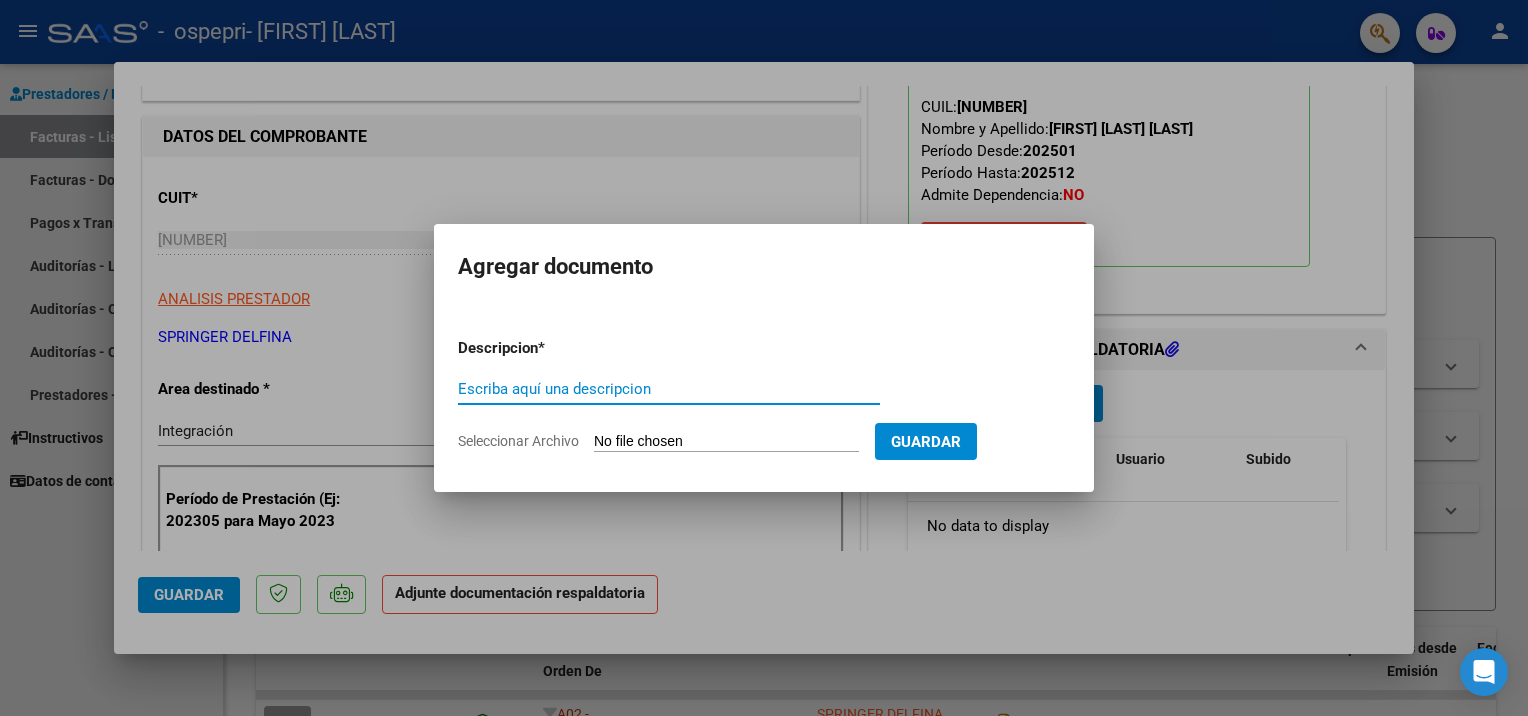 click on "Escriba aquí una descripcion" at bounding box center (669, 389) 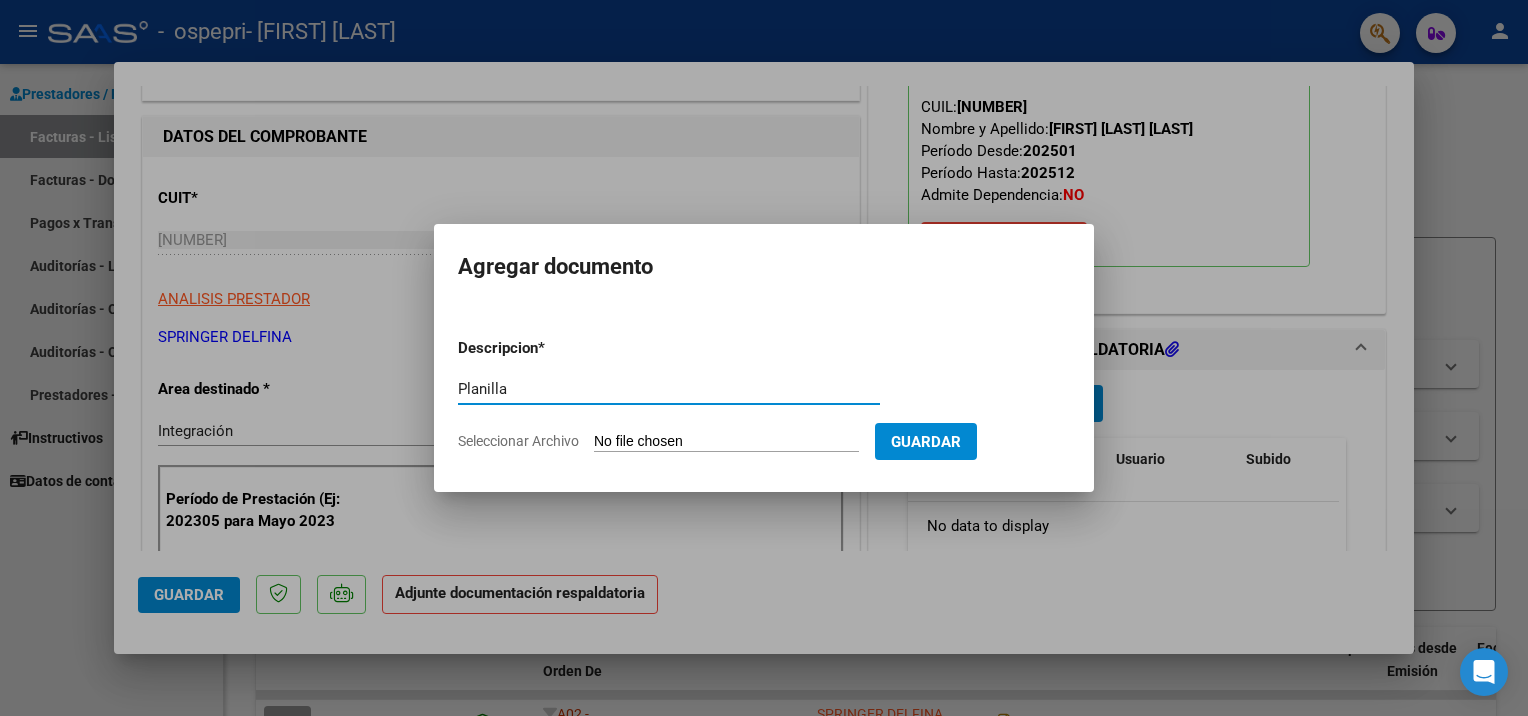 type on "Planilla" 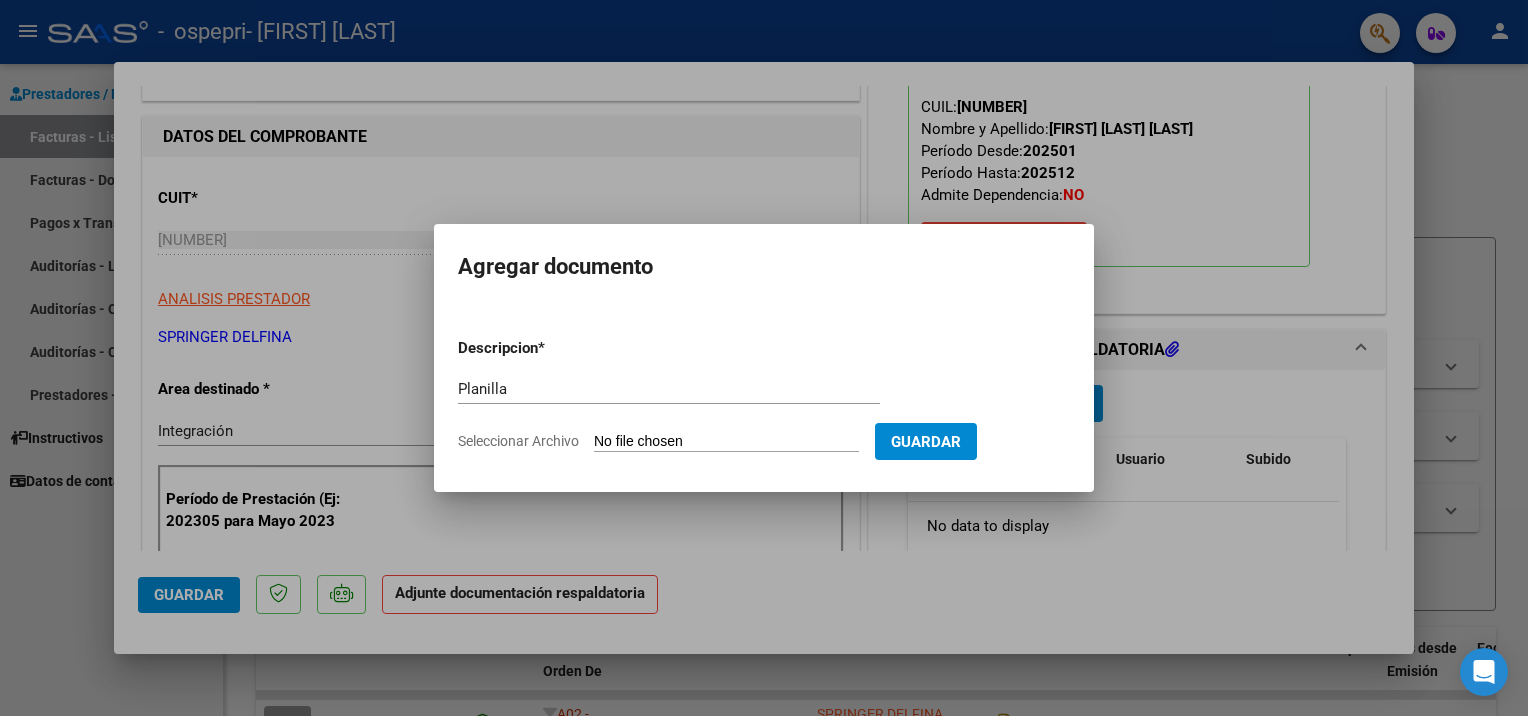 click on "Seleccionar Archivo" at bounding box center (726, 442) 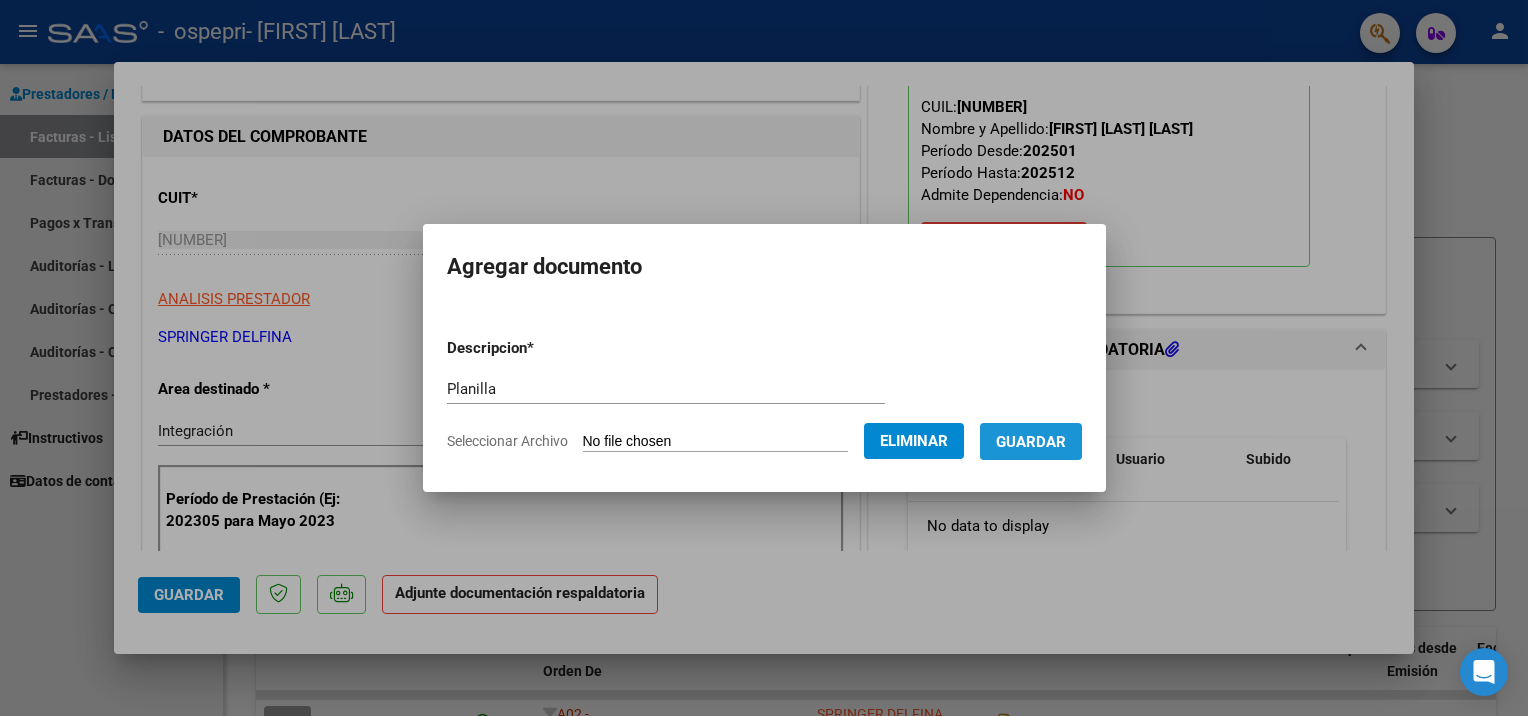 click on "Guardar" at bounding box center [1031, 442] 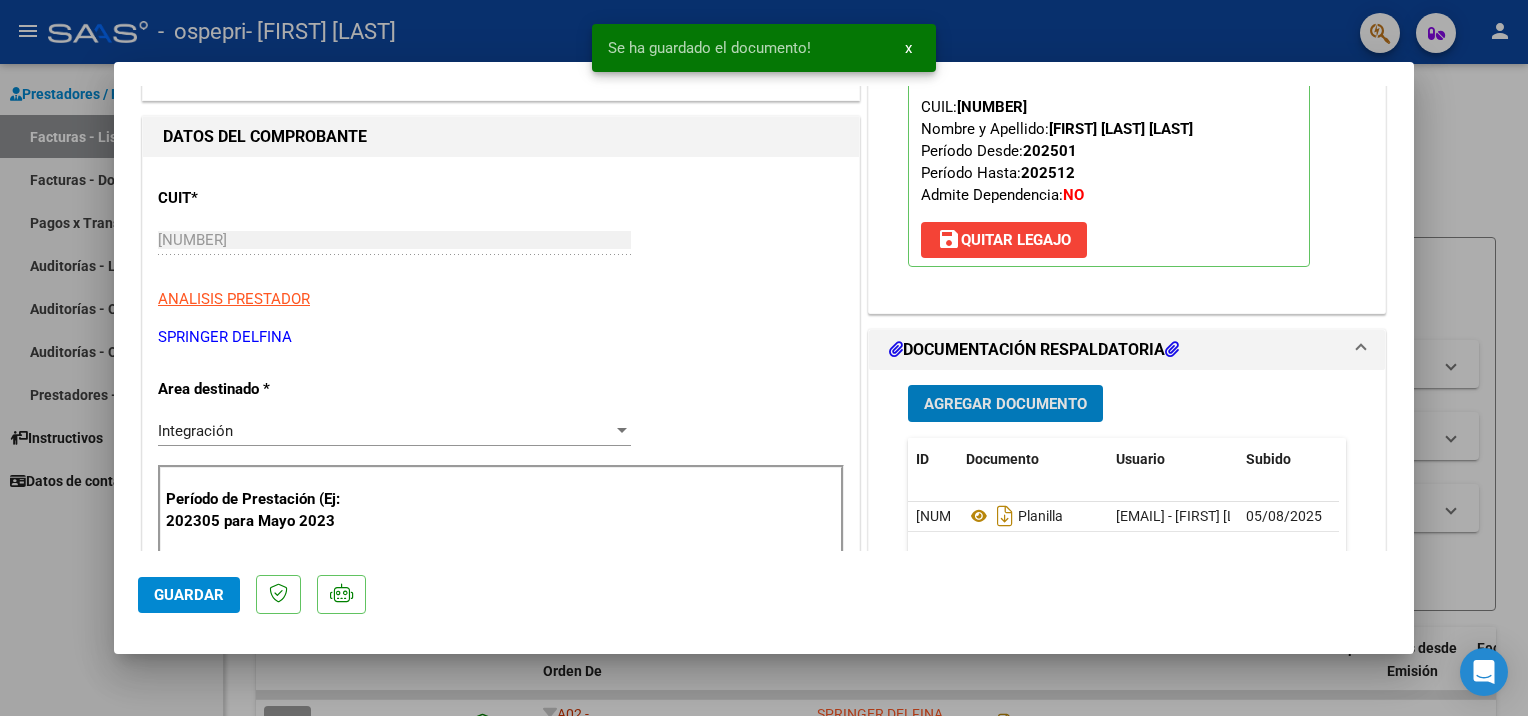 click on "Agregar Documento" at bounding box center (1005, 404) 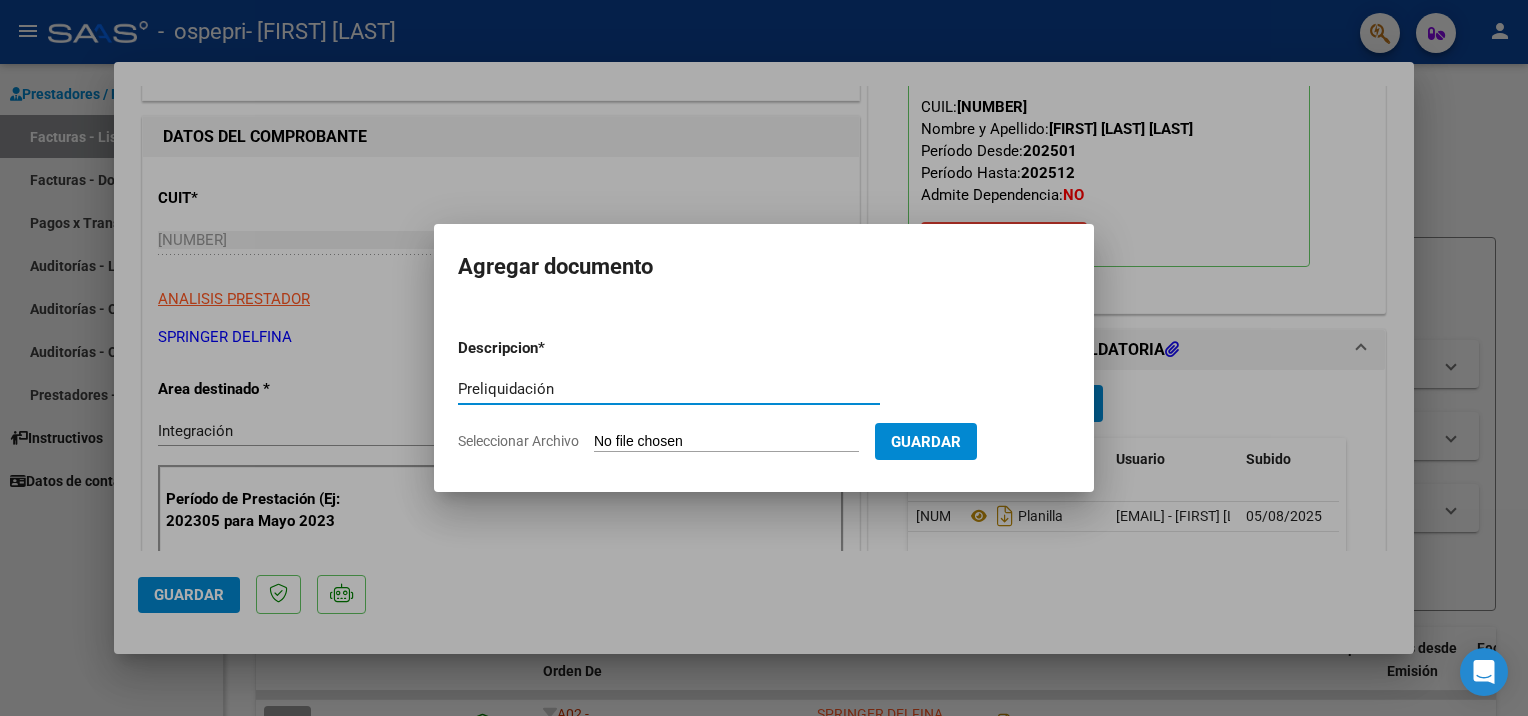type on "Preliquidación" 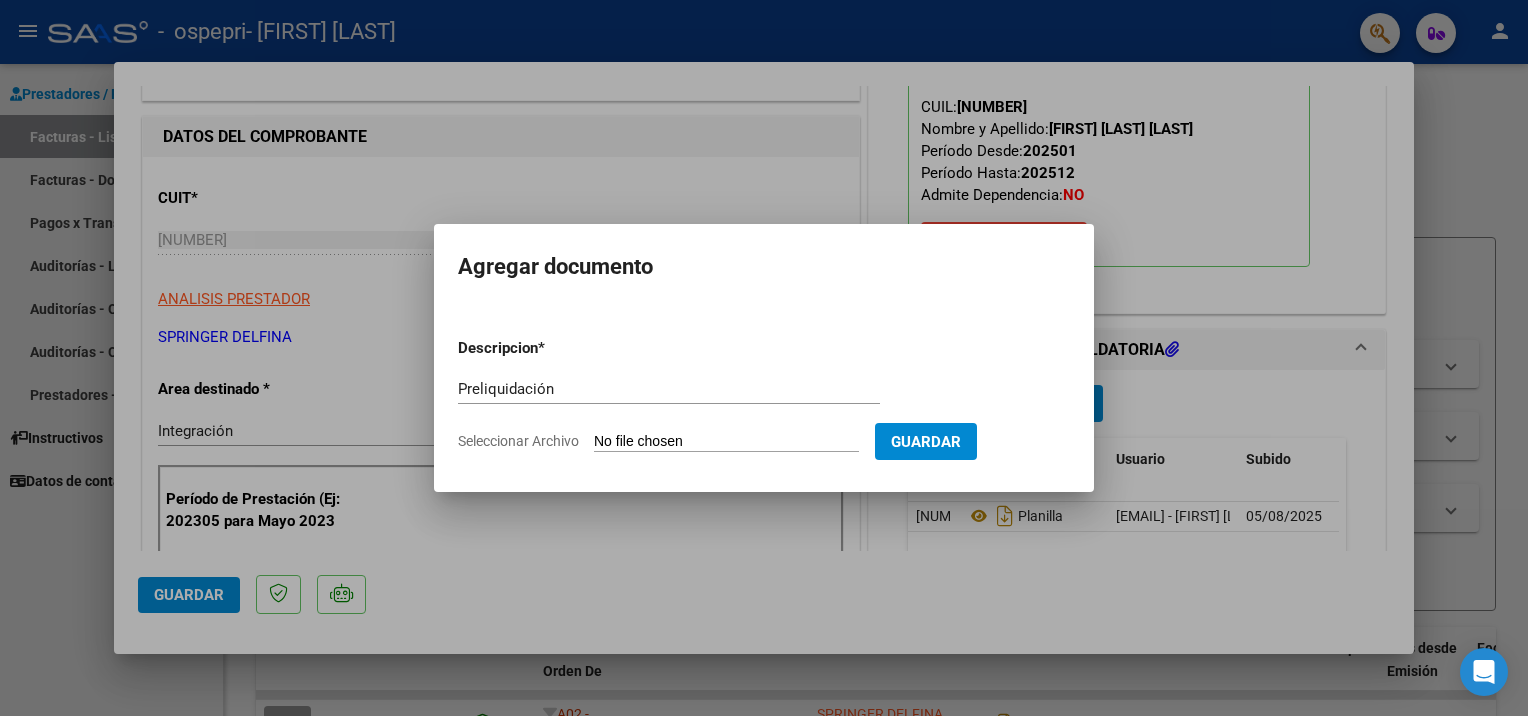 click on "Seleccionar Archivo" at bounding box center (726, 442) 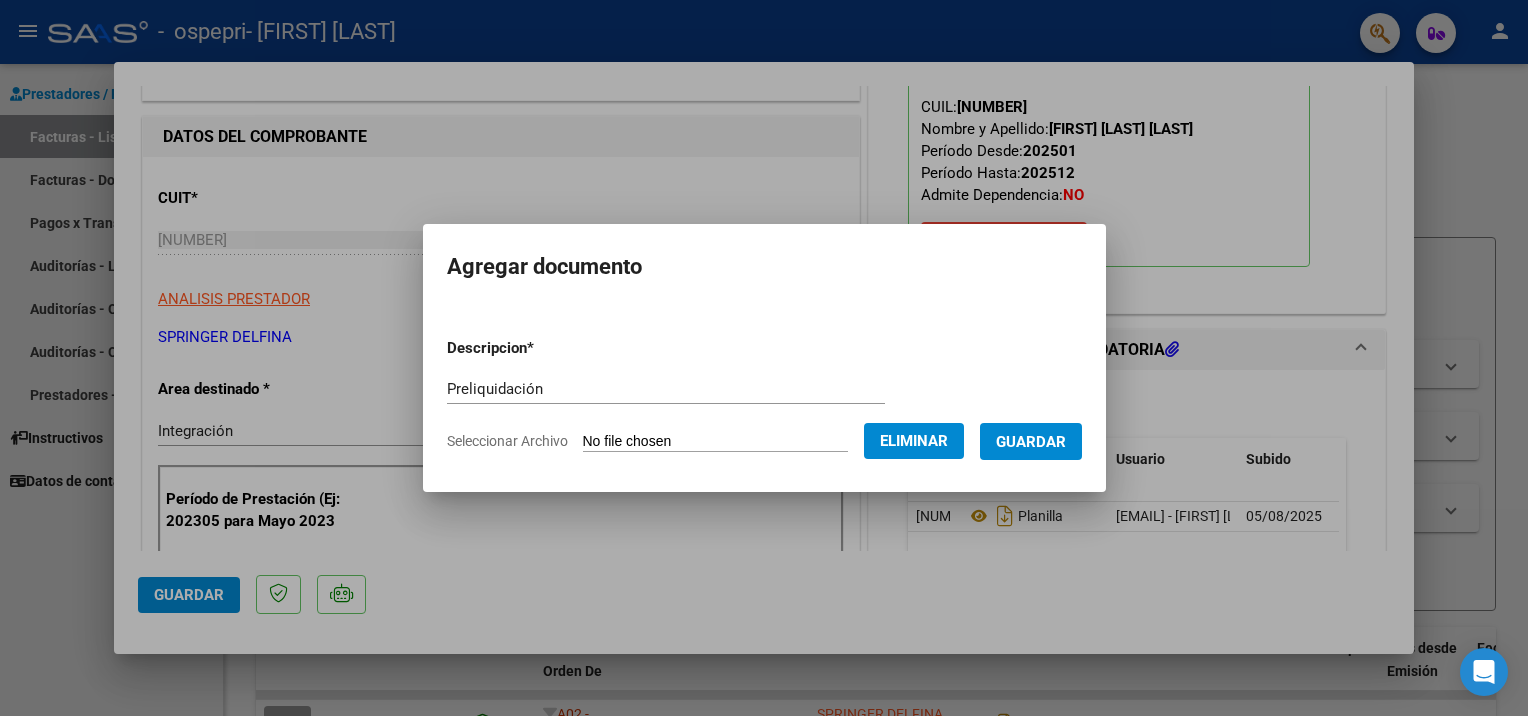 click on "Guardar" at bounding box center (1031, 442) 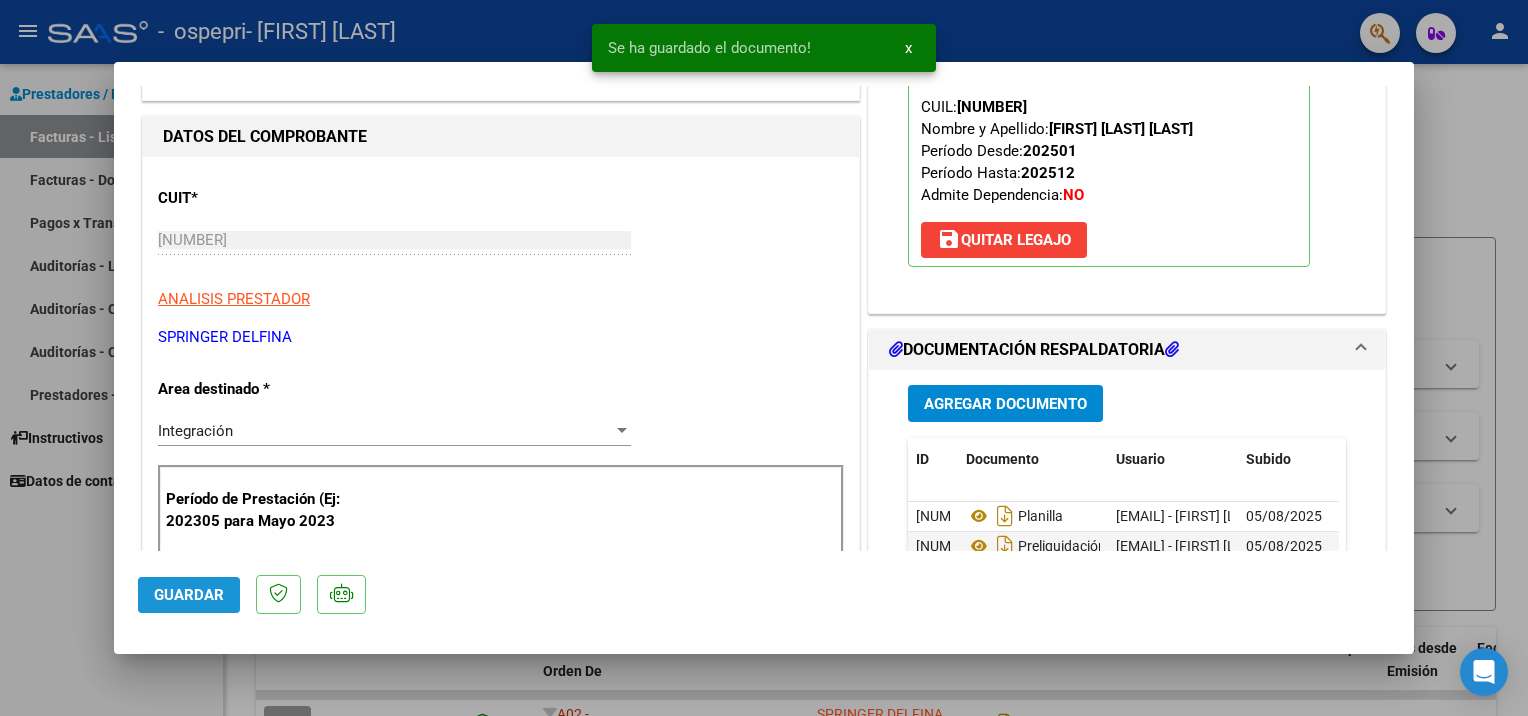click on "Guardar" 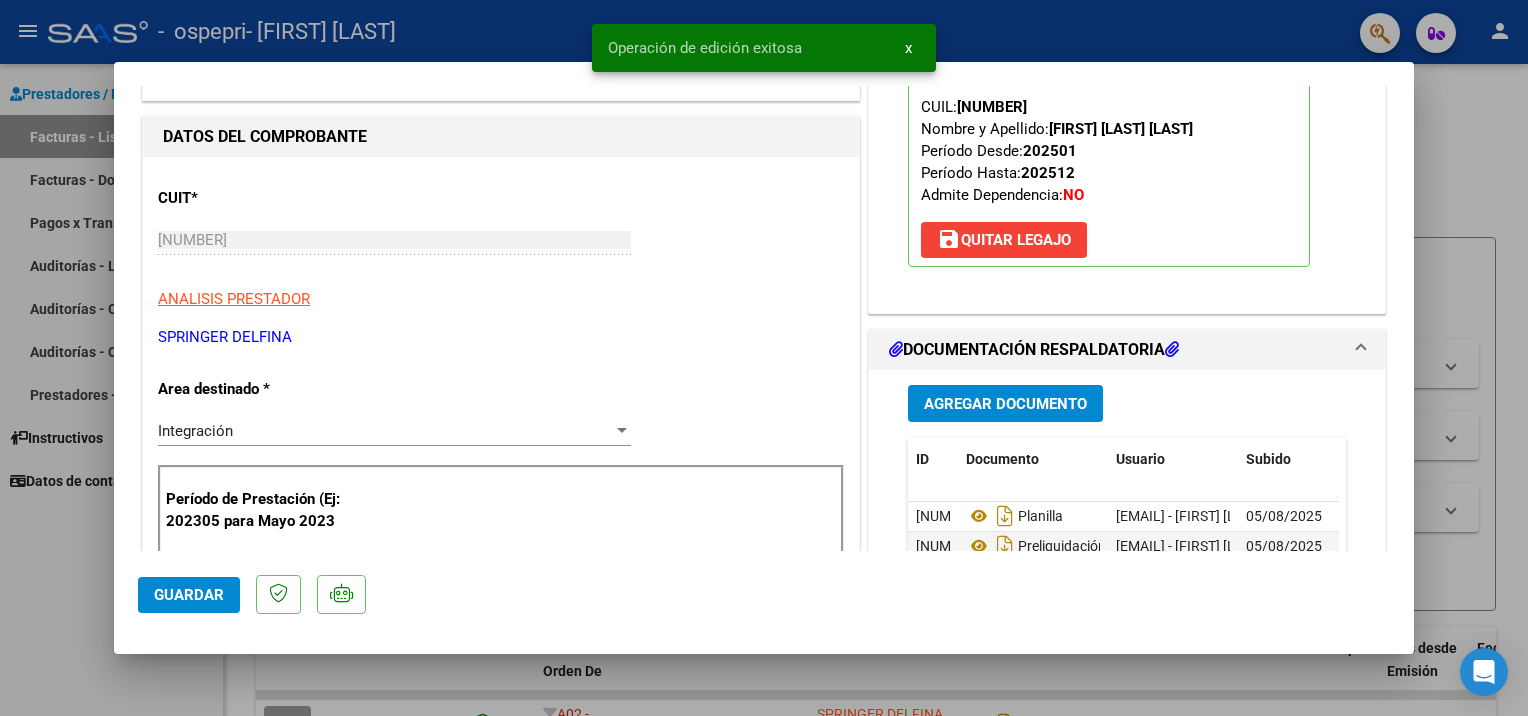 click at bounding box center [764, 358] 